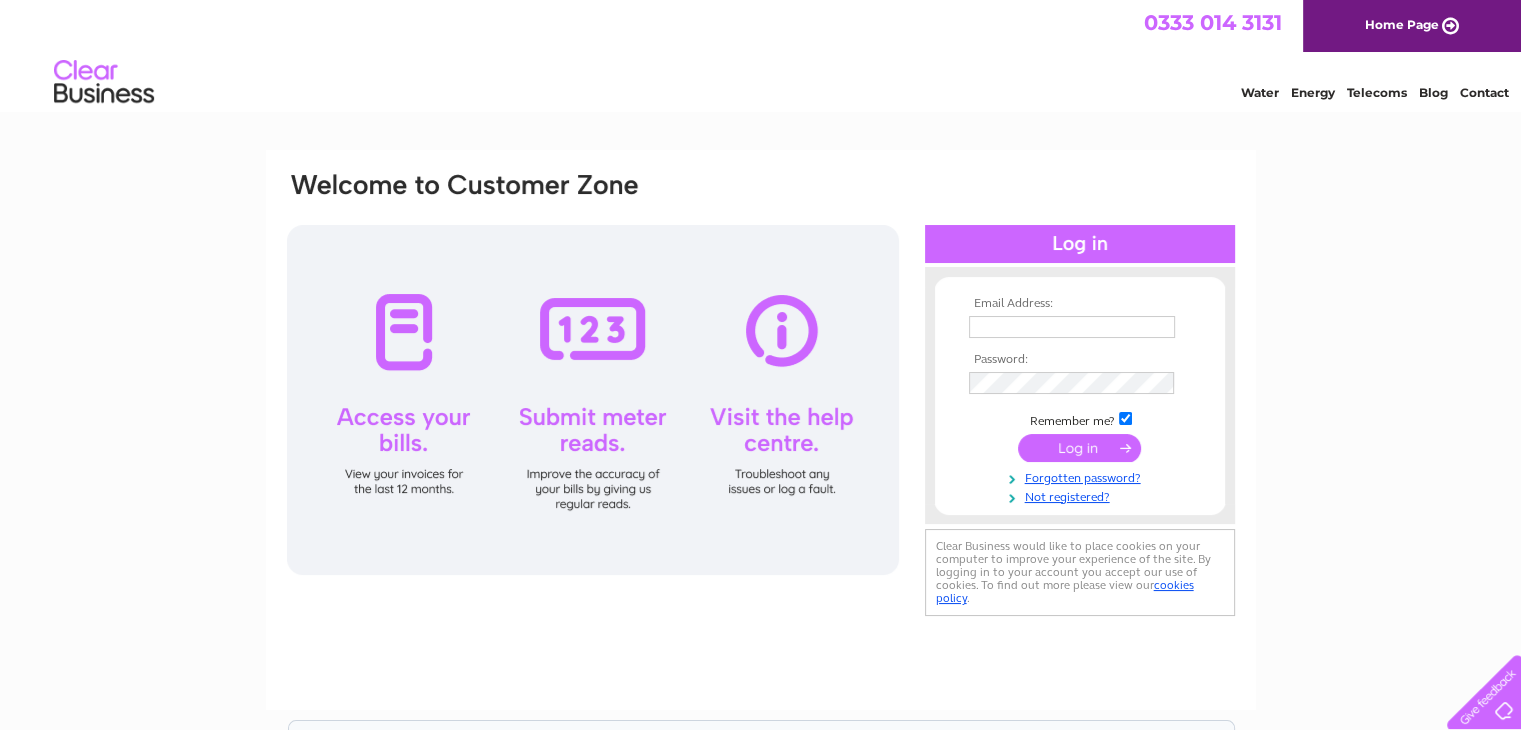 scroll, scrollTop: 0, scrollLeft: 0, axis: both 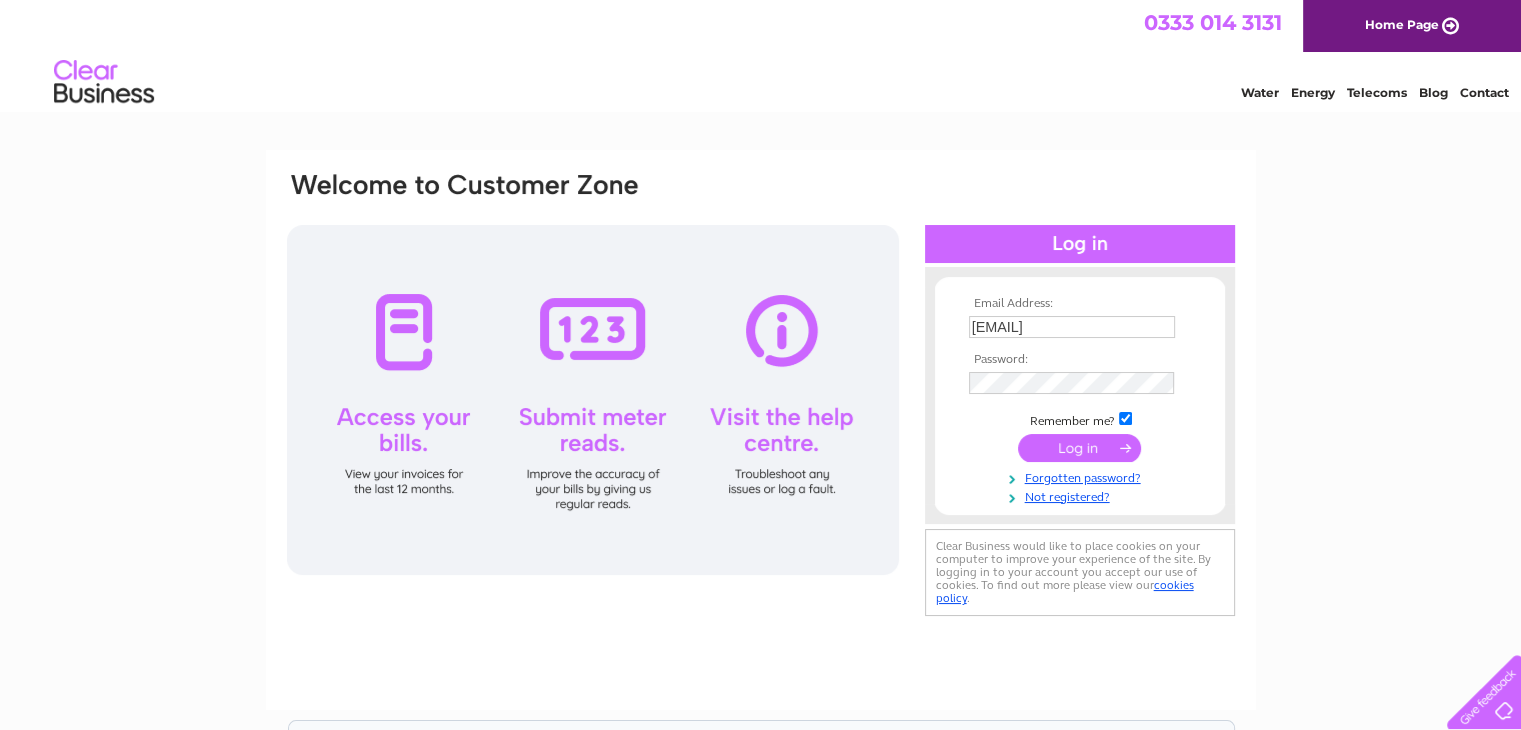 click at bounding box center [1079, 448] 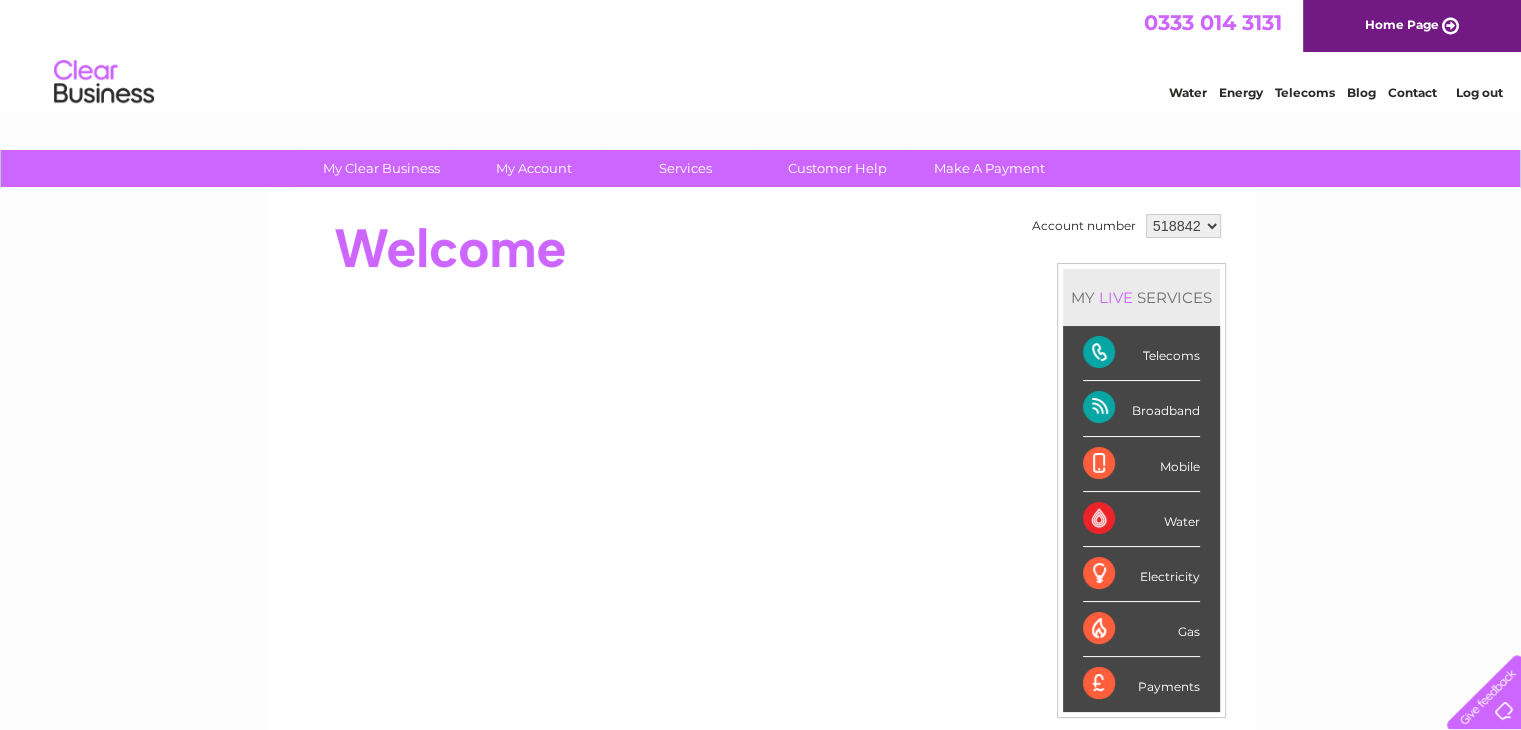 scroll, scrollTop: 0, scrollLeft: 0, axis: both 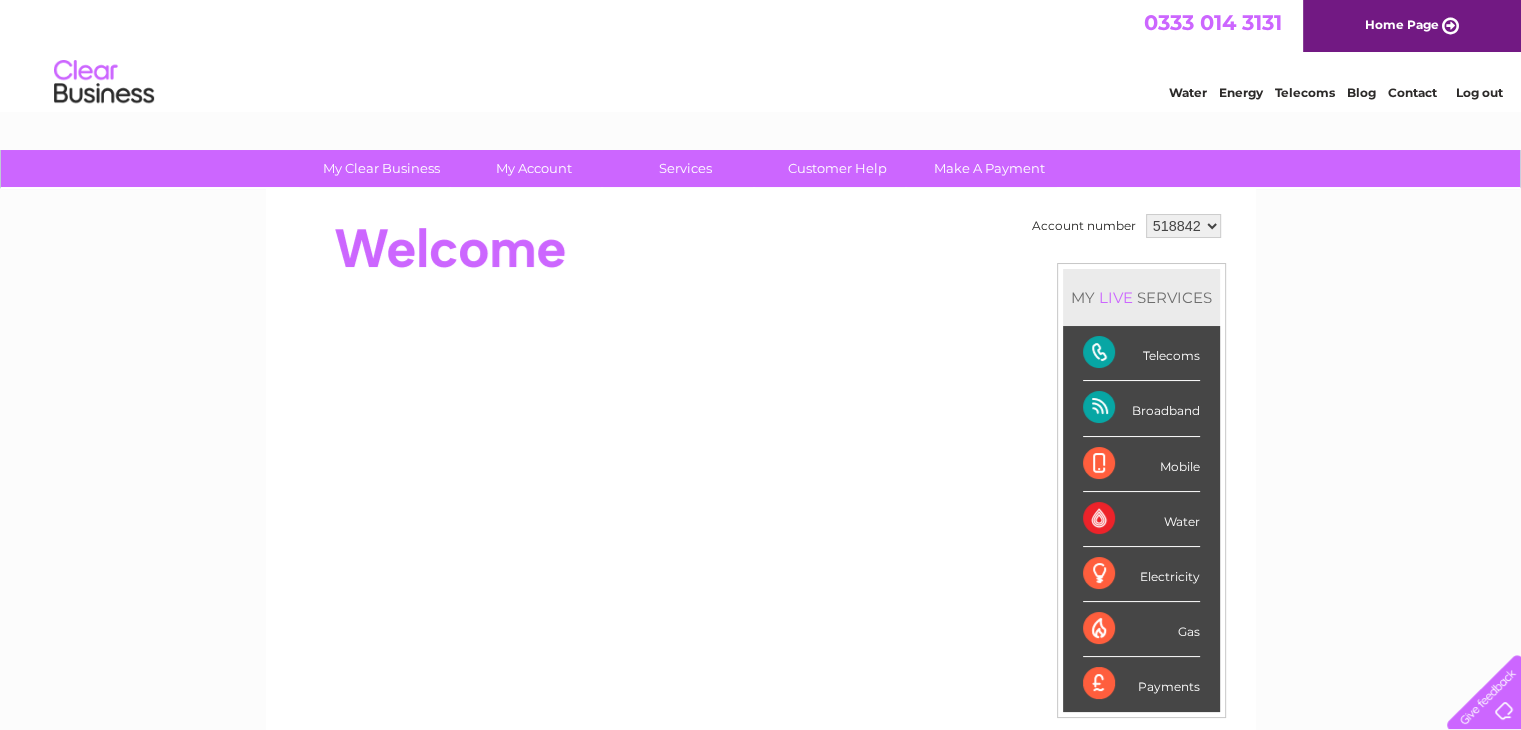 click on "Telecoms" at bounding box center (1141, 353) 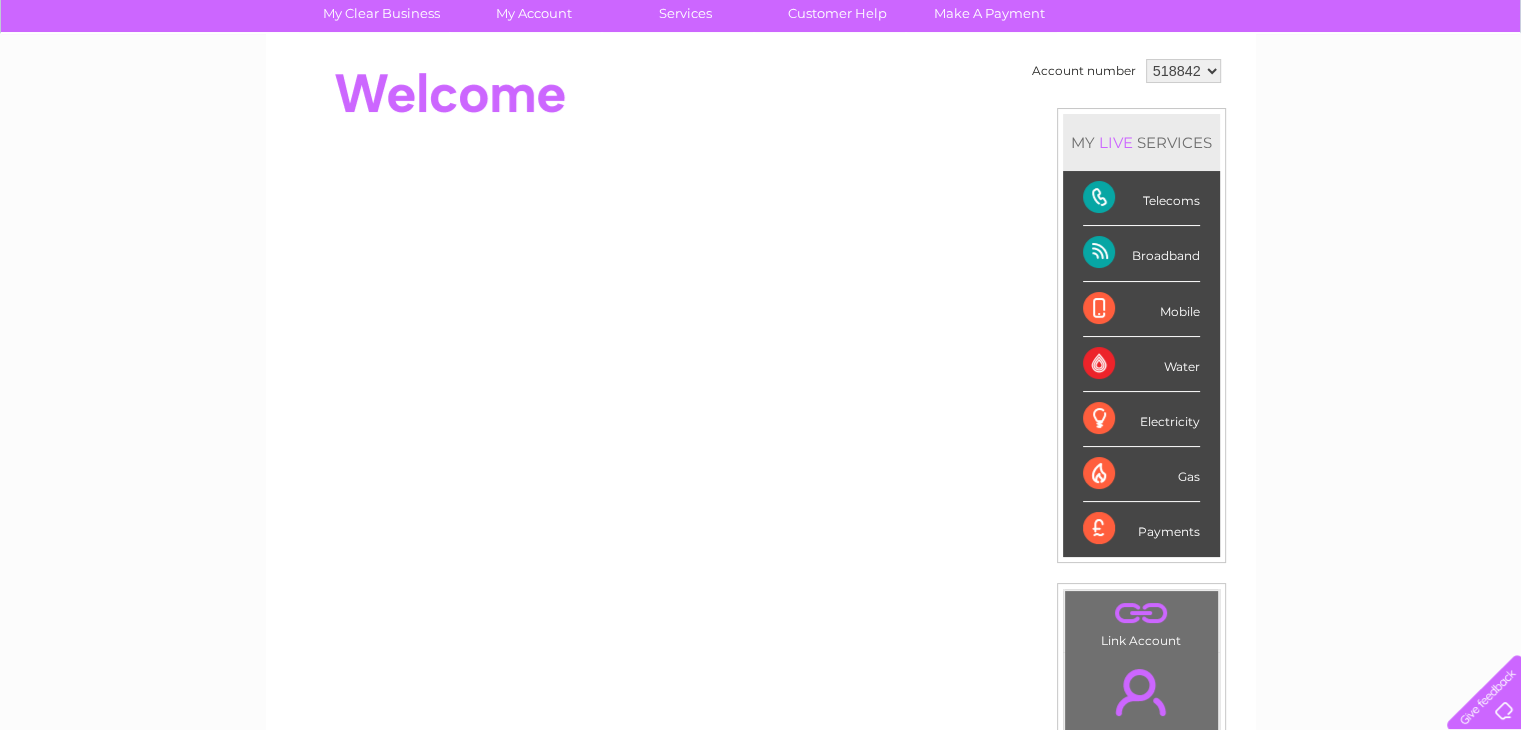 scroll, scrollTop: 0, scrollLeft: 0, axis: both 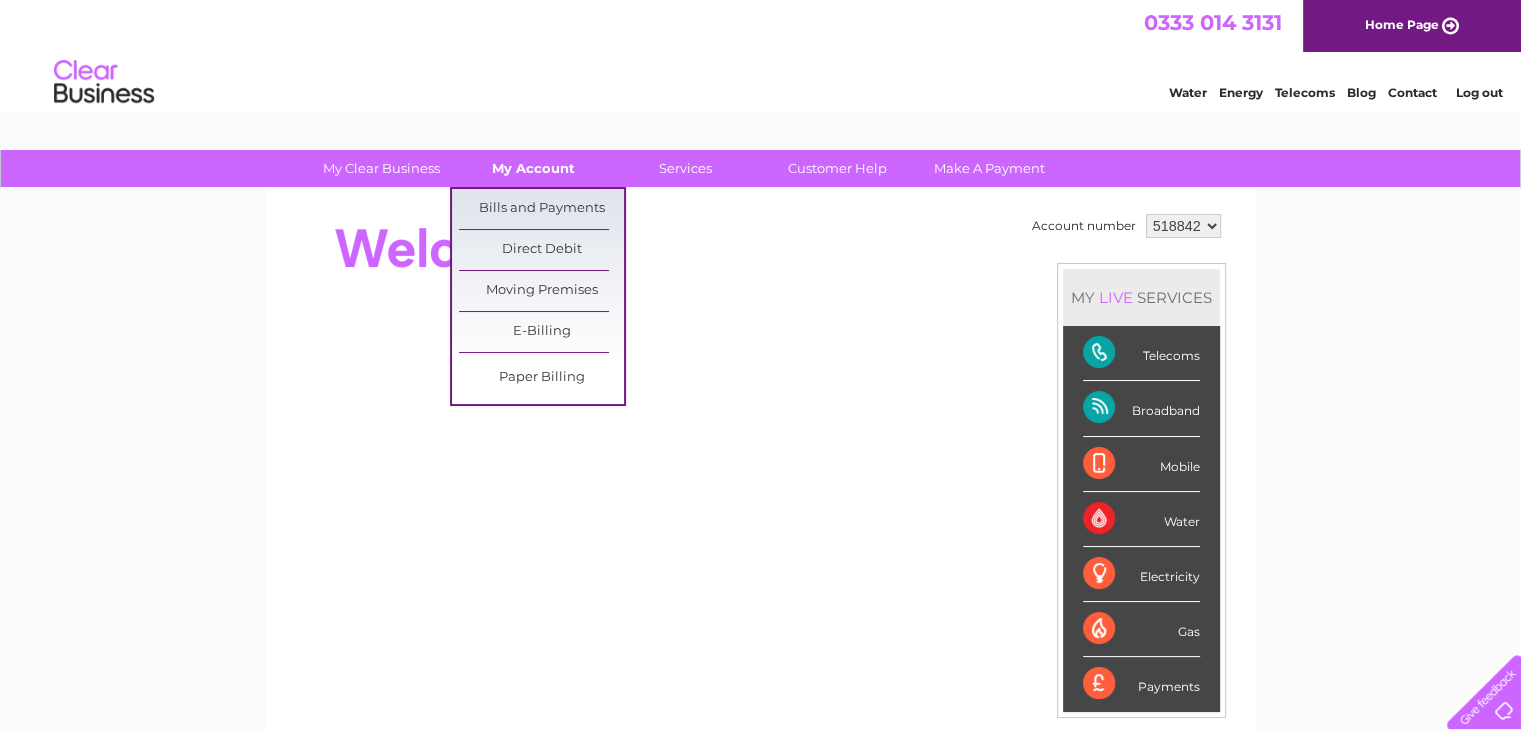 click on "My Account" at bounding box center (533, 168) 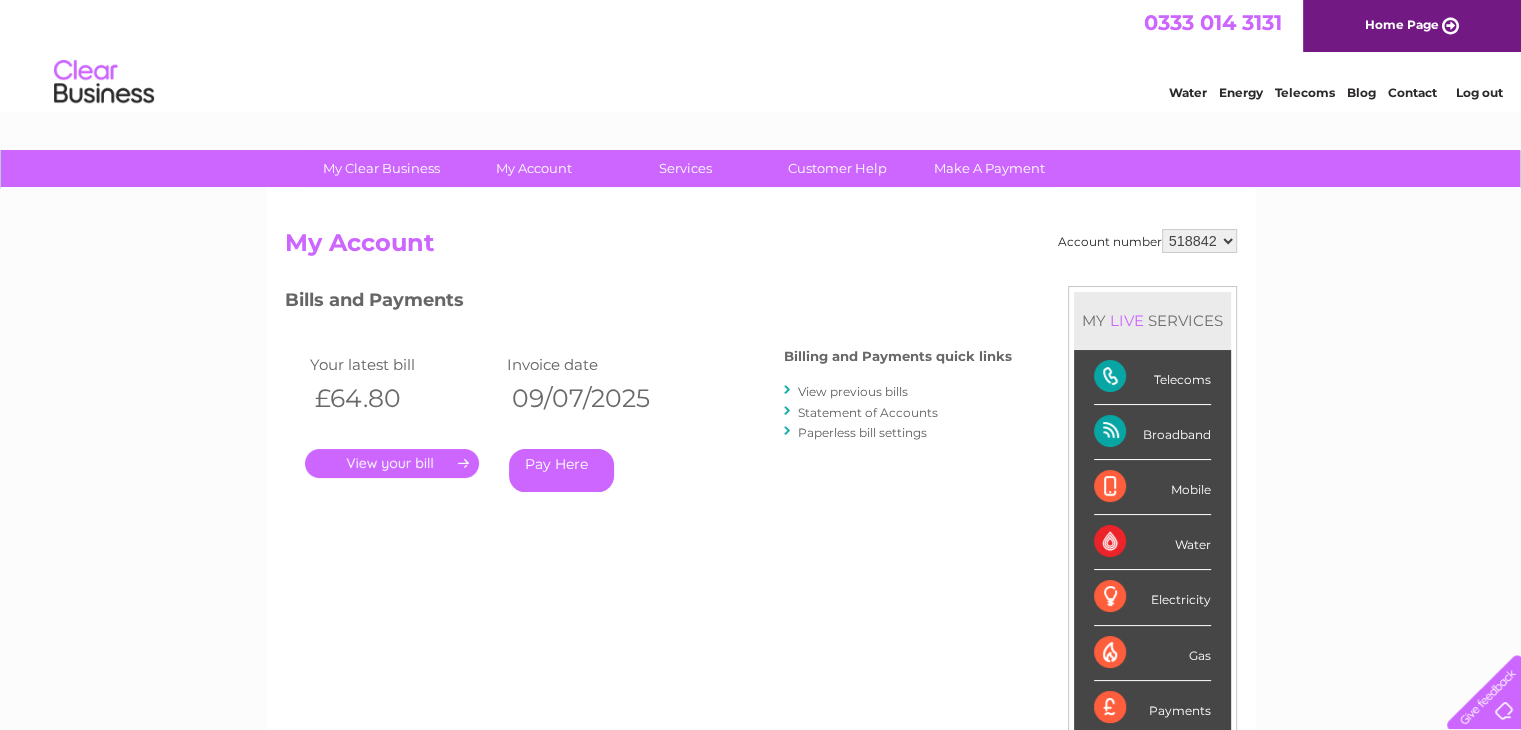 scroll, scrollTop: 0, scrollLeft: 0, axis: both 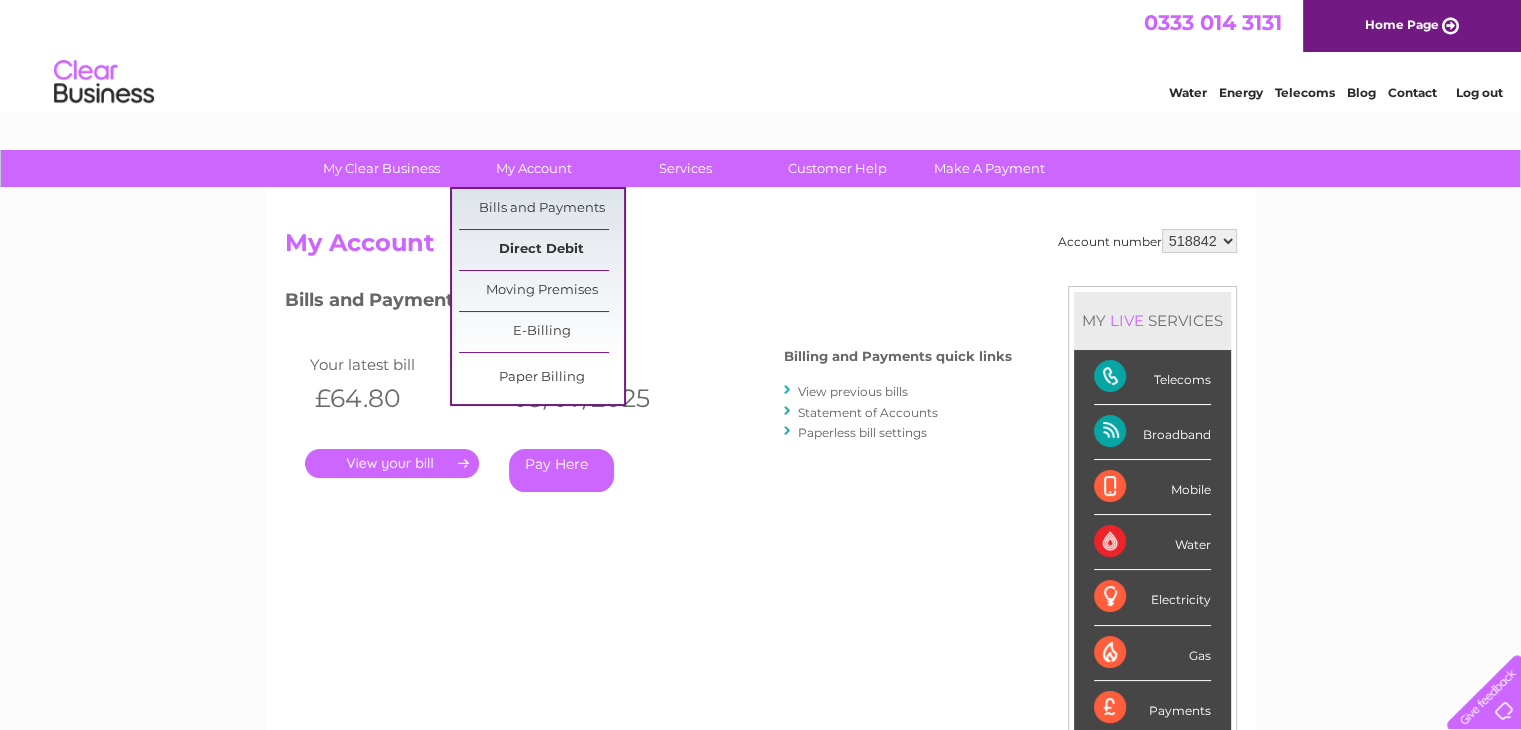 click on "Direct Debit" at bounding box center (541, 250) 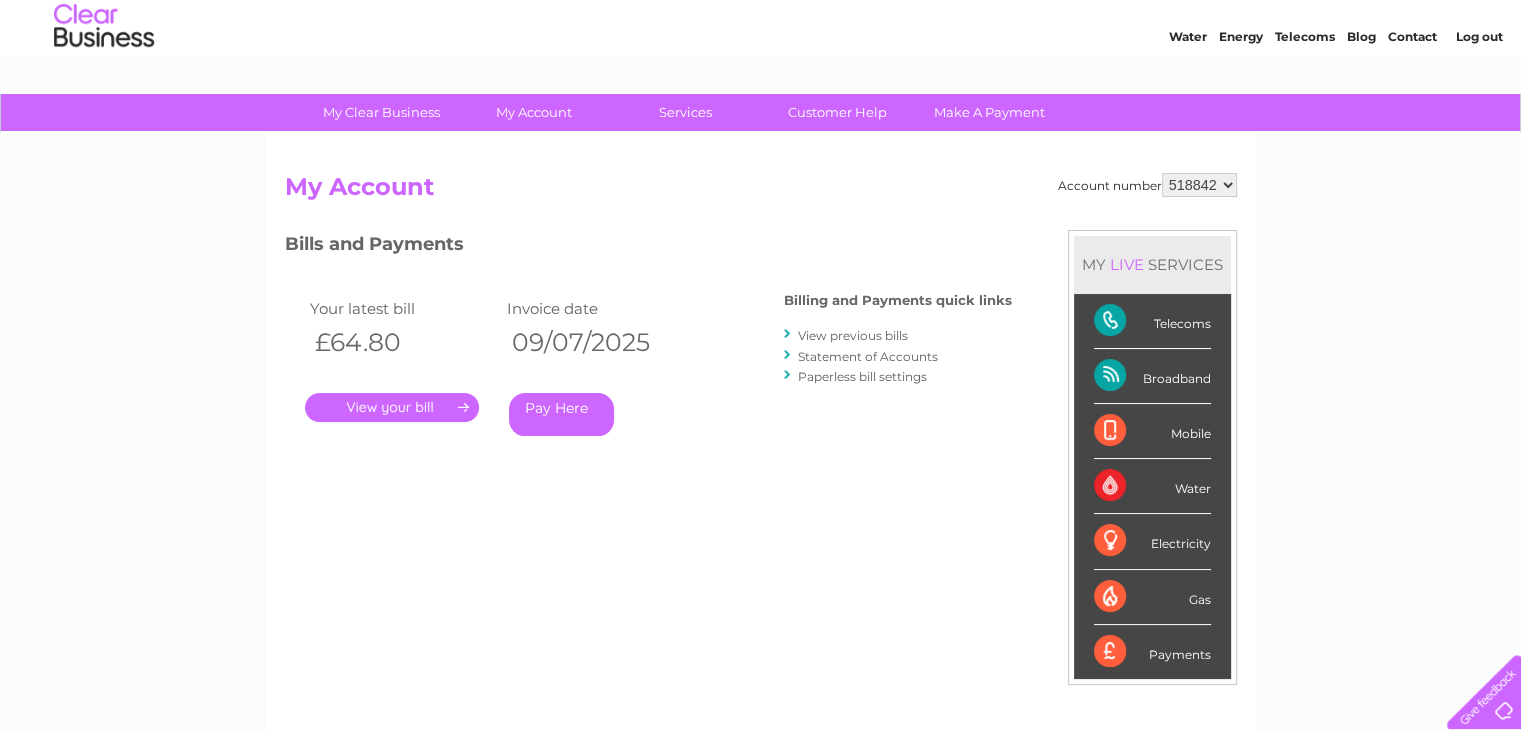 scroll, scrollTop: 0, scrollLeft: 0, axis: both 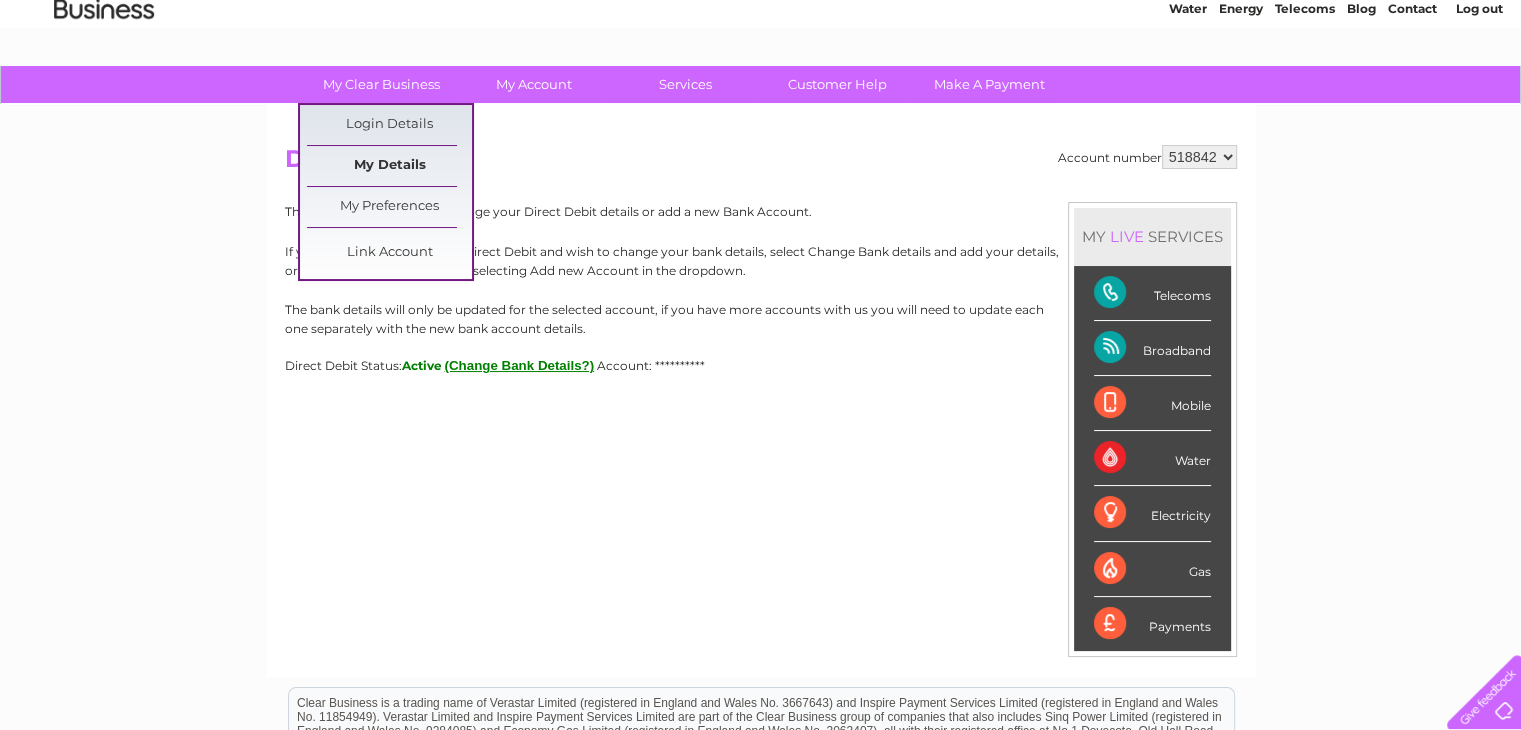 click on "My Details" at bounding box center [389, 166] 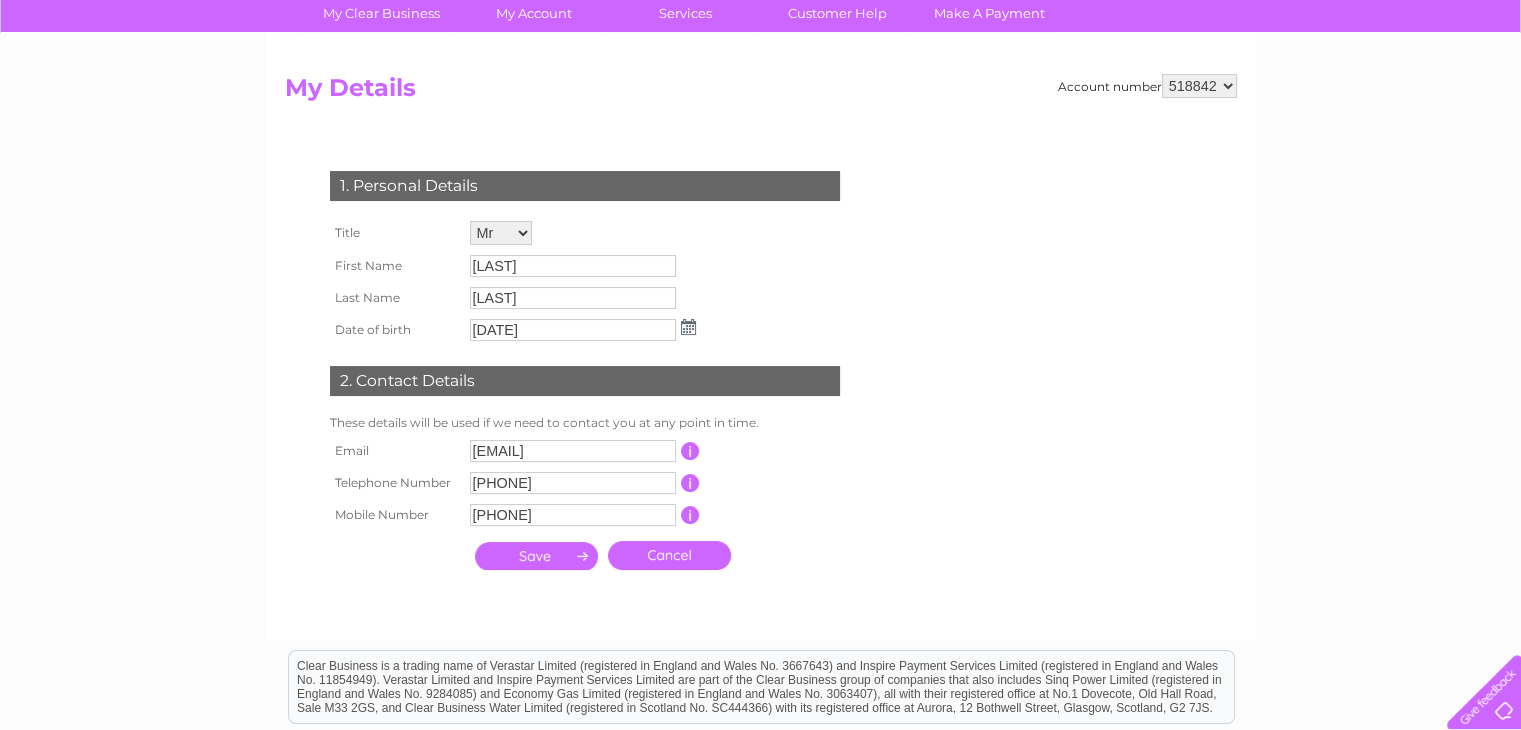 scroll, scrollTop: 163, scrollLeft: 0, axis: vertical 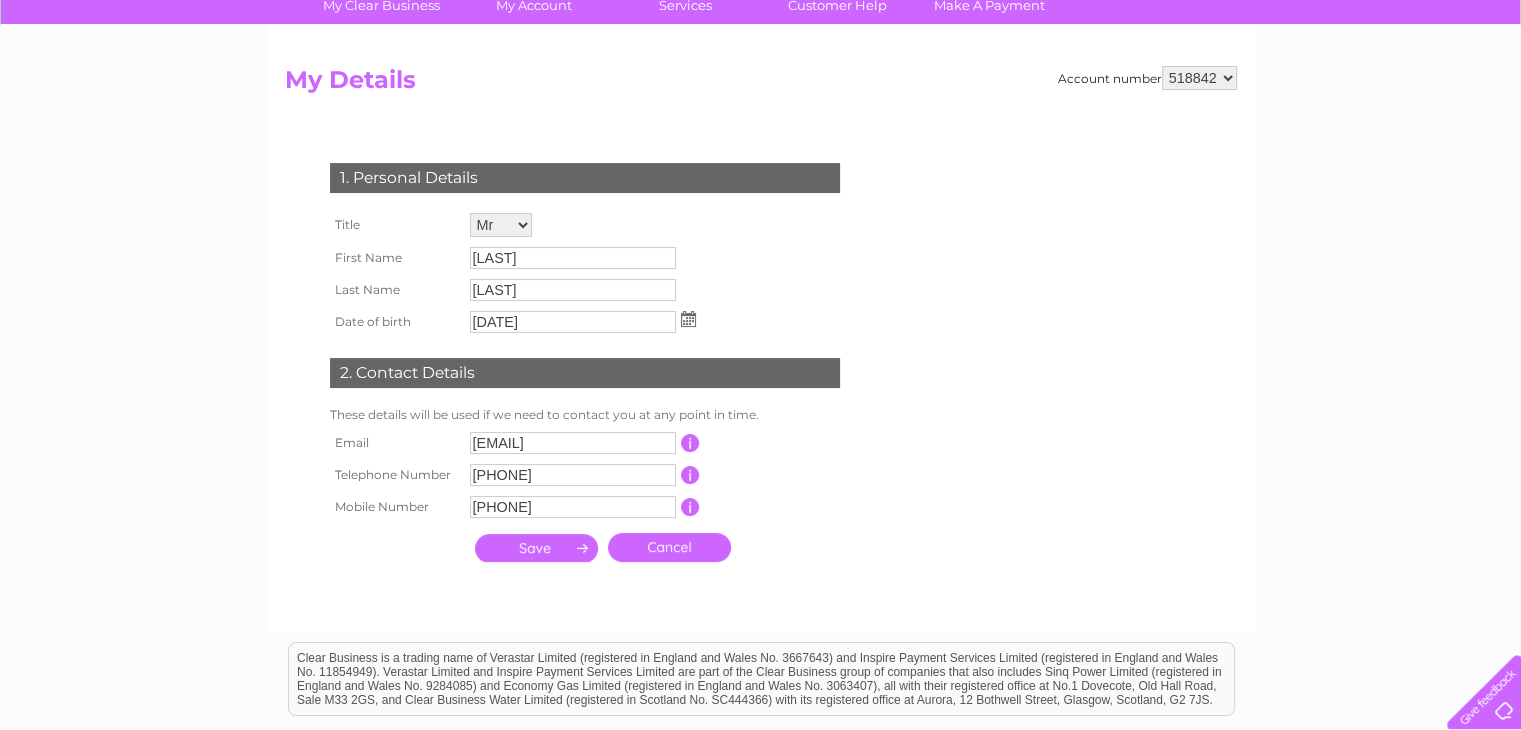 click at bounding box center [688, 319] 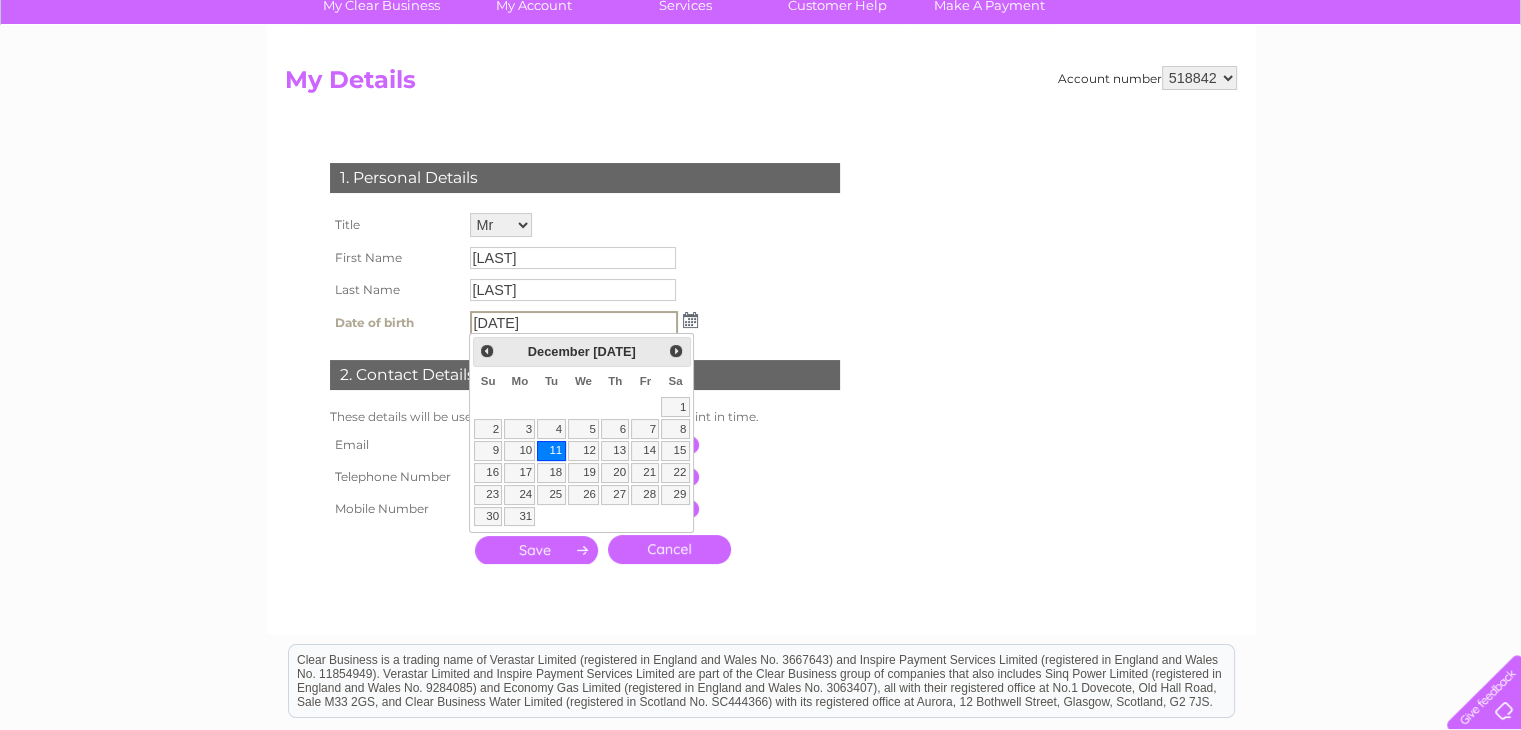 click at bounding box center (690, 320) 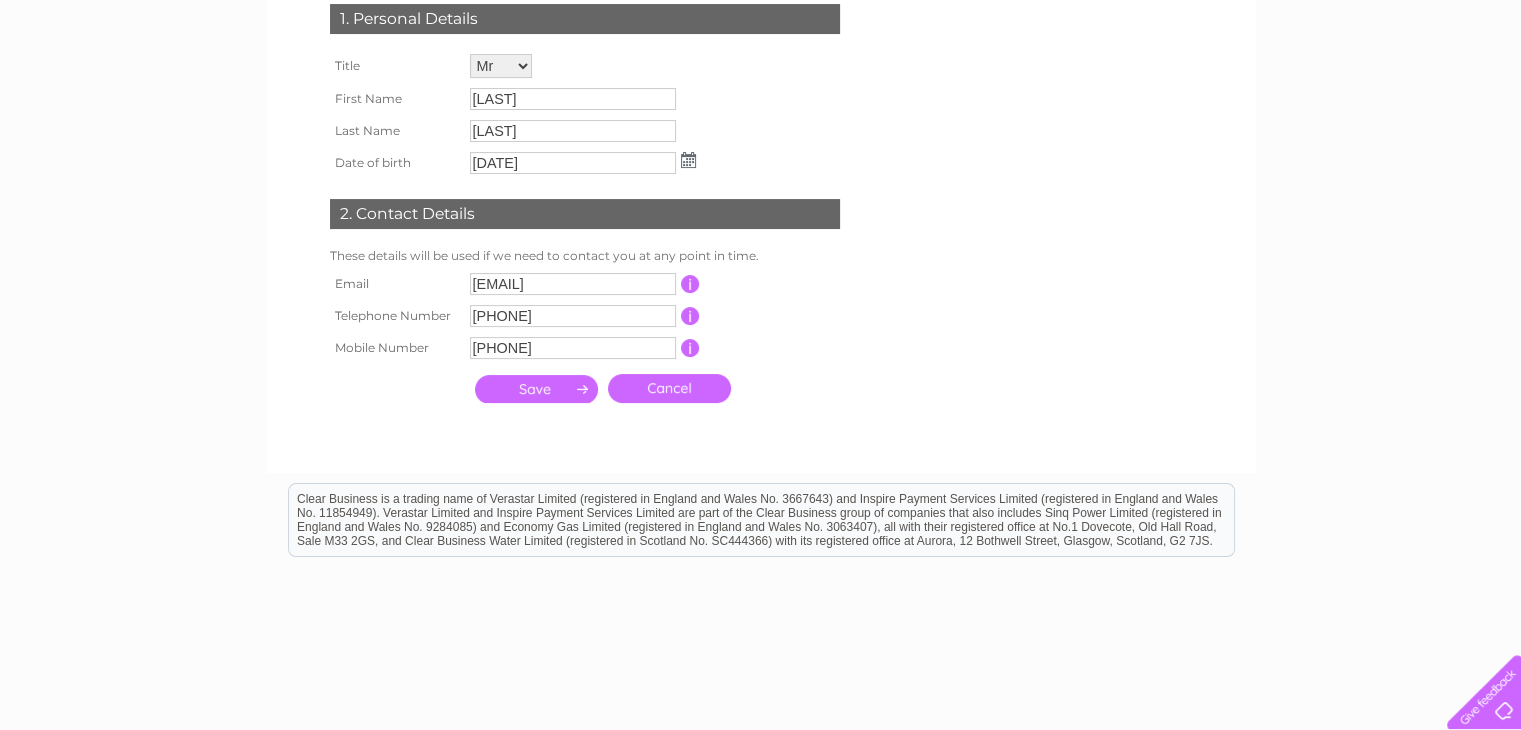 scroll, scrollTop: 323, scrollLeft: 0, axis: vertical 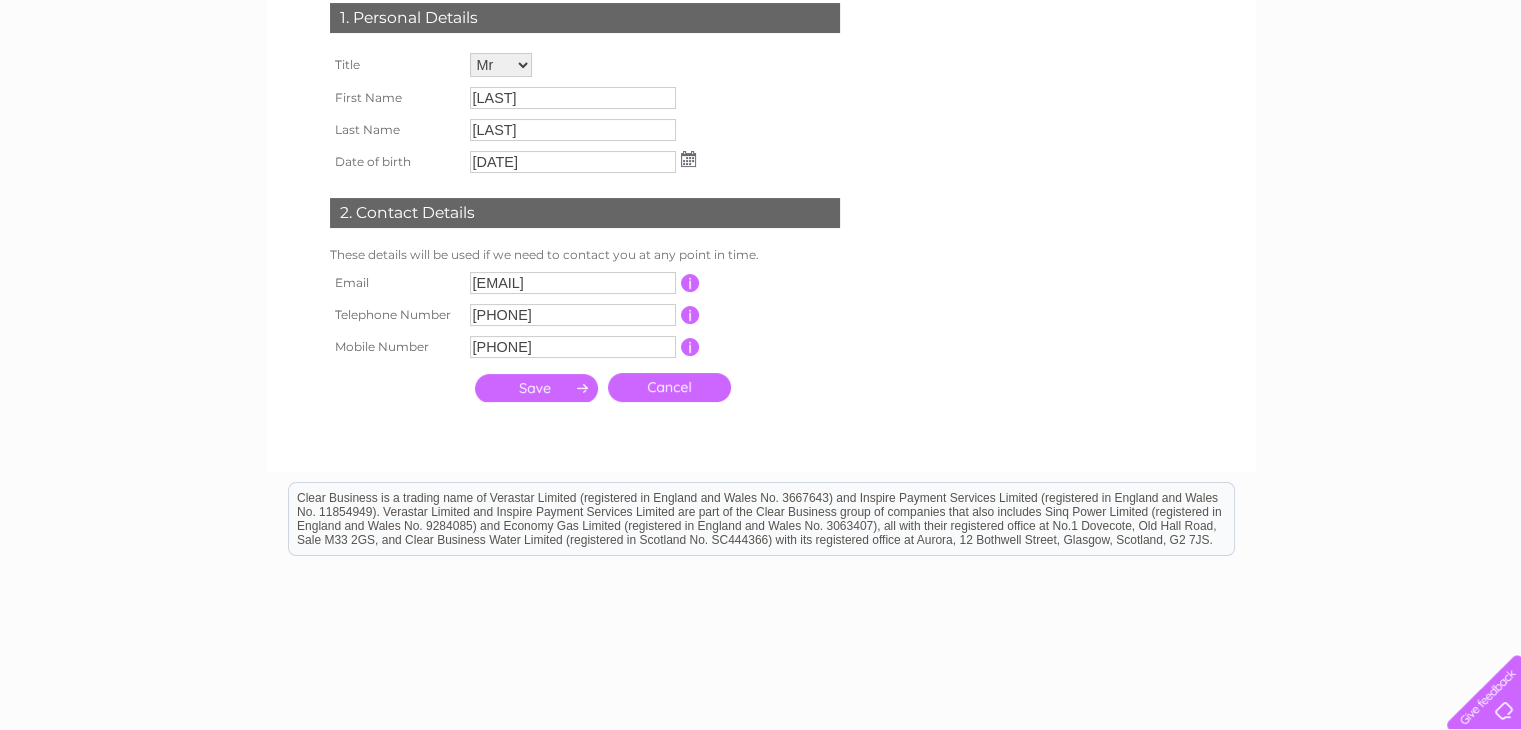 click at bounding box center [688, 159] 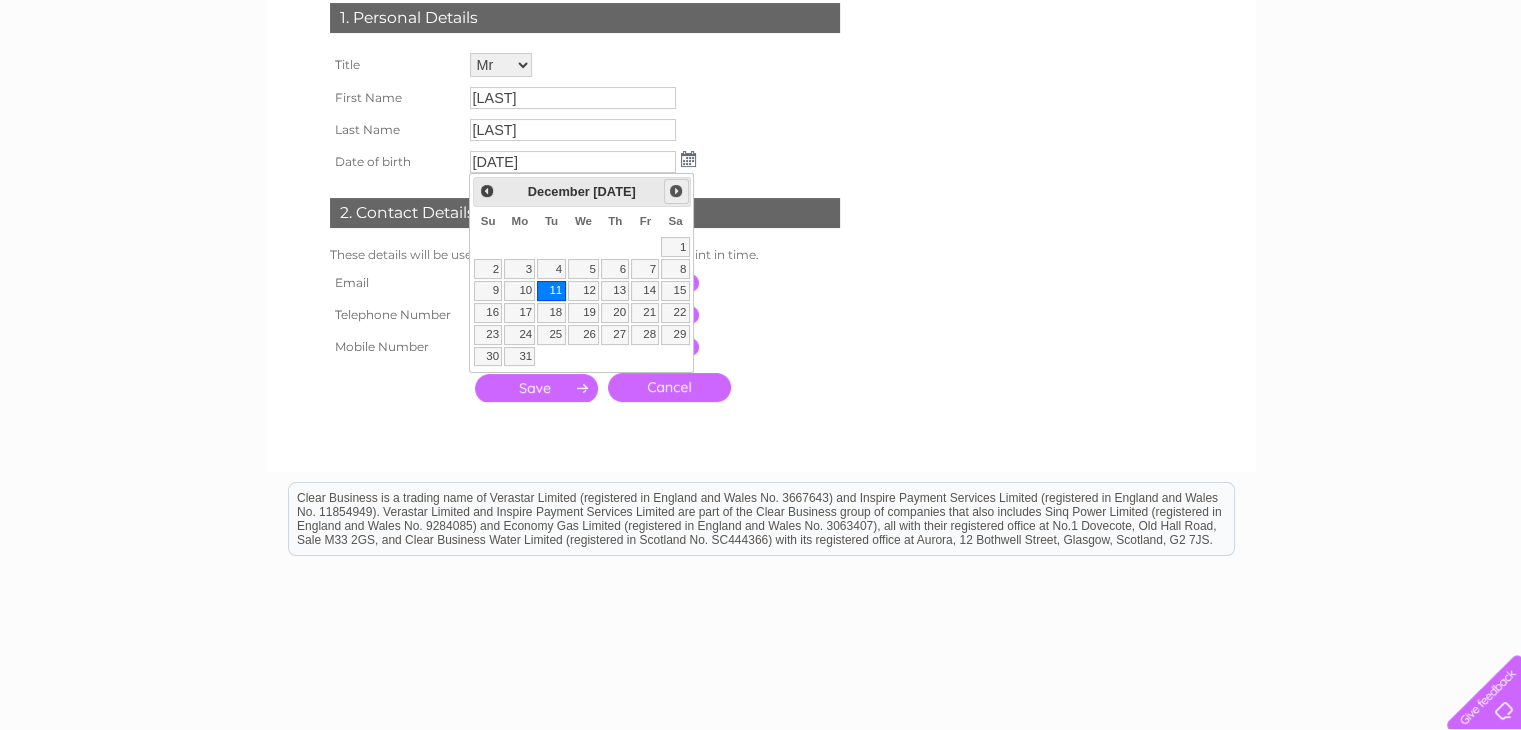click on "Next" at bounding box center (676, 191) 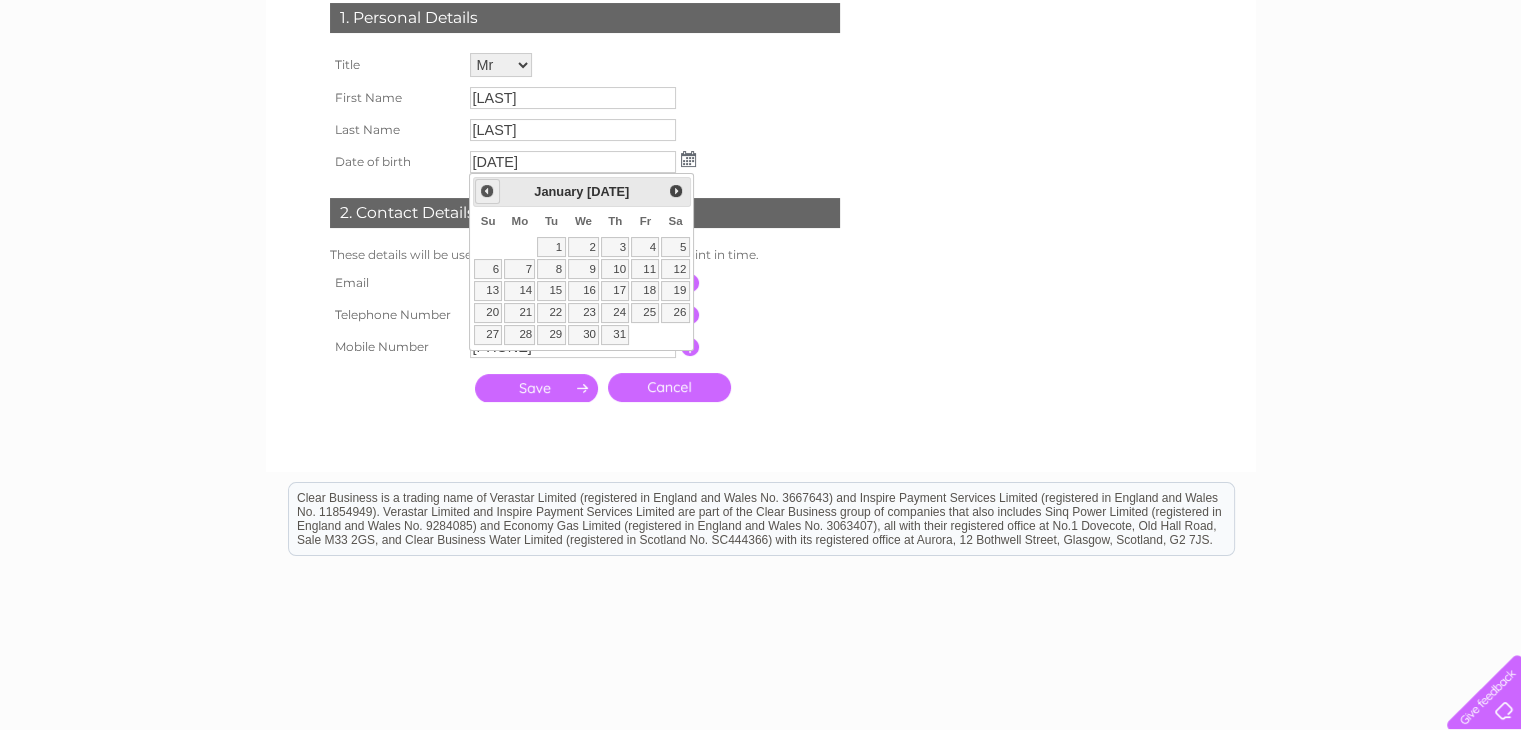 click on "Prev" at bounding box center [487, 191] 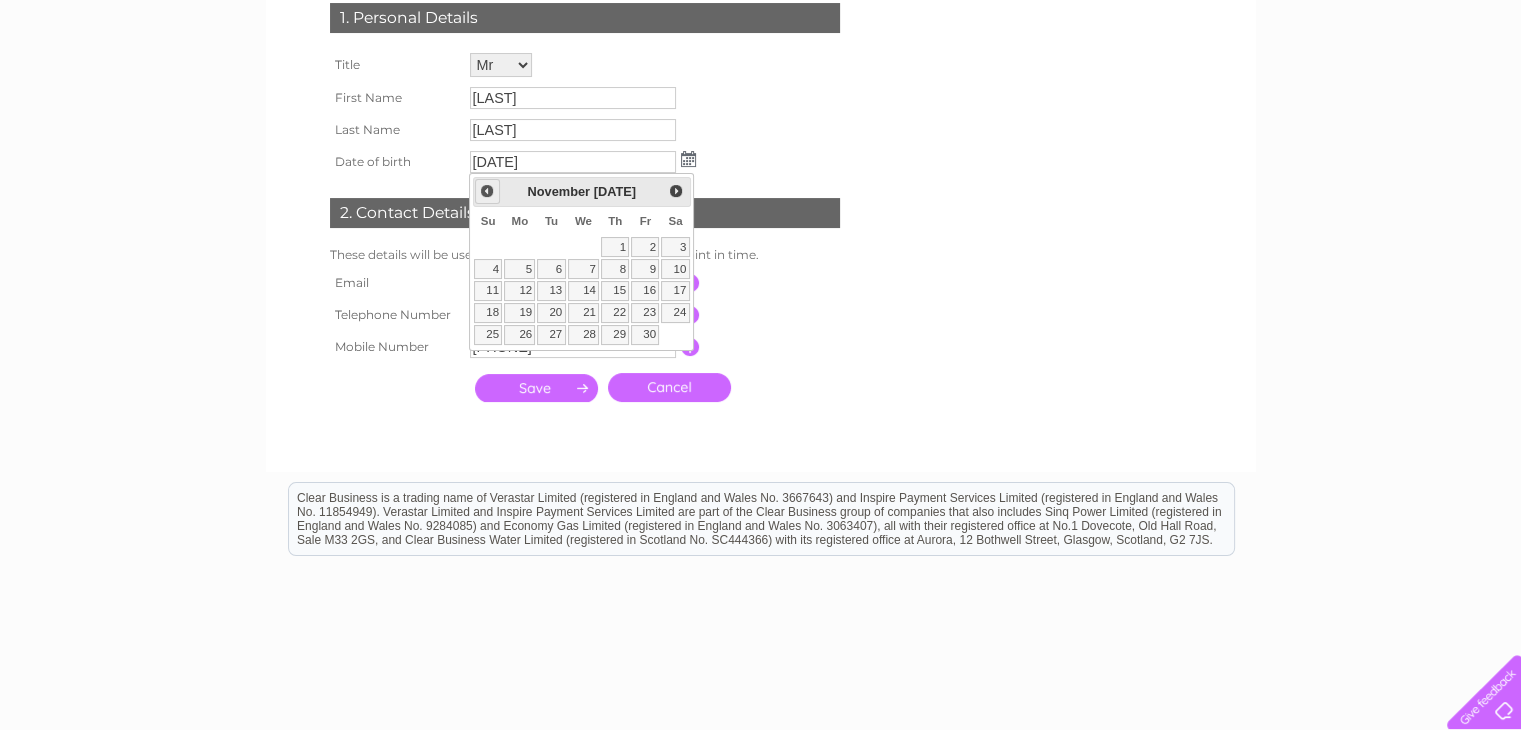 click on "Prev" at bounding box center [487, 191] 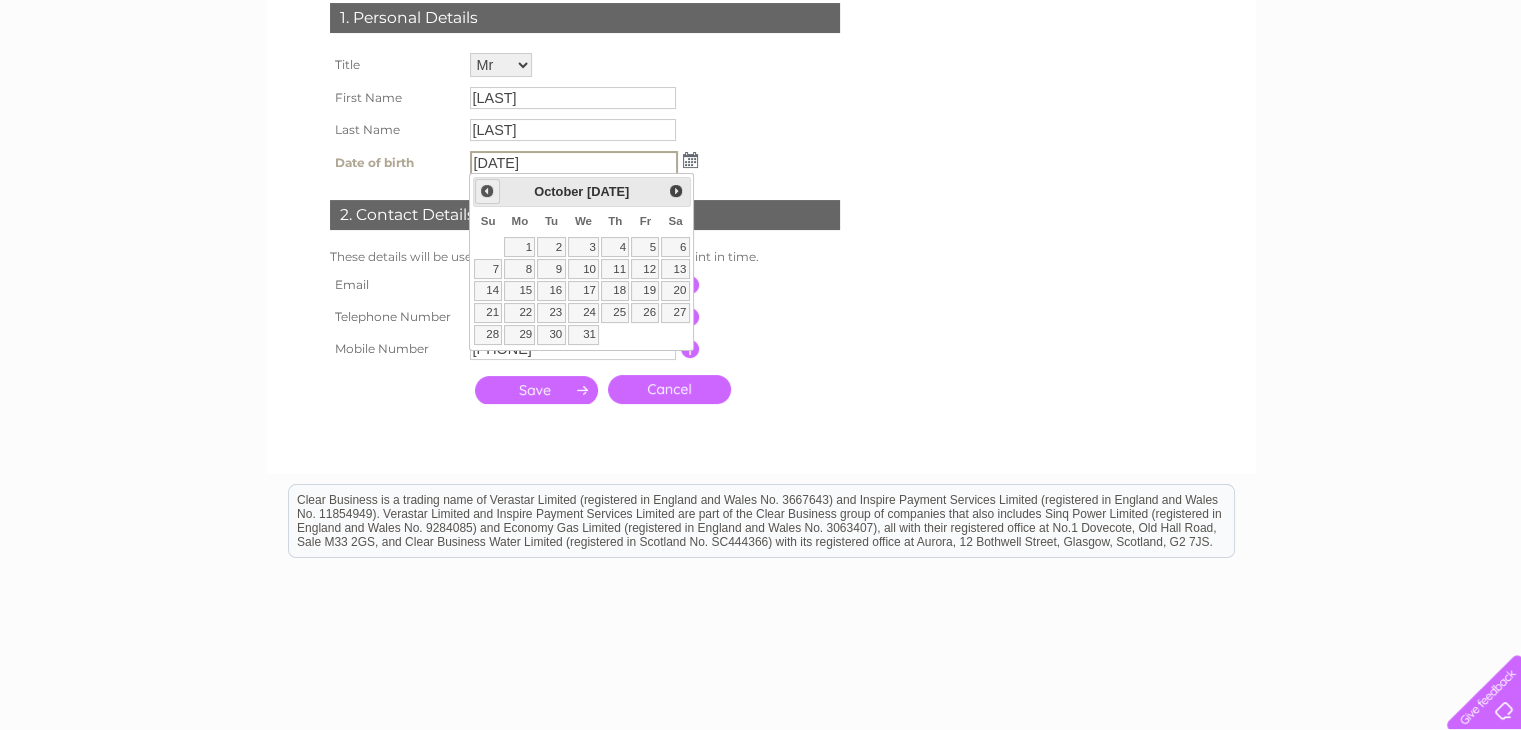 click on "Prev" at bounding box center (487, 191) 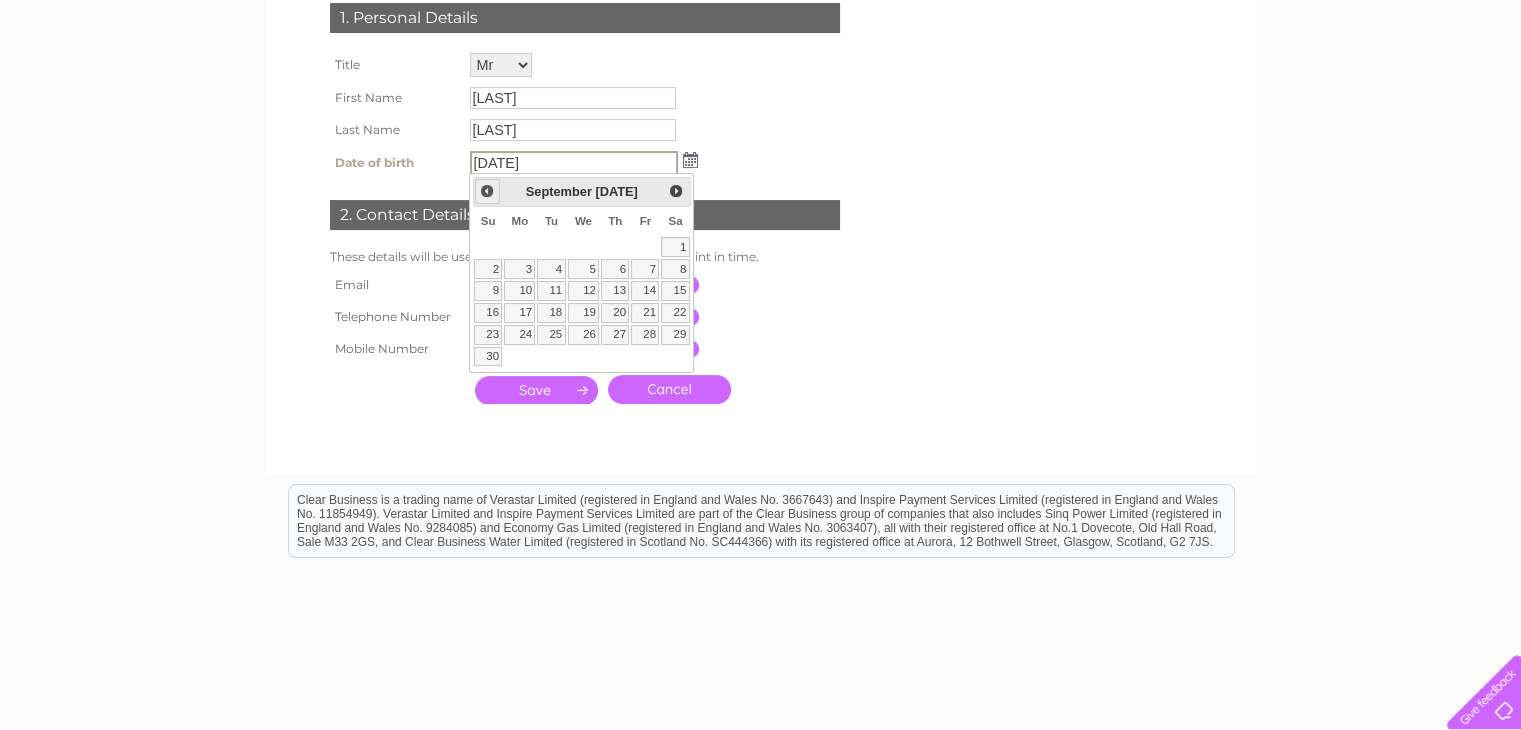 click on "Prev" at bounding box center (487, 191) 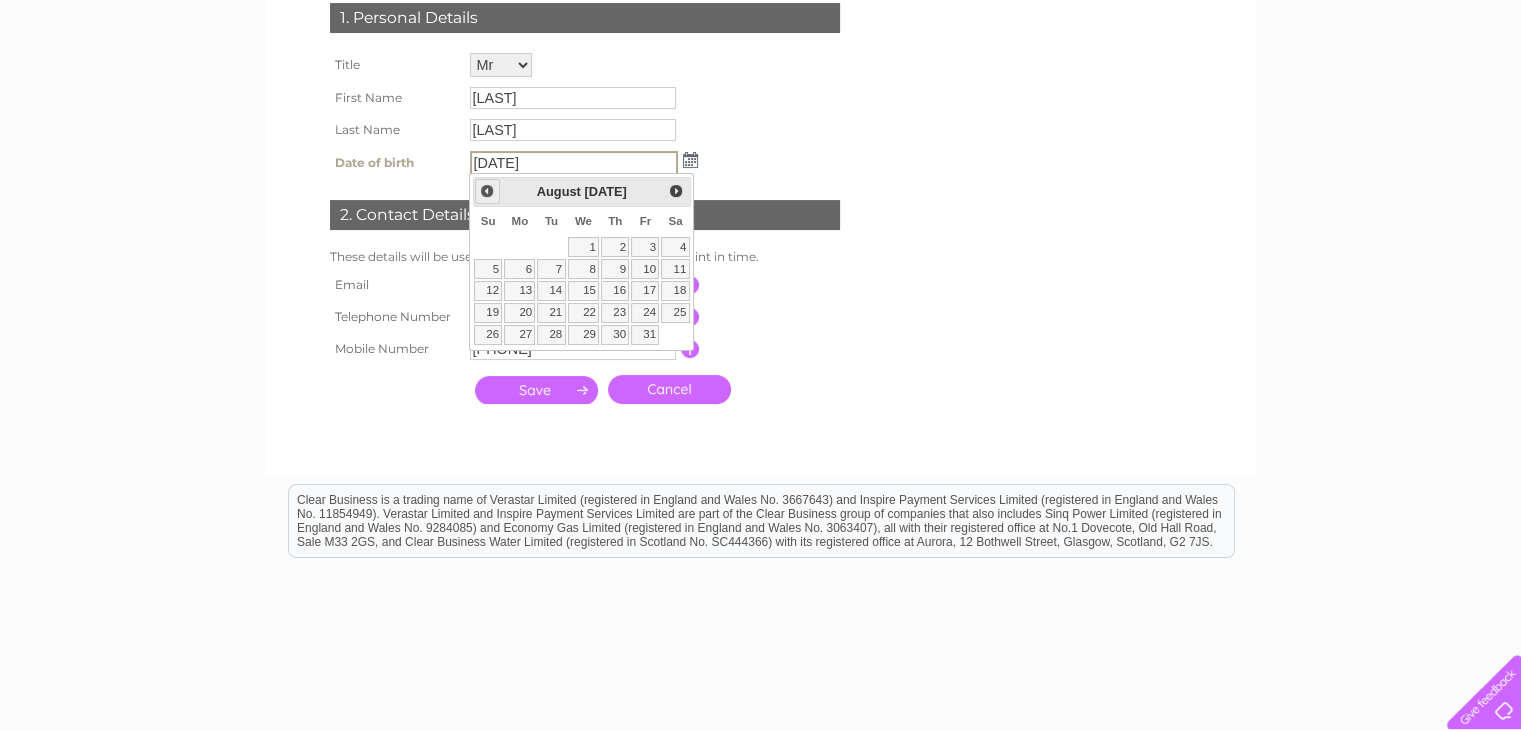 click on "Prev" at bounding box center [487, 191] 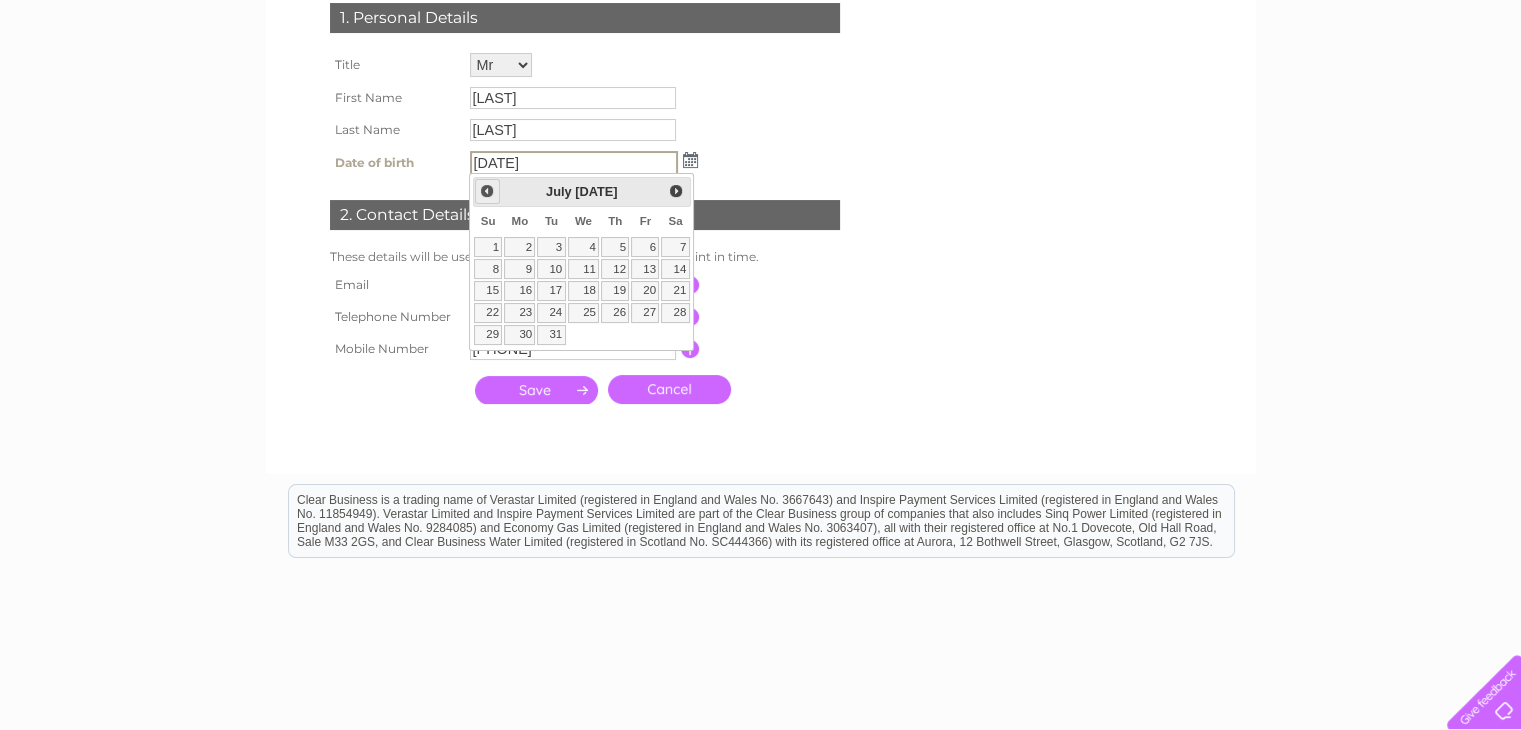click on "Prev" at bounding box center (487, 191) 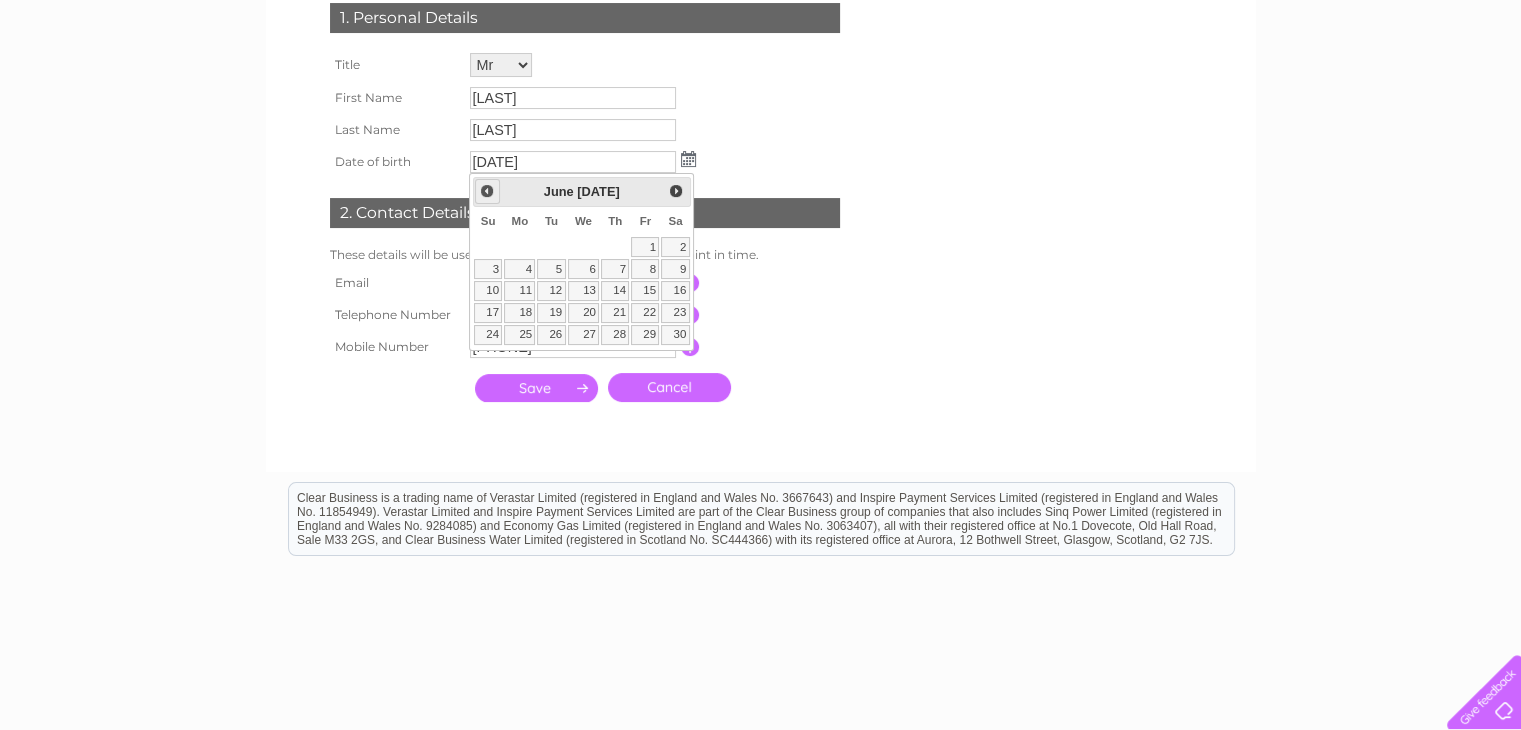 click on "Prev" at bounding box center (487, 191) 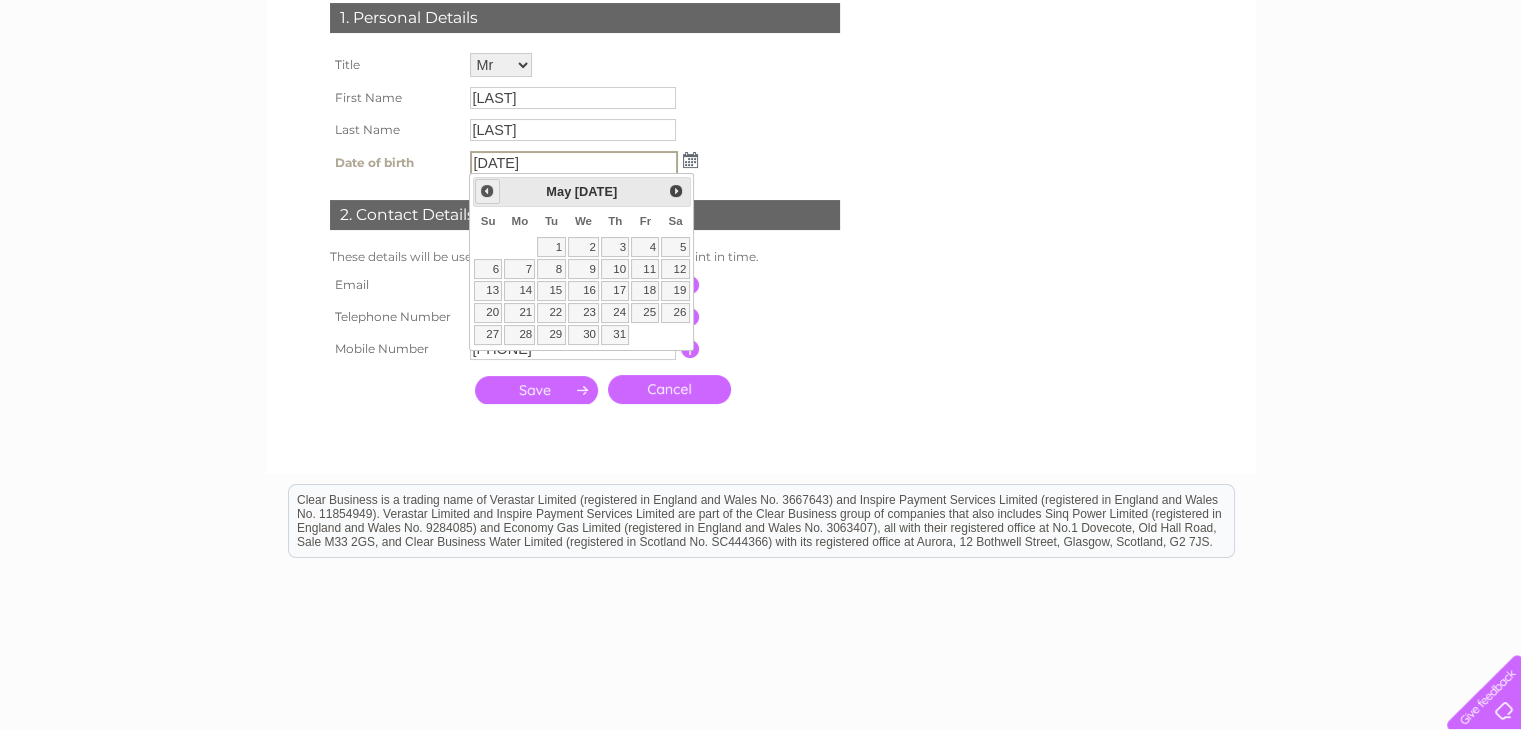 click on "Prev" at bounding box center (487, 191) 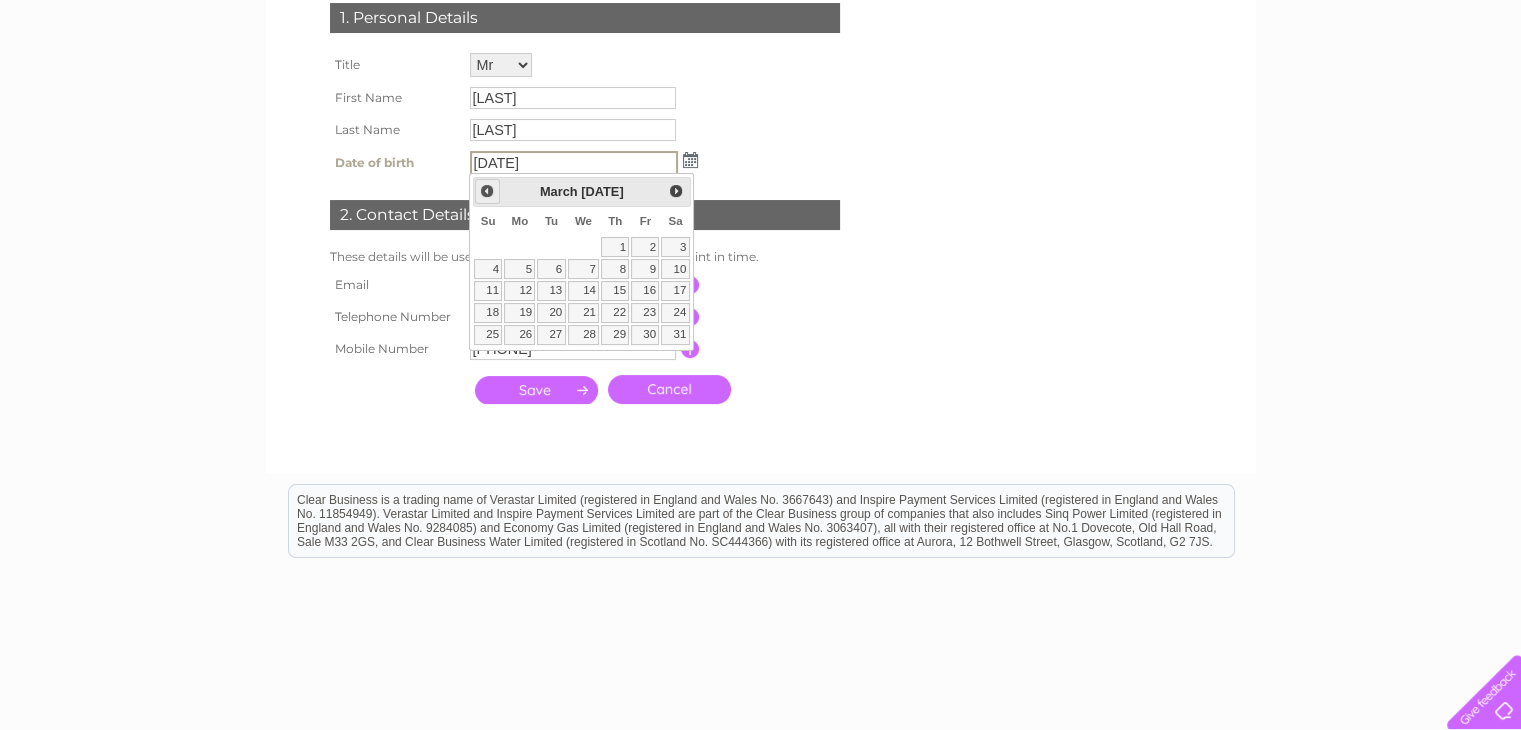 click on "Prev" at bounding box center [487, 191] 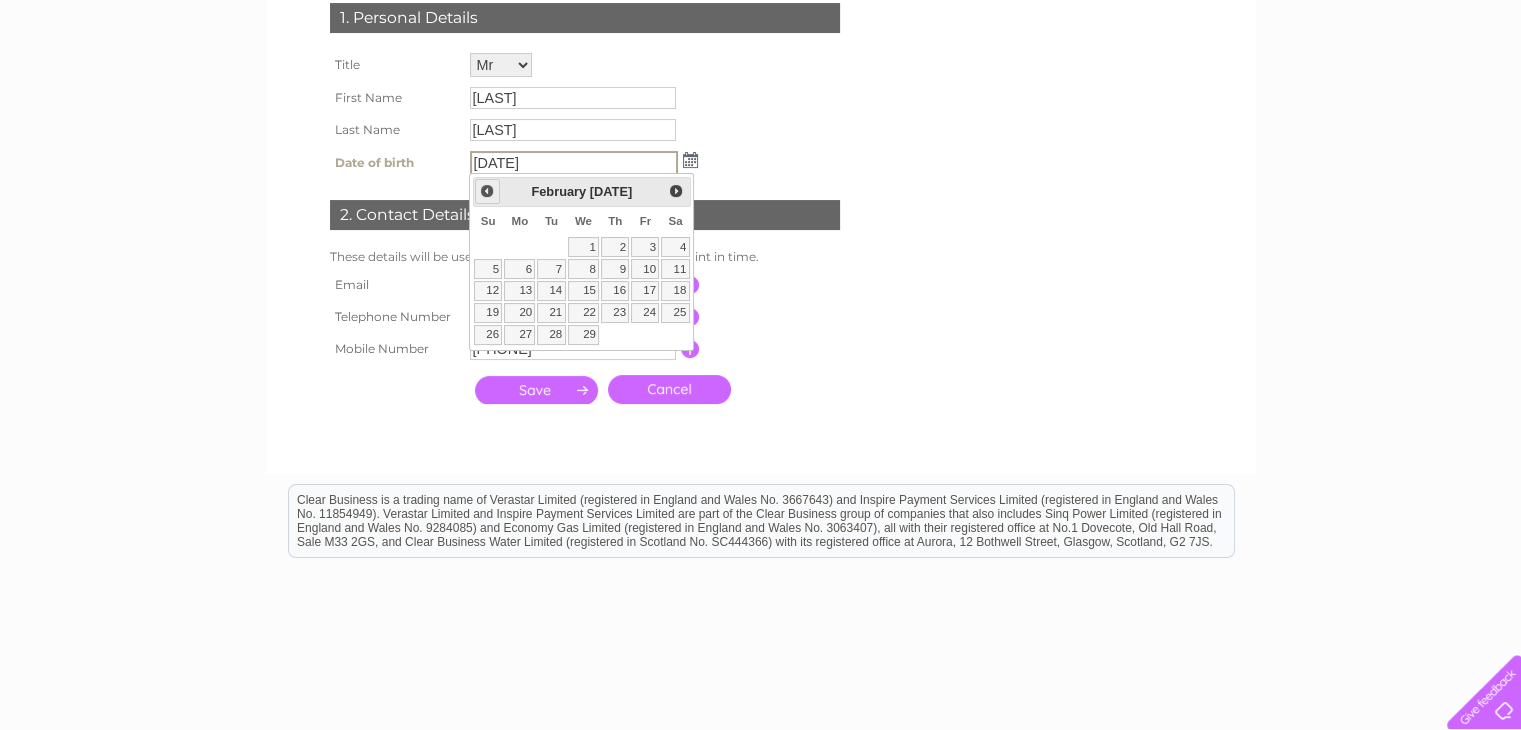click on "Prev" at bounding box center [487, 191] 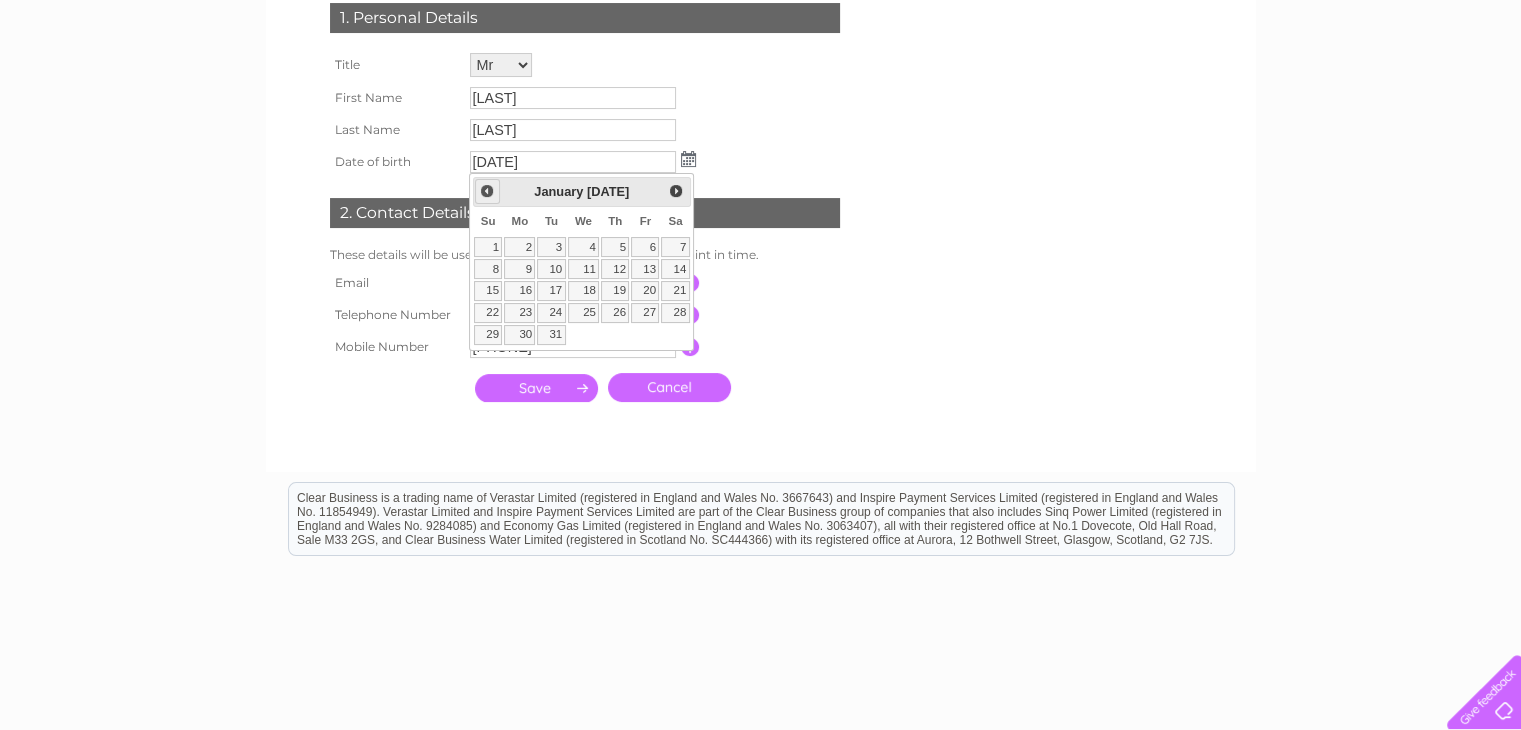 click on "Prev" at bounding box center [487, 191] 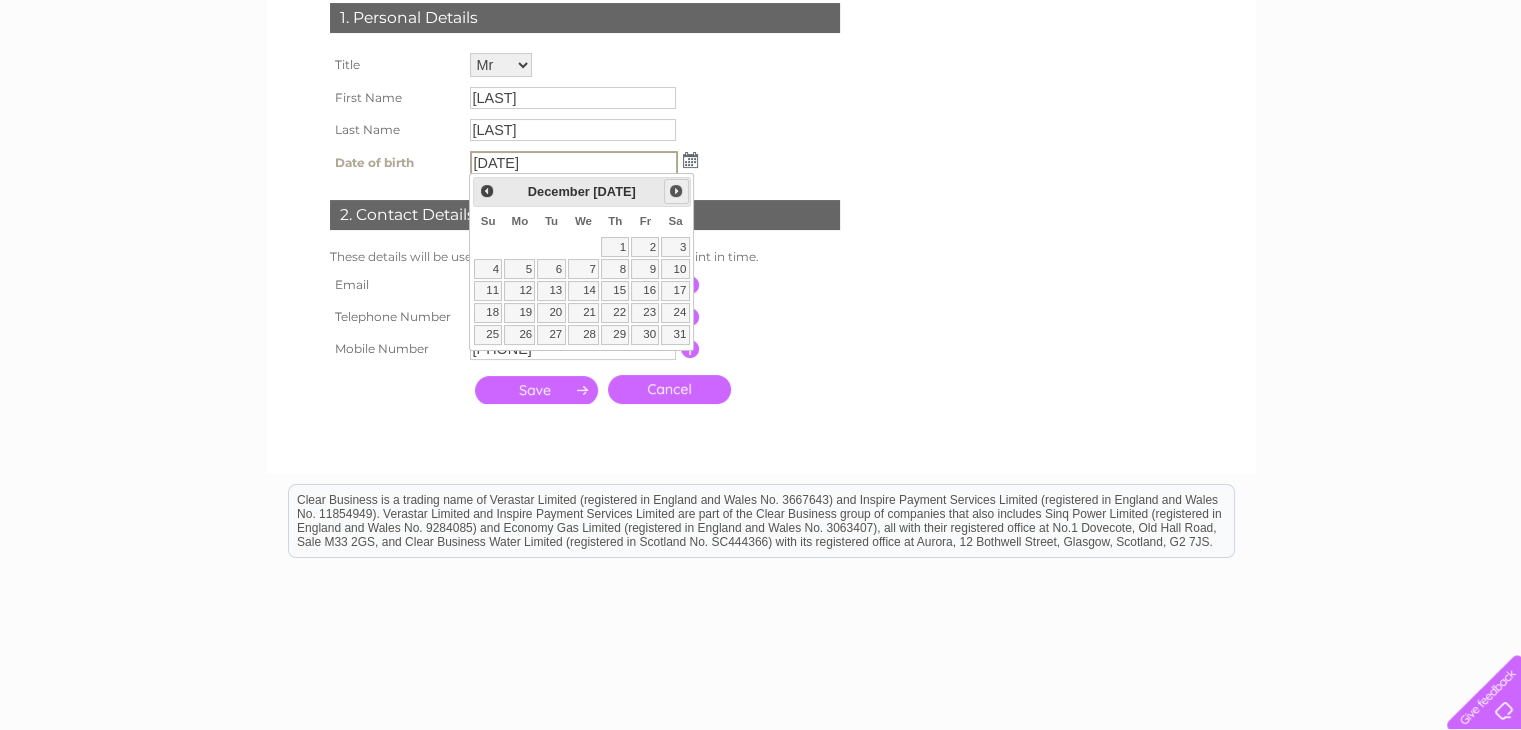 click on "Next" at bounding box center [676, 191] 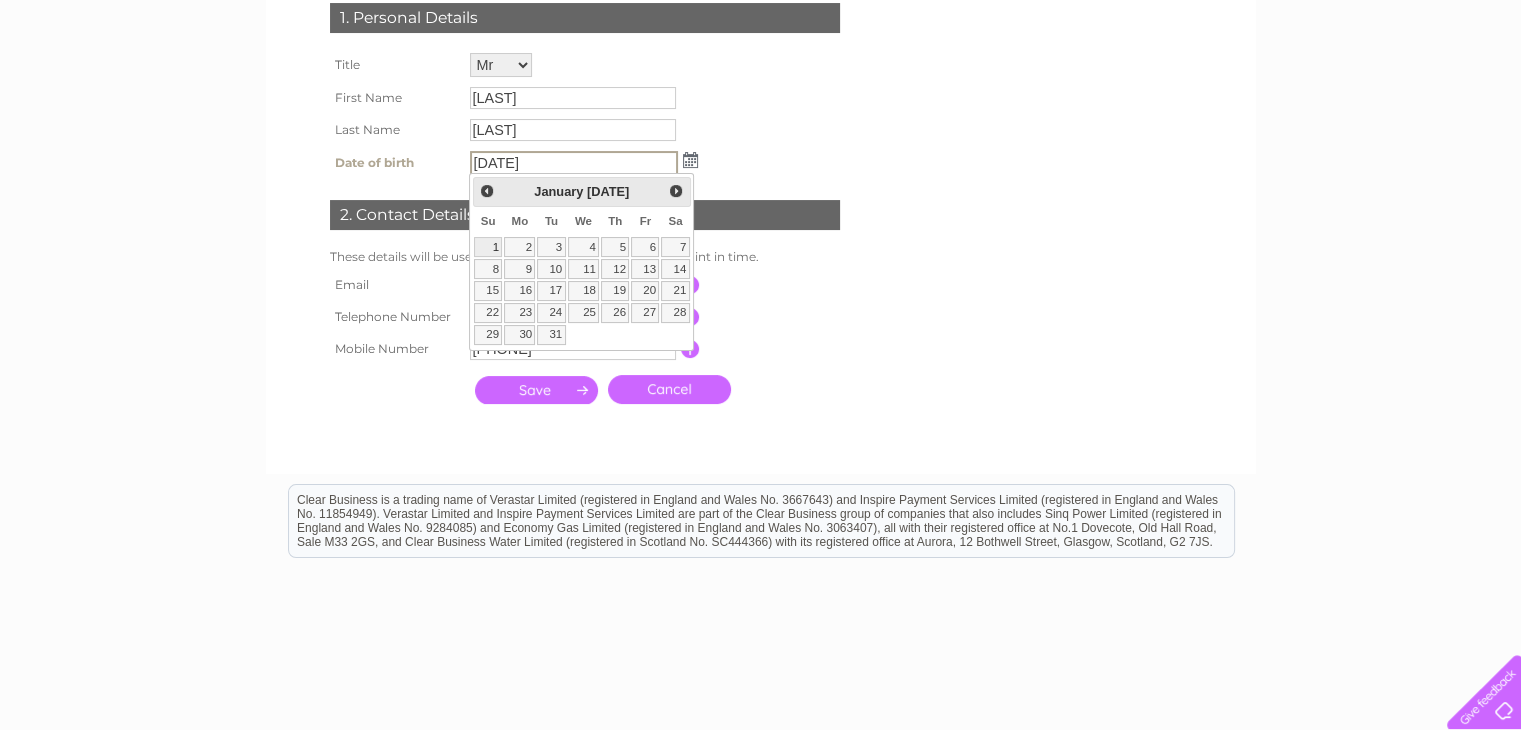 click on "1" at bounding box center [488, 247] 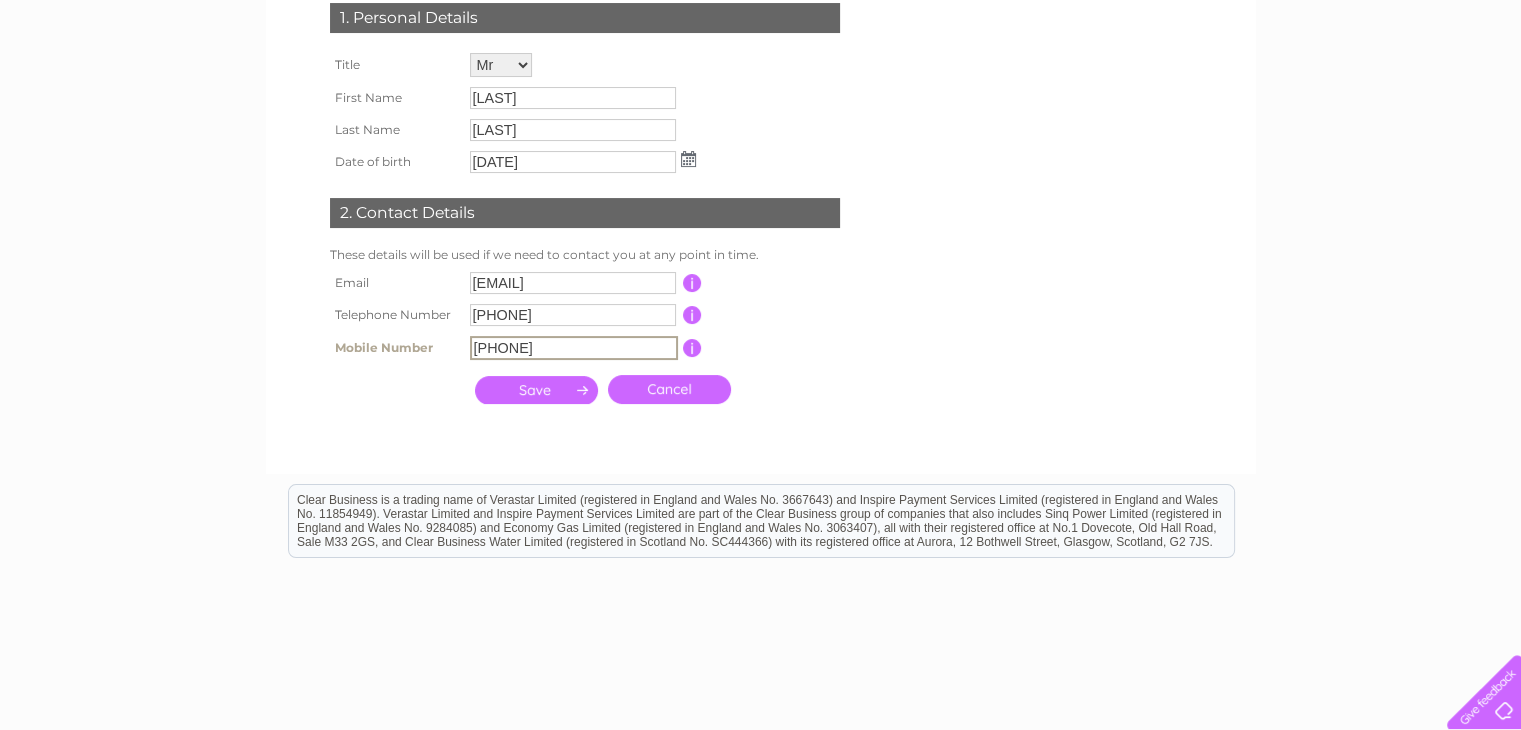 click on "07462029364" at bounding box center [574, 348] 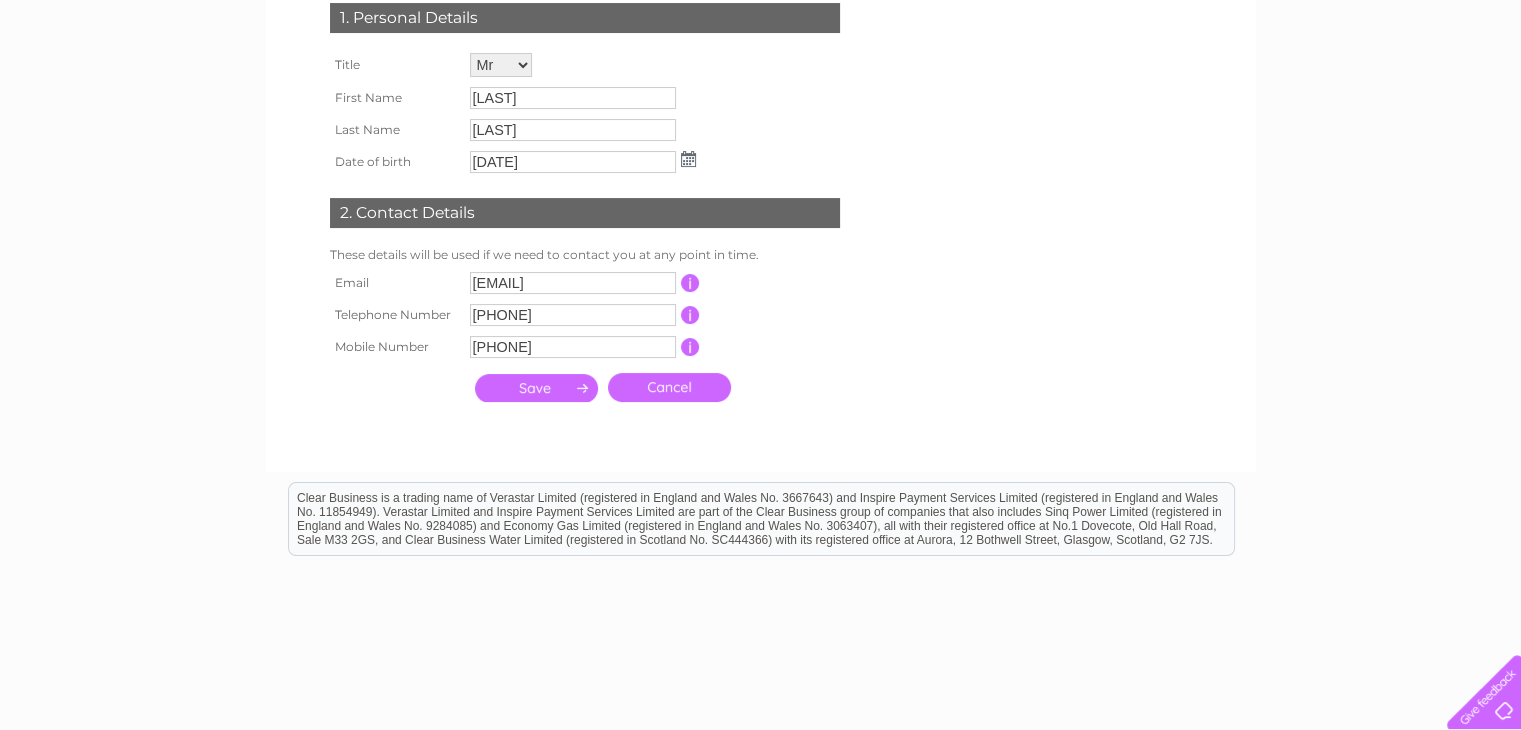 click at bounding box center (536, 388) 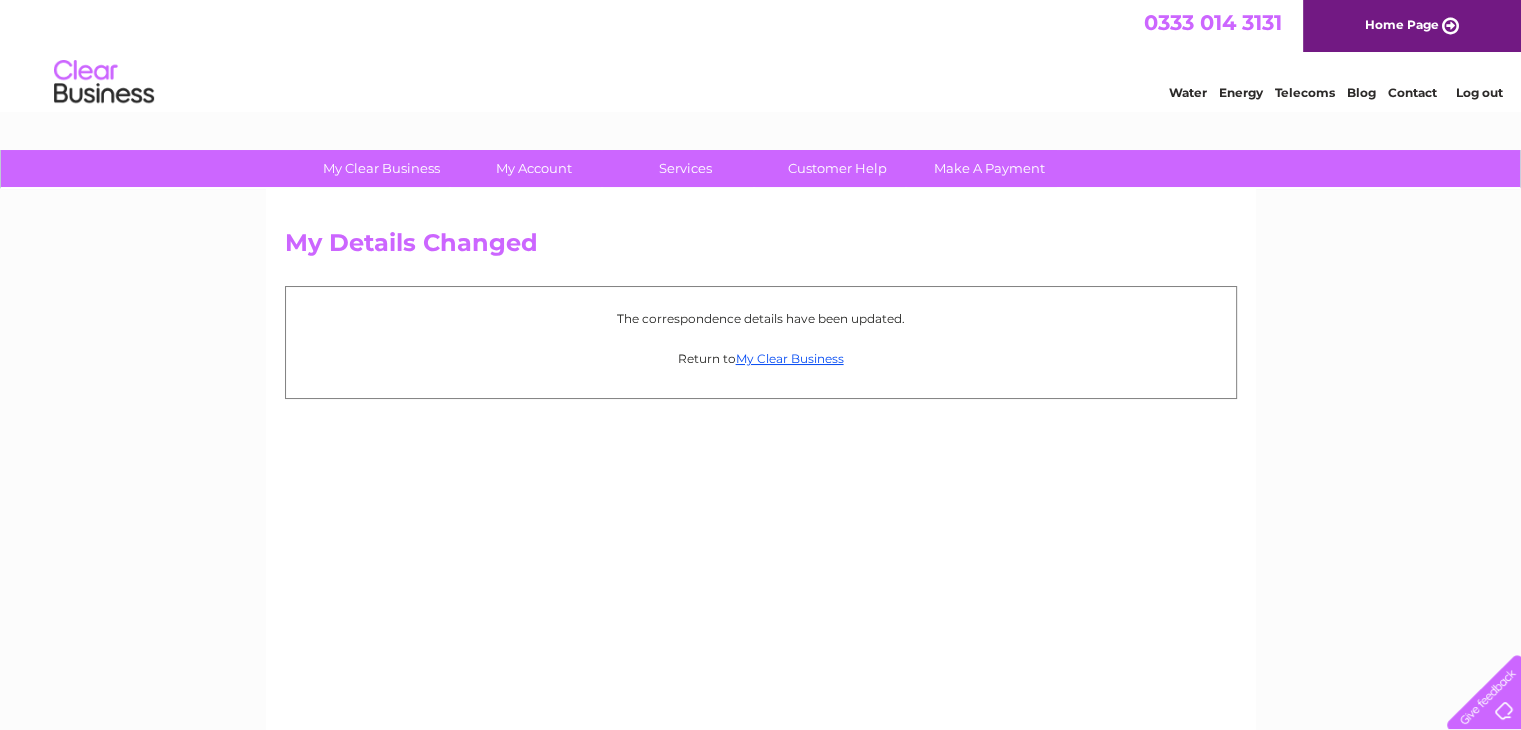 scroll, scrollTop: 0, scrollLeft: 0, axis: both 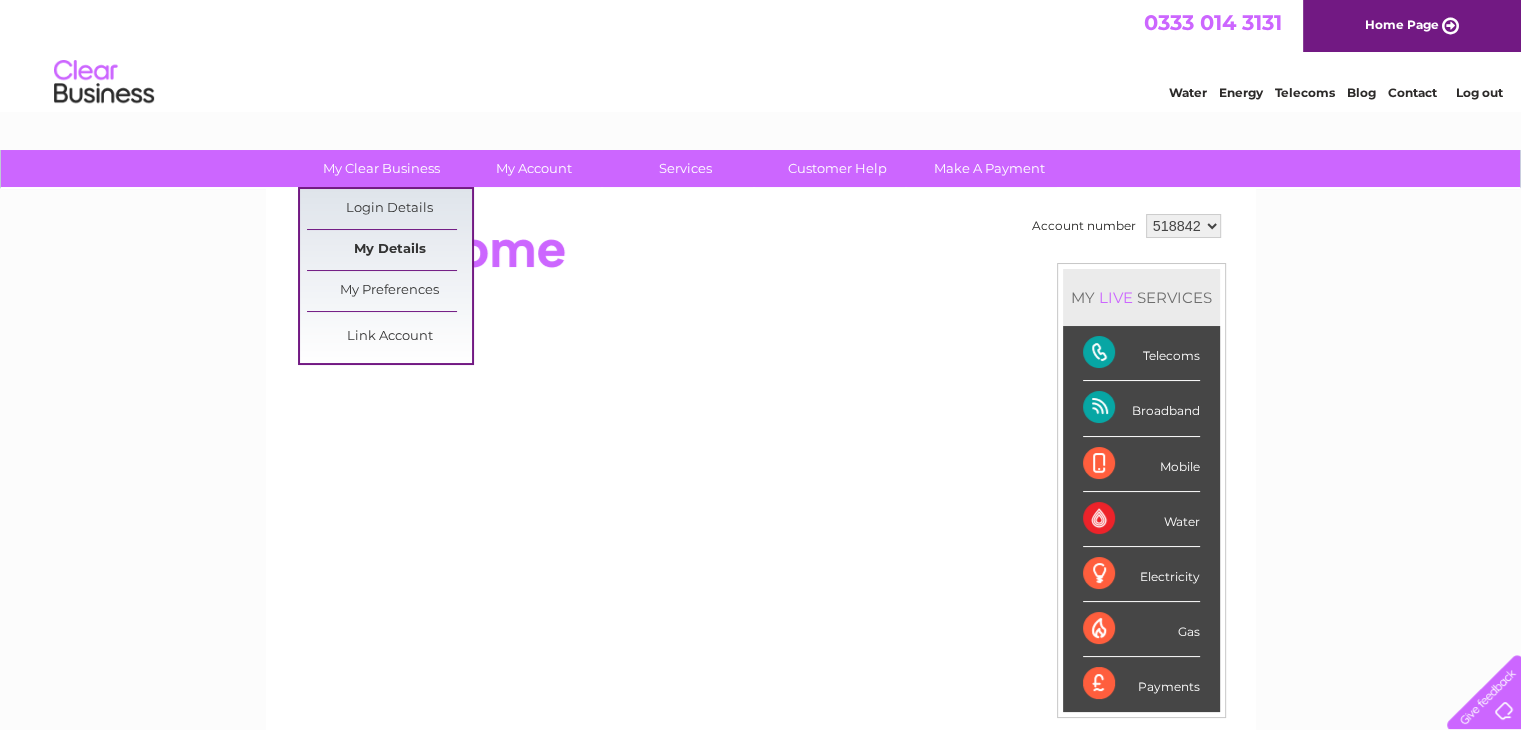 click on "My Details" at bounding box center [389, 250] 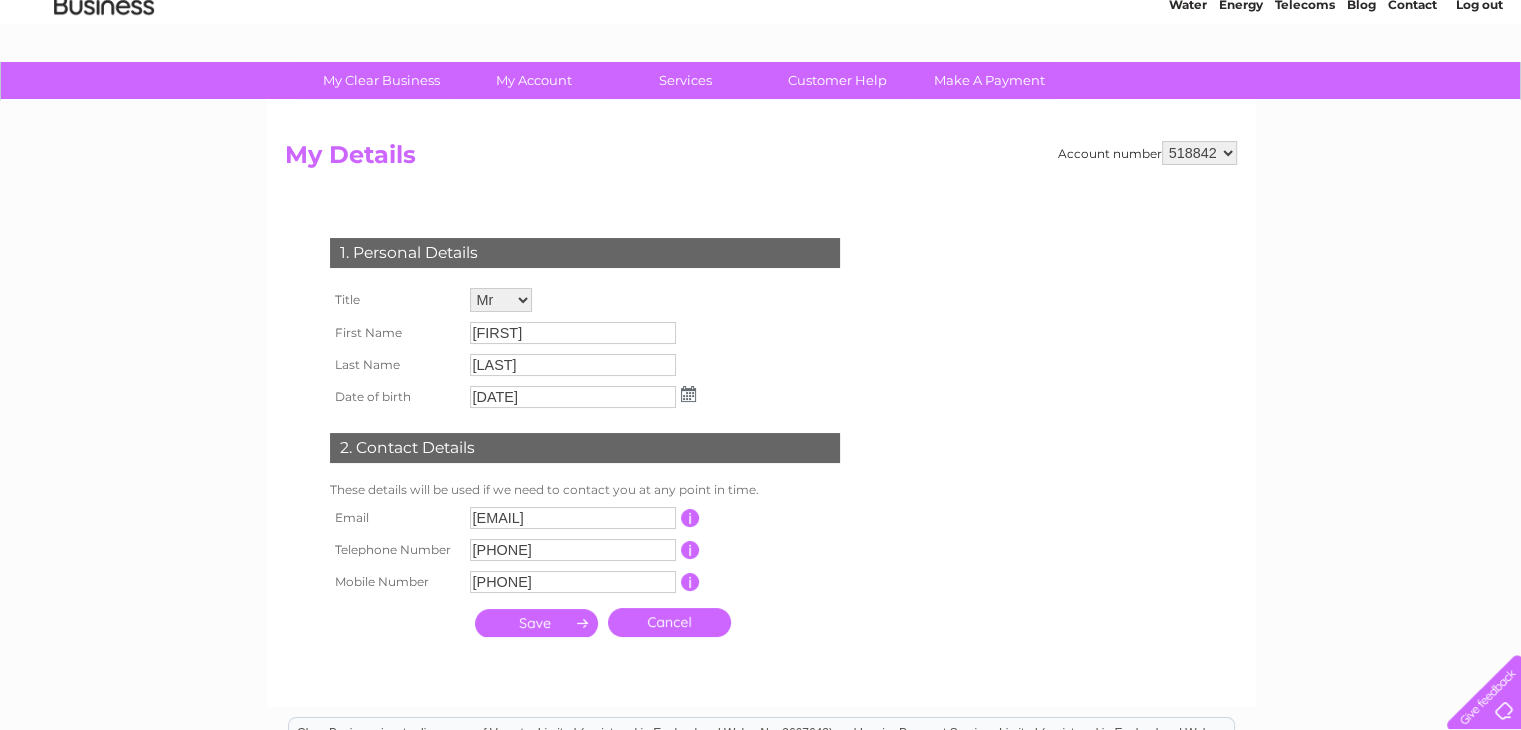 scroll, scrollTop: 87, scrollLeft: 0, axis: vertical 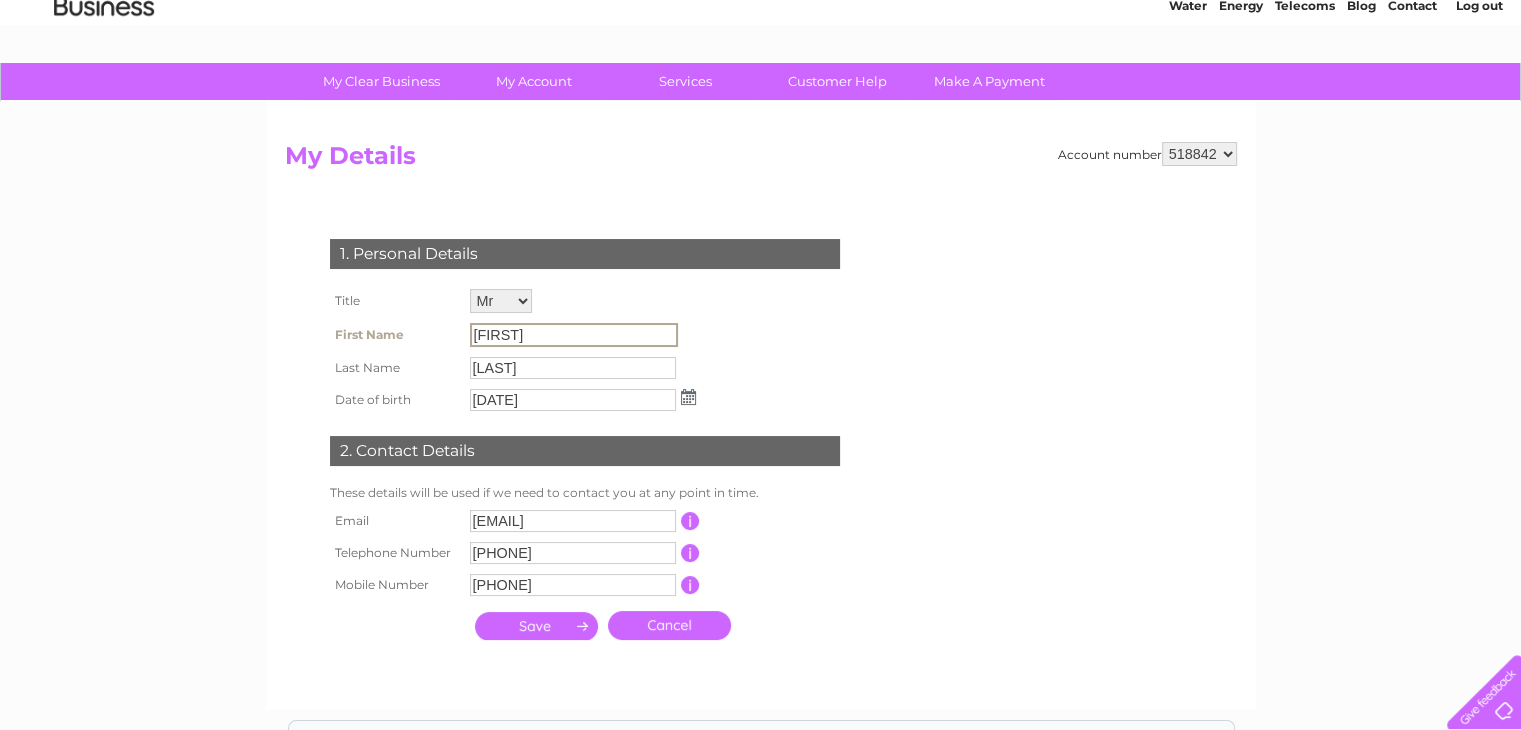 click on "Muhammad" at bounding box center [574, 335] 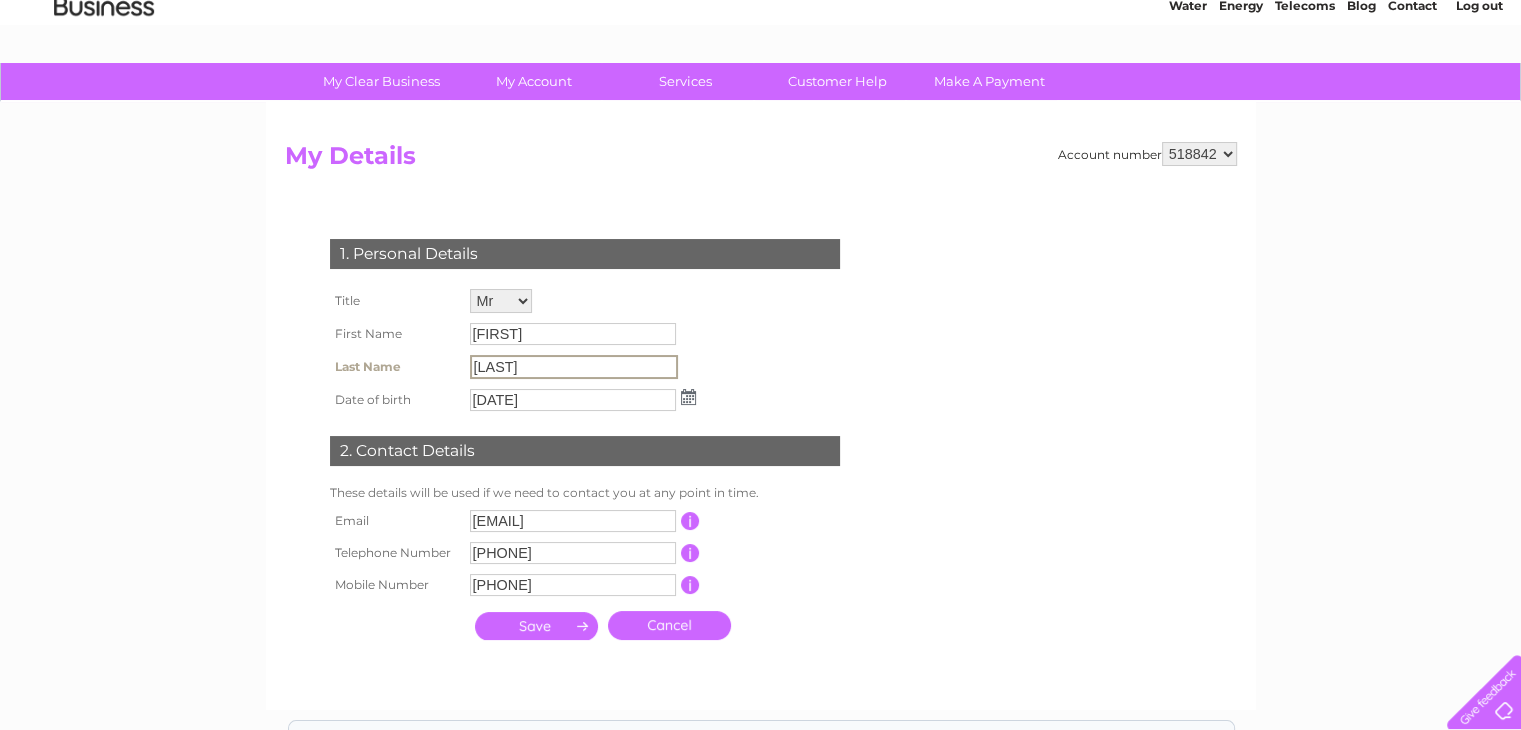 click on "Akram" at bounding box center [574, 367] 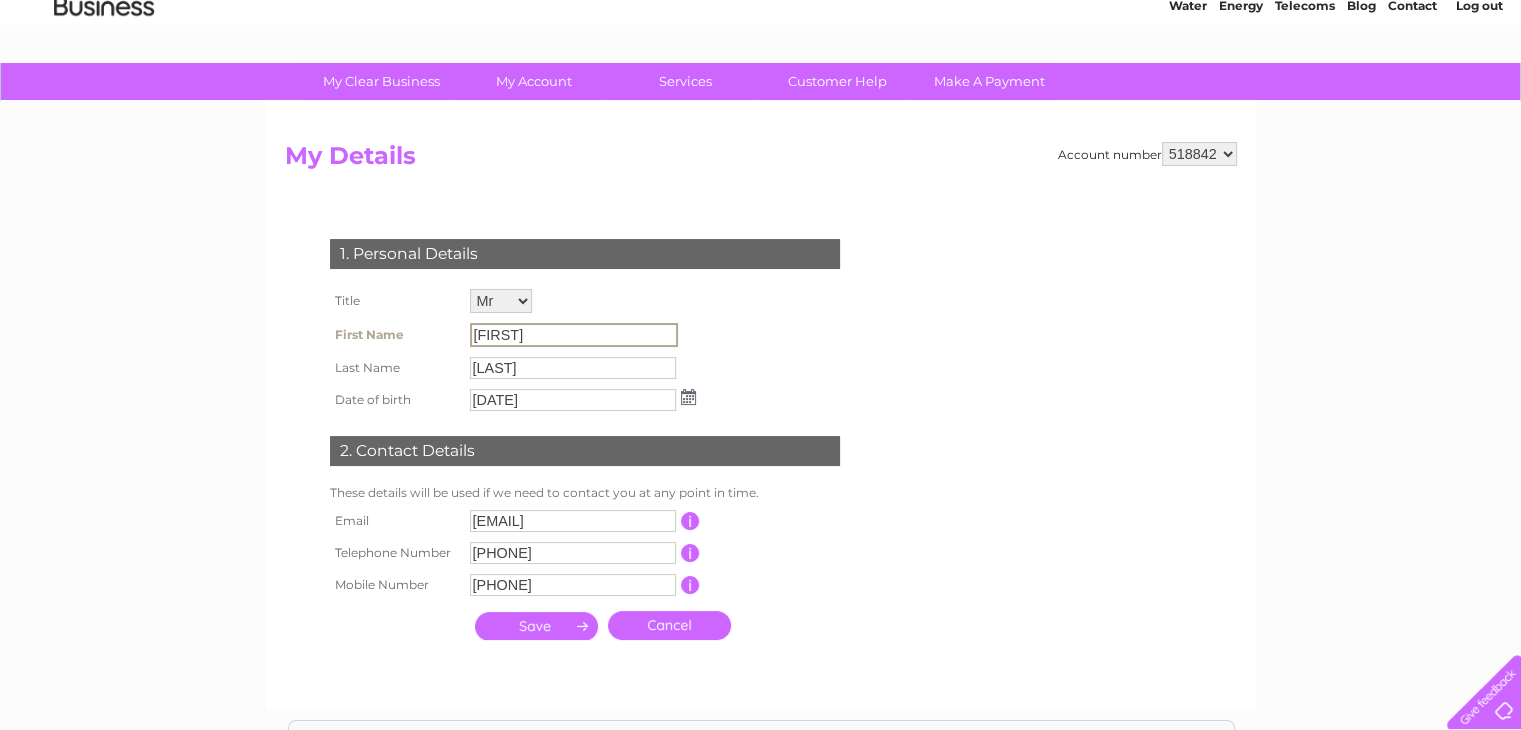 click on "Muhammad" at bounding box center [574, 335] 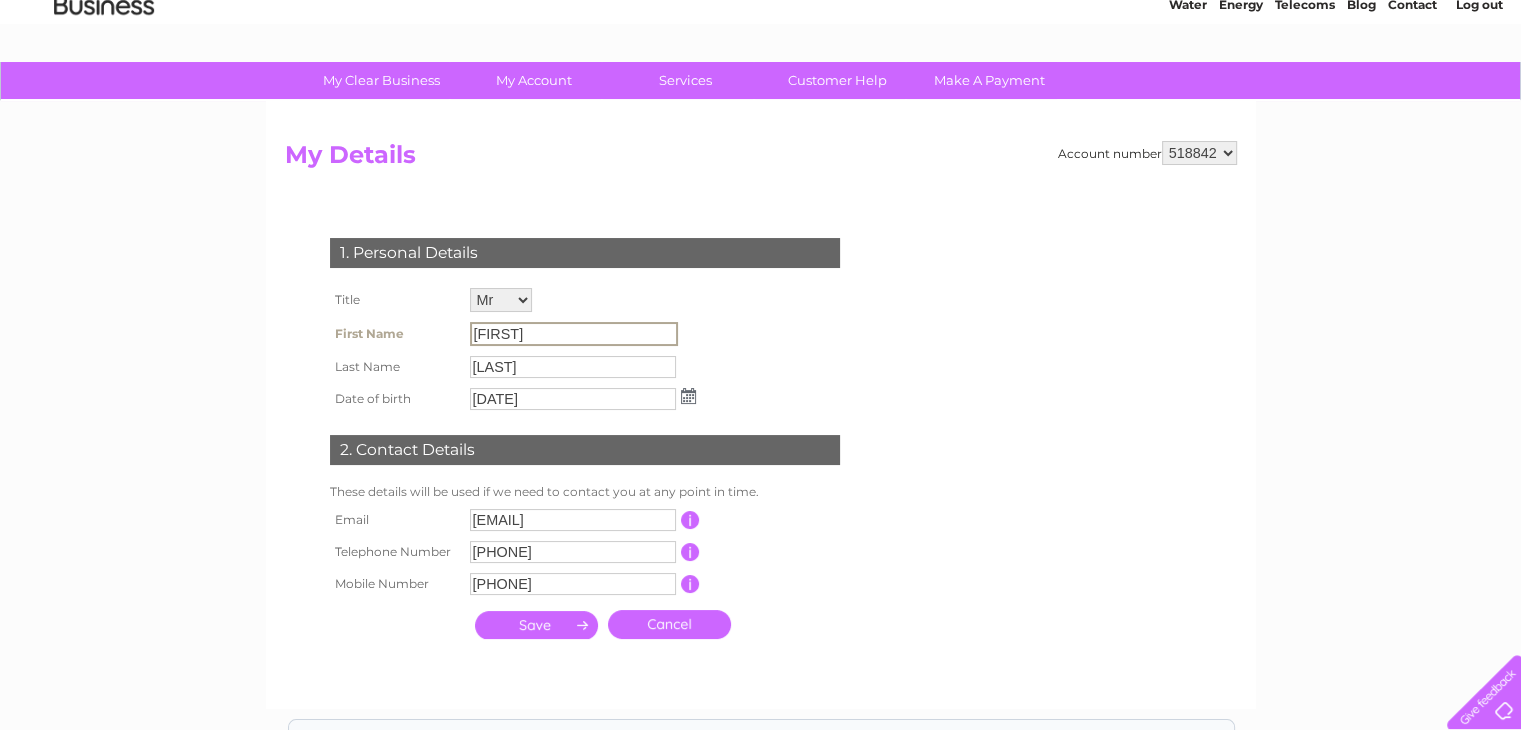 scroll, scrollTop: 88, scrollLeft: 0, axis: vertical 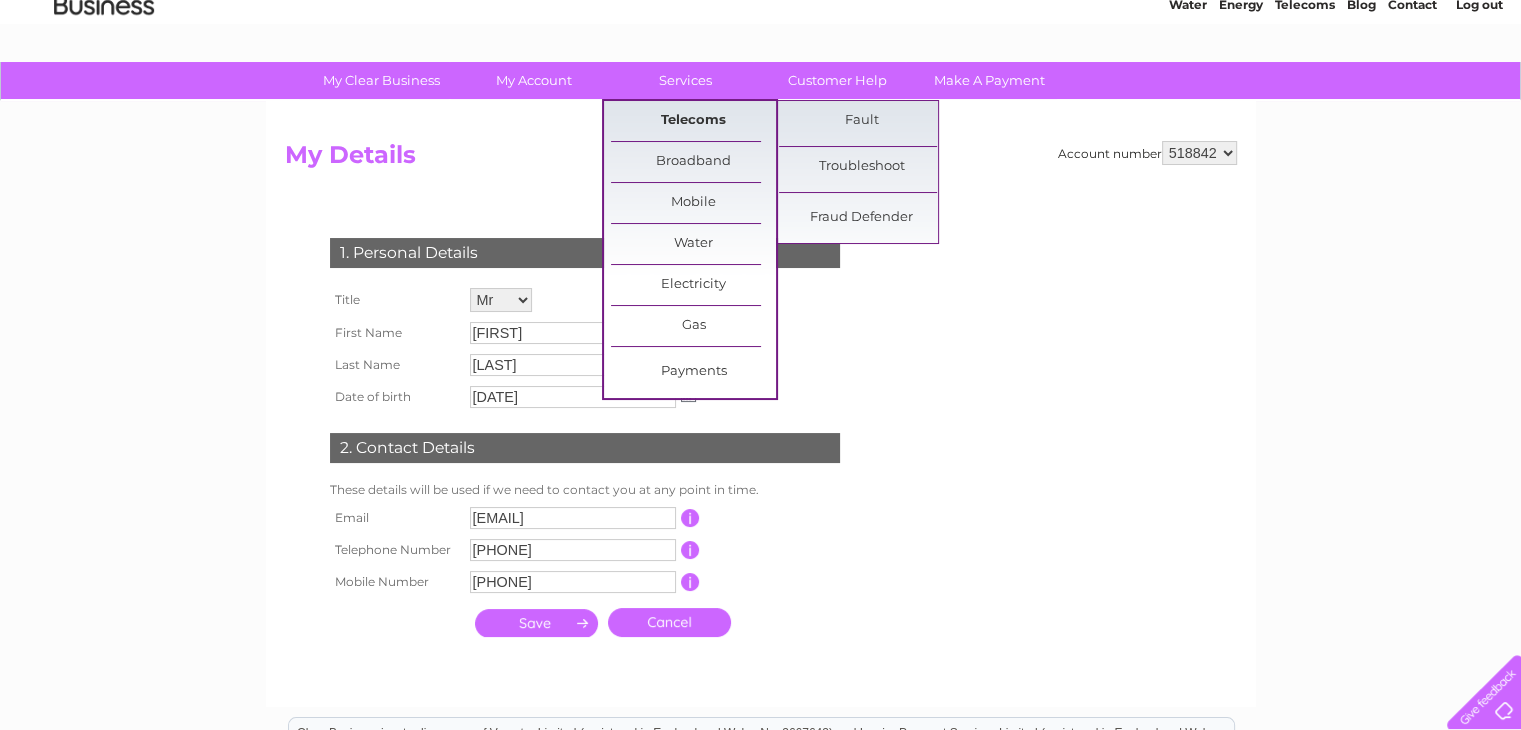 click on "Telecoms" at bounding box center [693, 121] 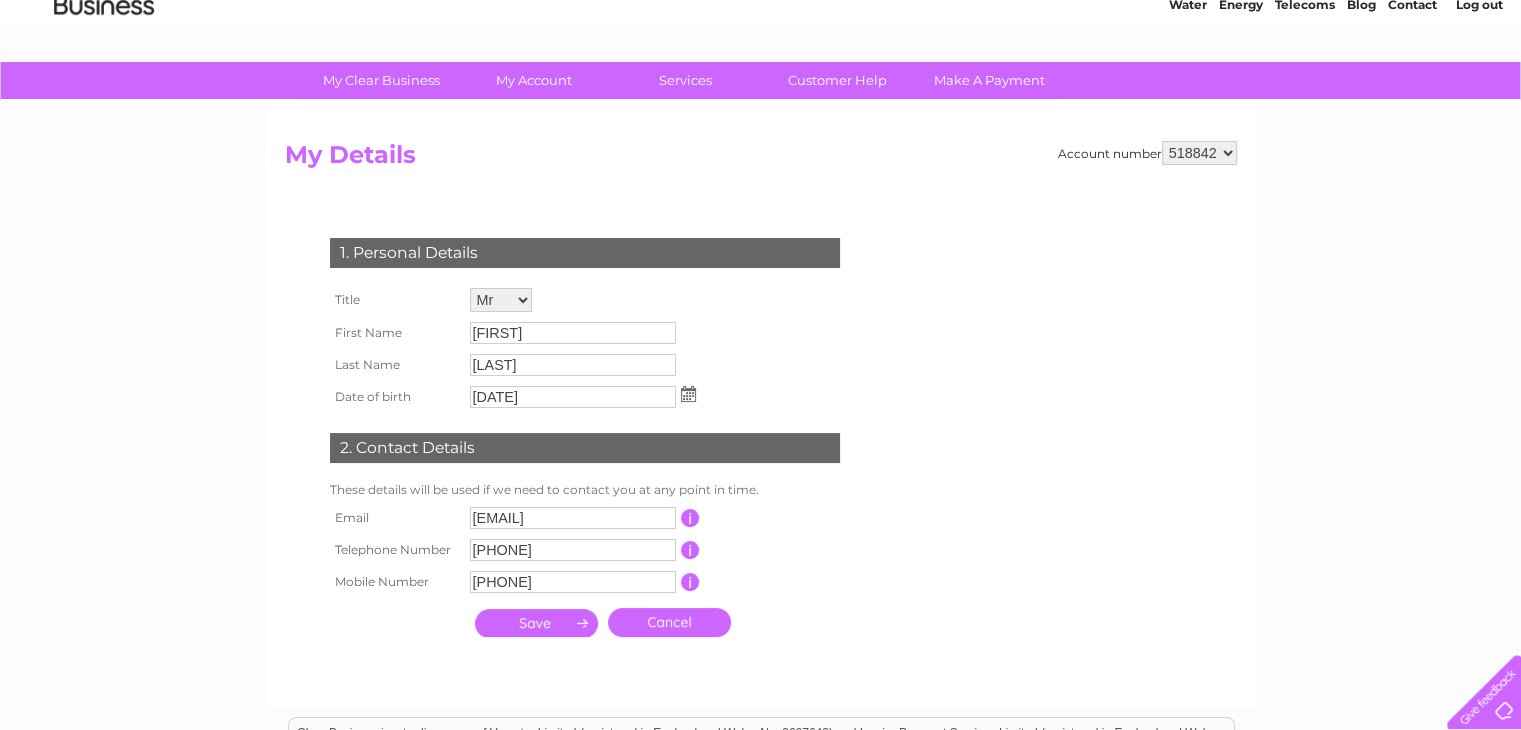 scroll, scrollTop: 0, scrollLeft: 0, axis: both 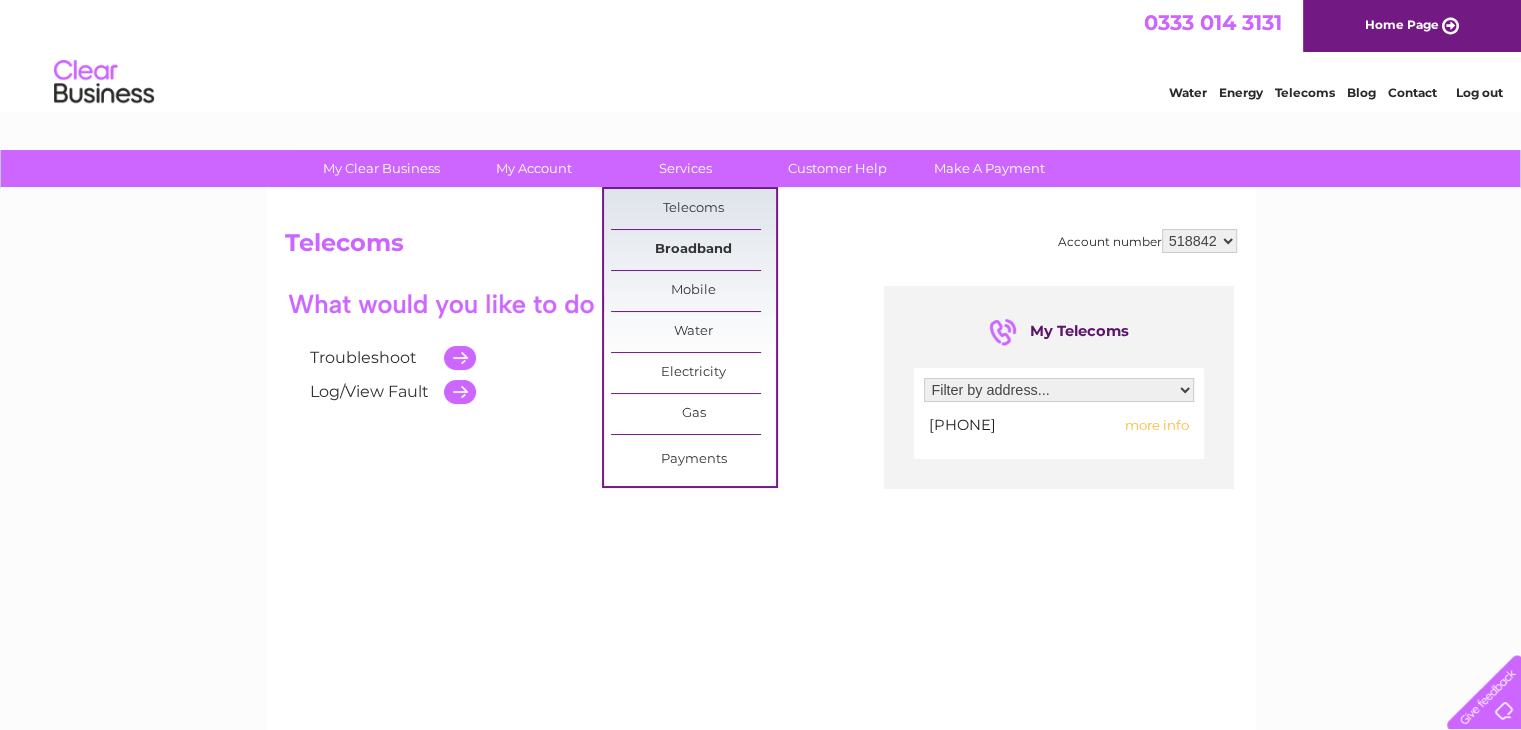 click on "Broadband" at bounding box center (693, 250) 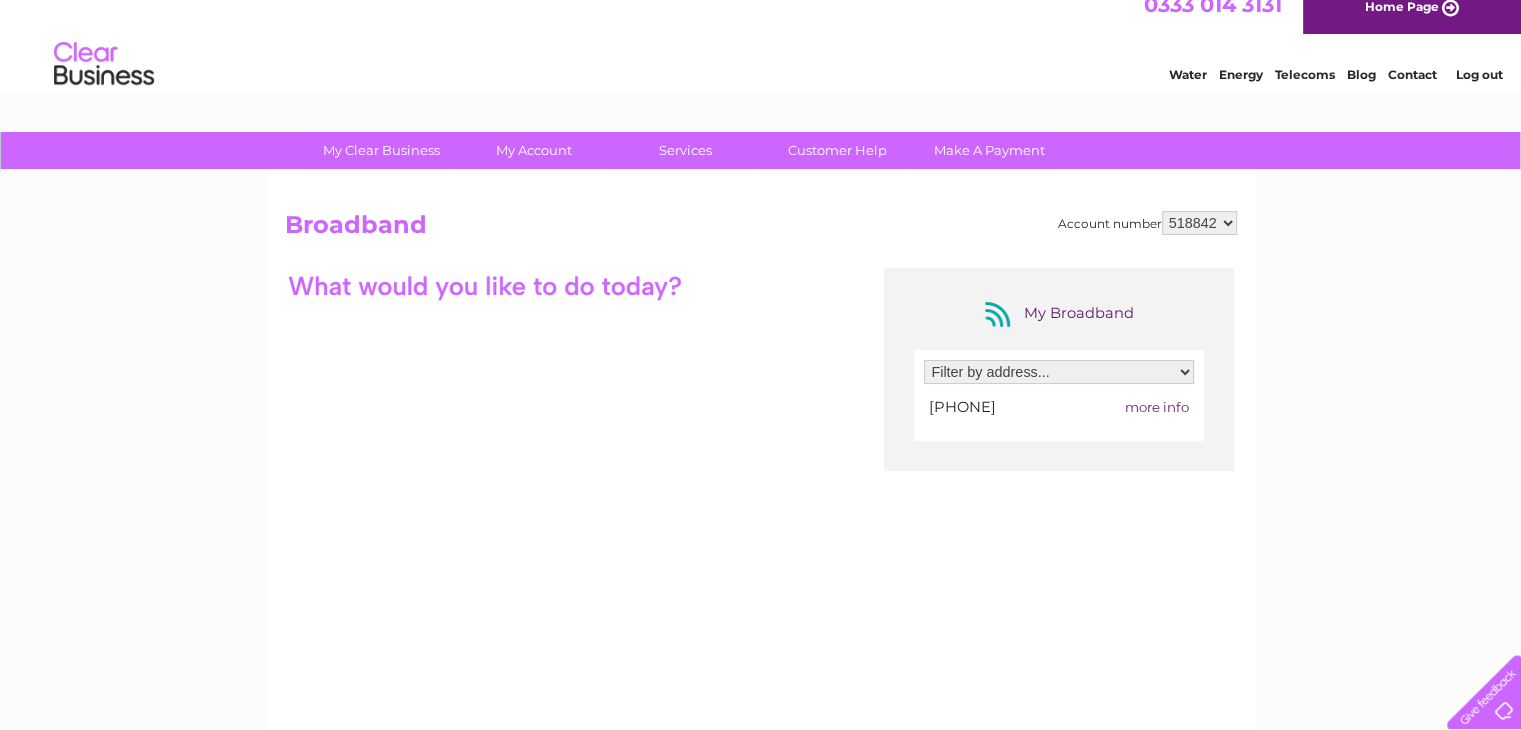 scroll, scrollTop: 8, scrollLeft: 0, axis: vertical 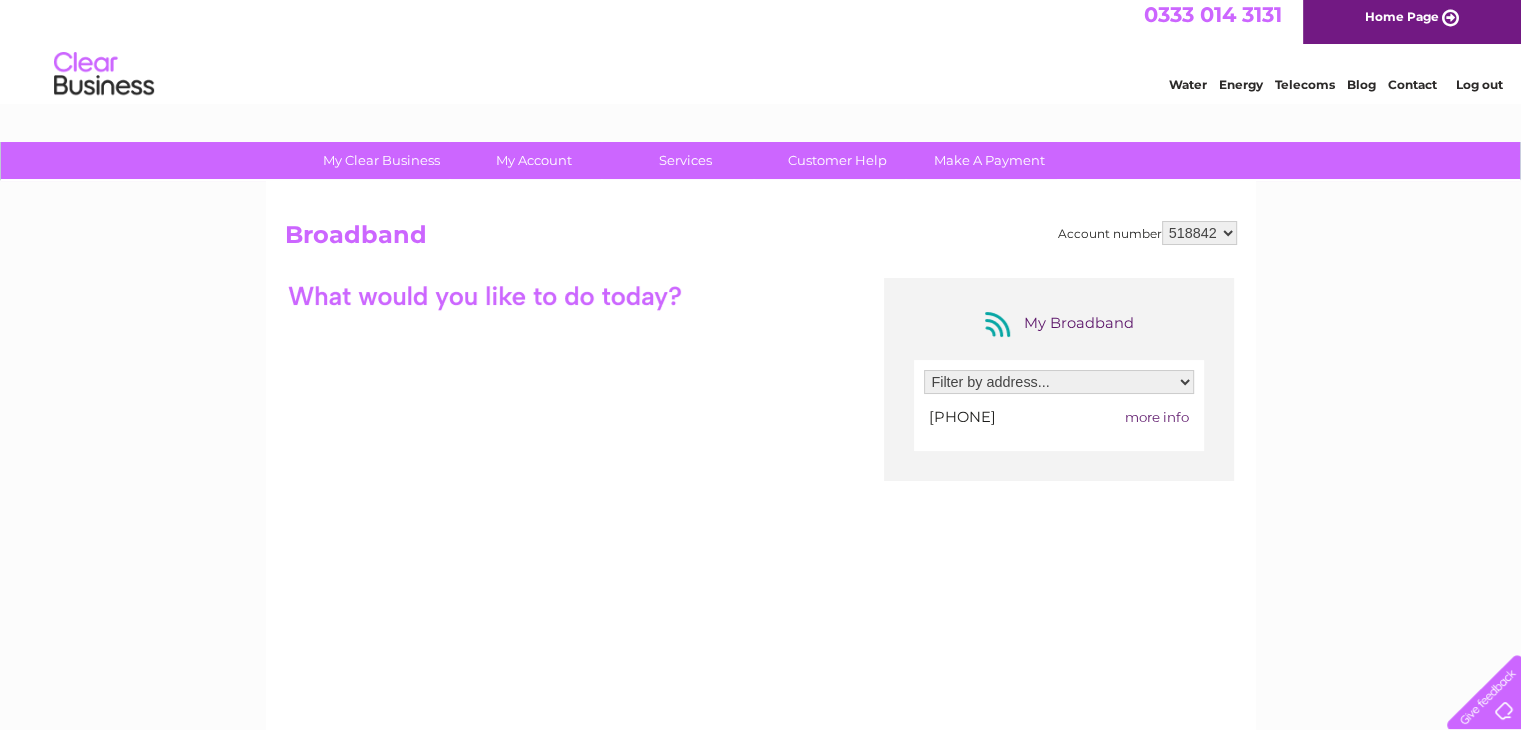 click on "Account number  [ACCOUNT_NUMBER]
Broadband
My Broadband
Filter by address...
The Belal Mosque, [STREET], [DISTRICT], [CITY], [STATE], [POSTCODE]
[PHONE]
more info" at bounding box center [761, 500] 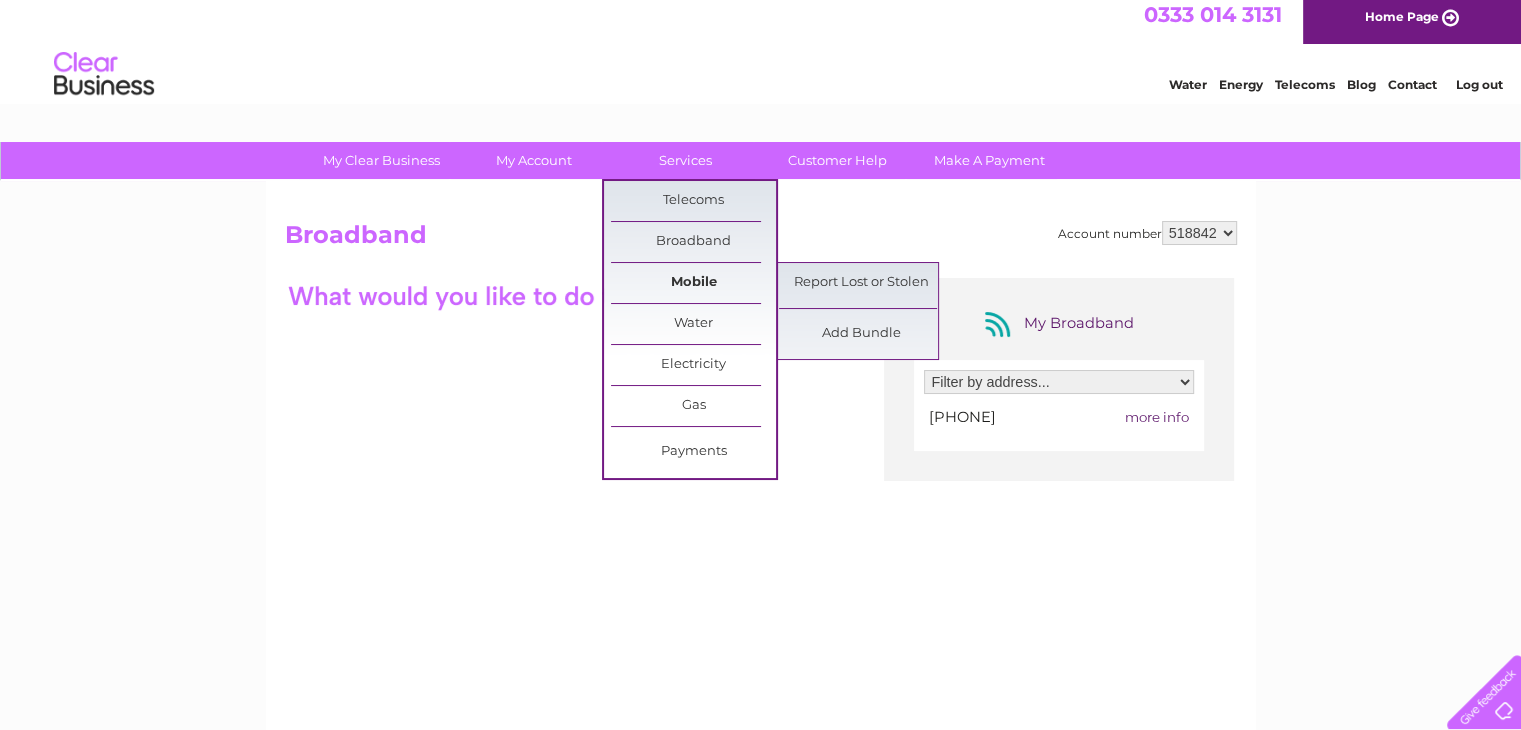 click on "Mobile" at bounding box center (693, 283) 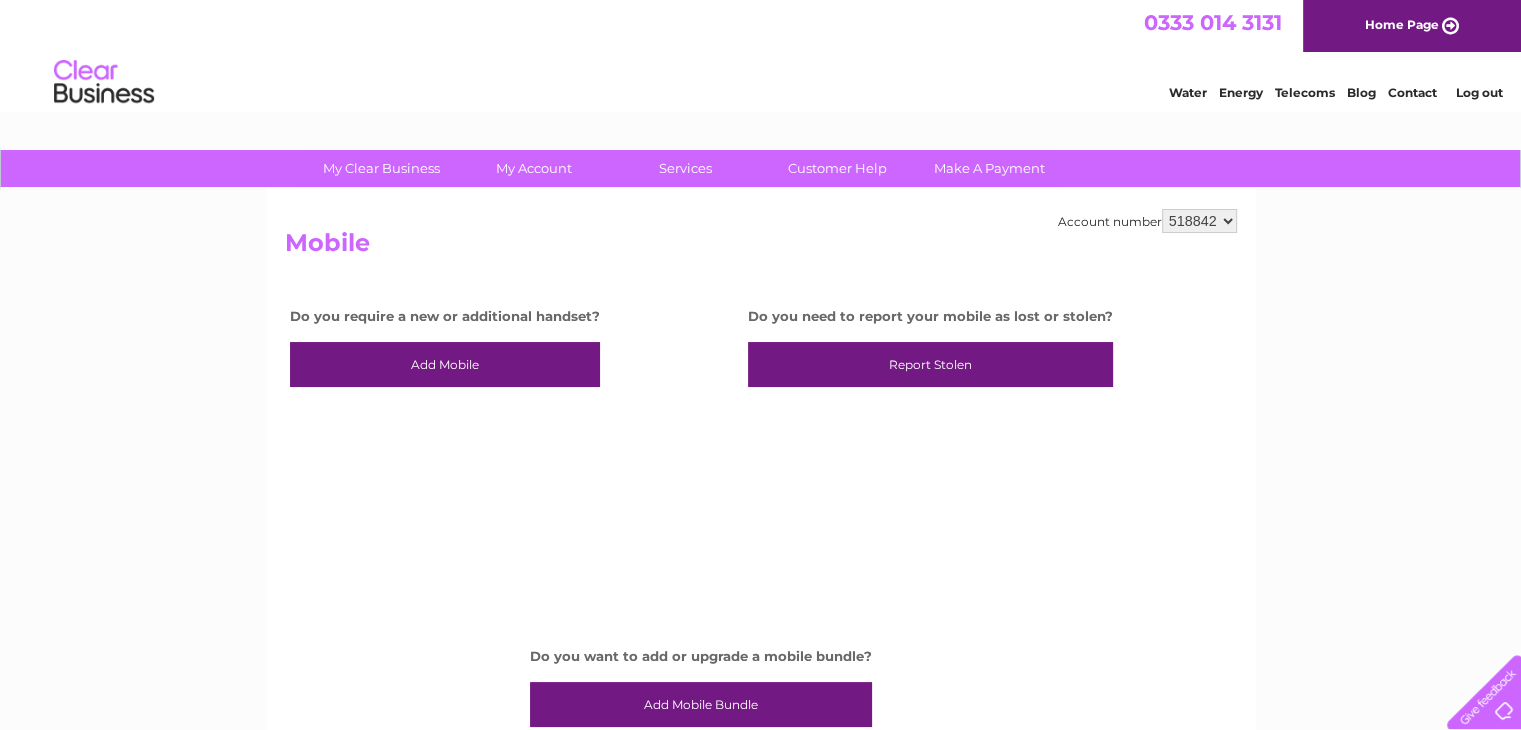 scroll, scrollTop: 0, scrollLeft: 0, axis: both 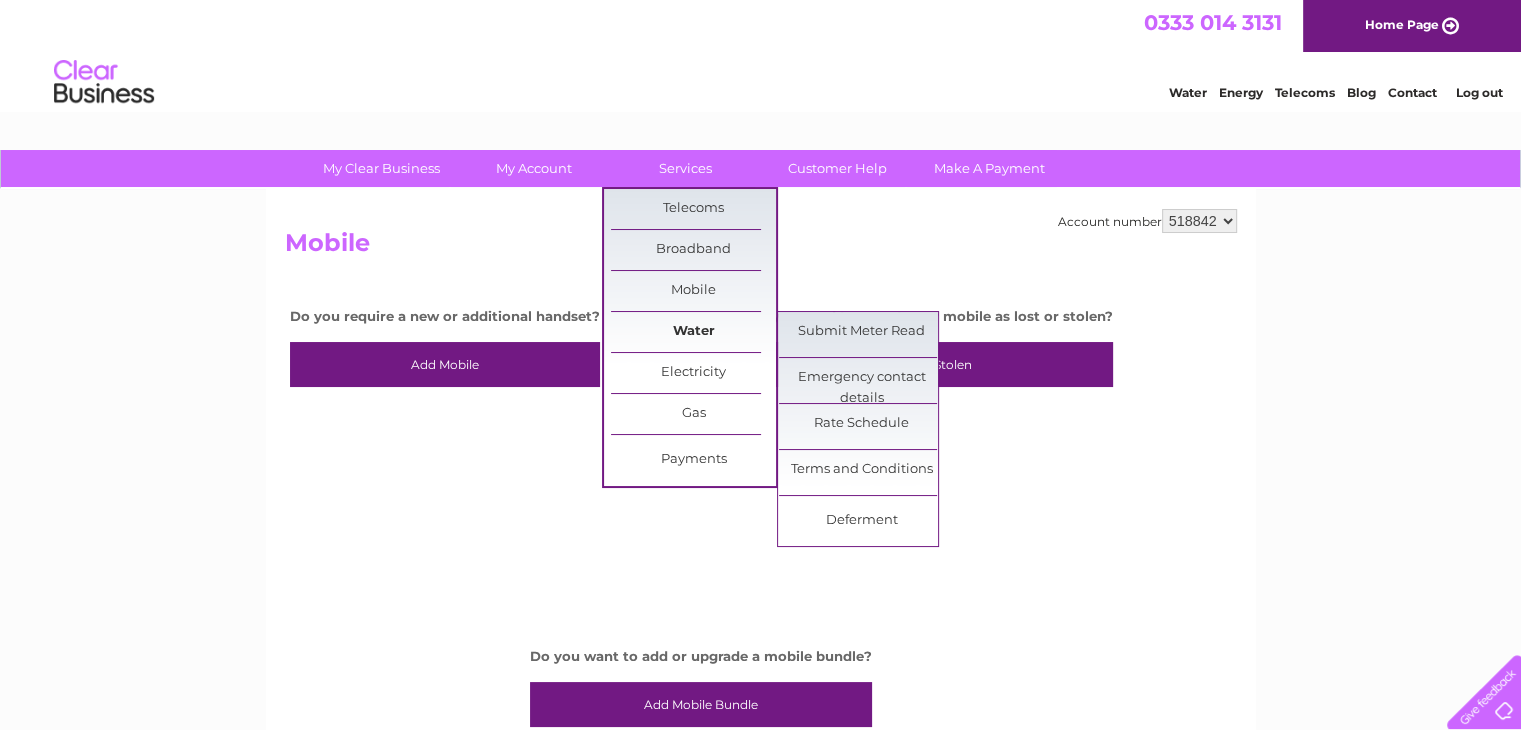 click on "Water" at bounding box center (693, 332) 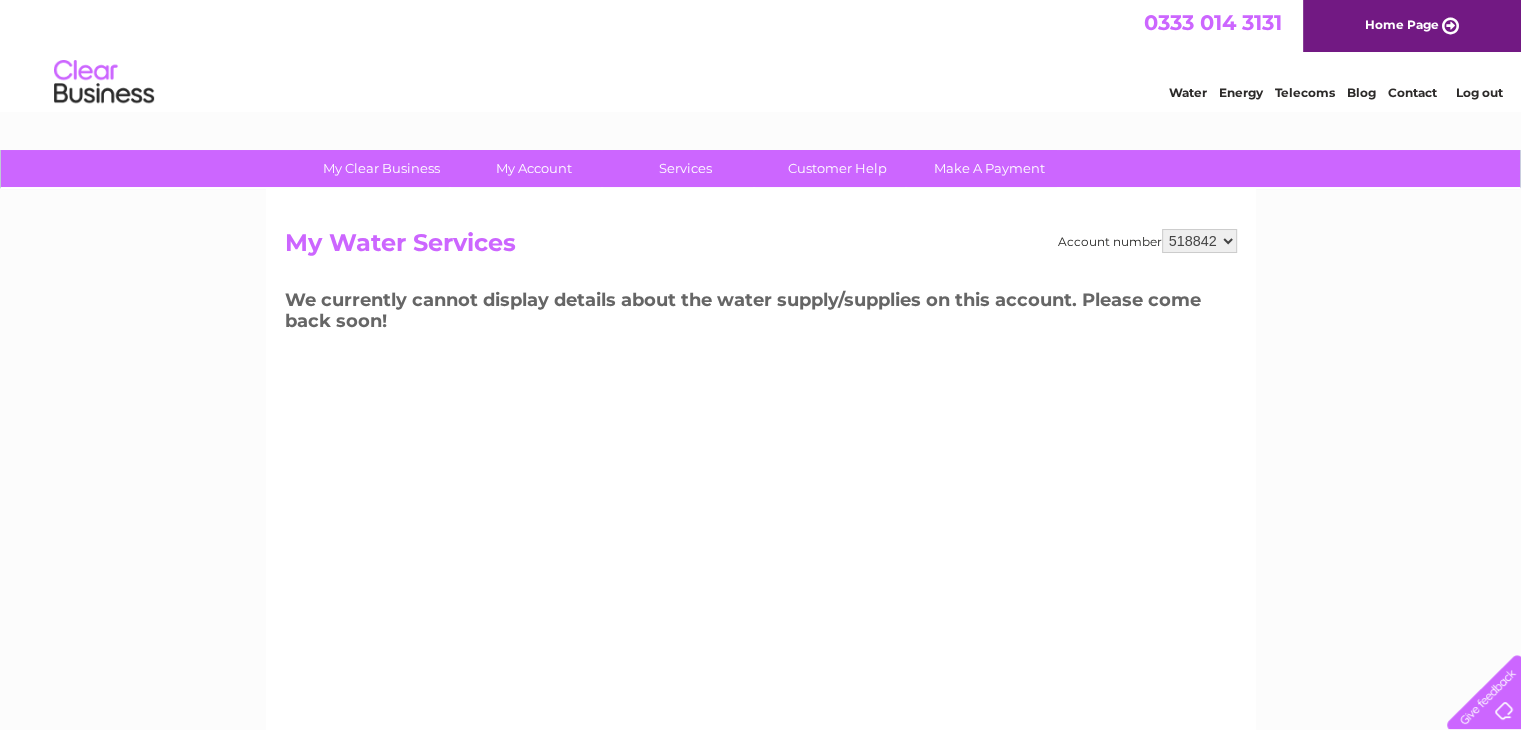 scroll, scrollTop: 0, scrollLeft: 0, axis: both 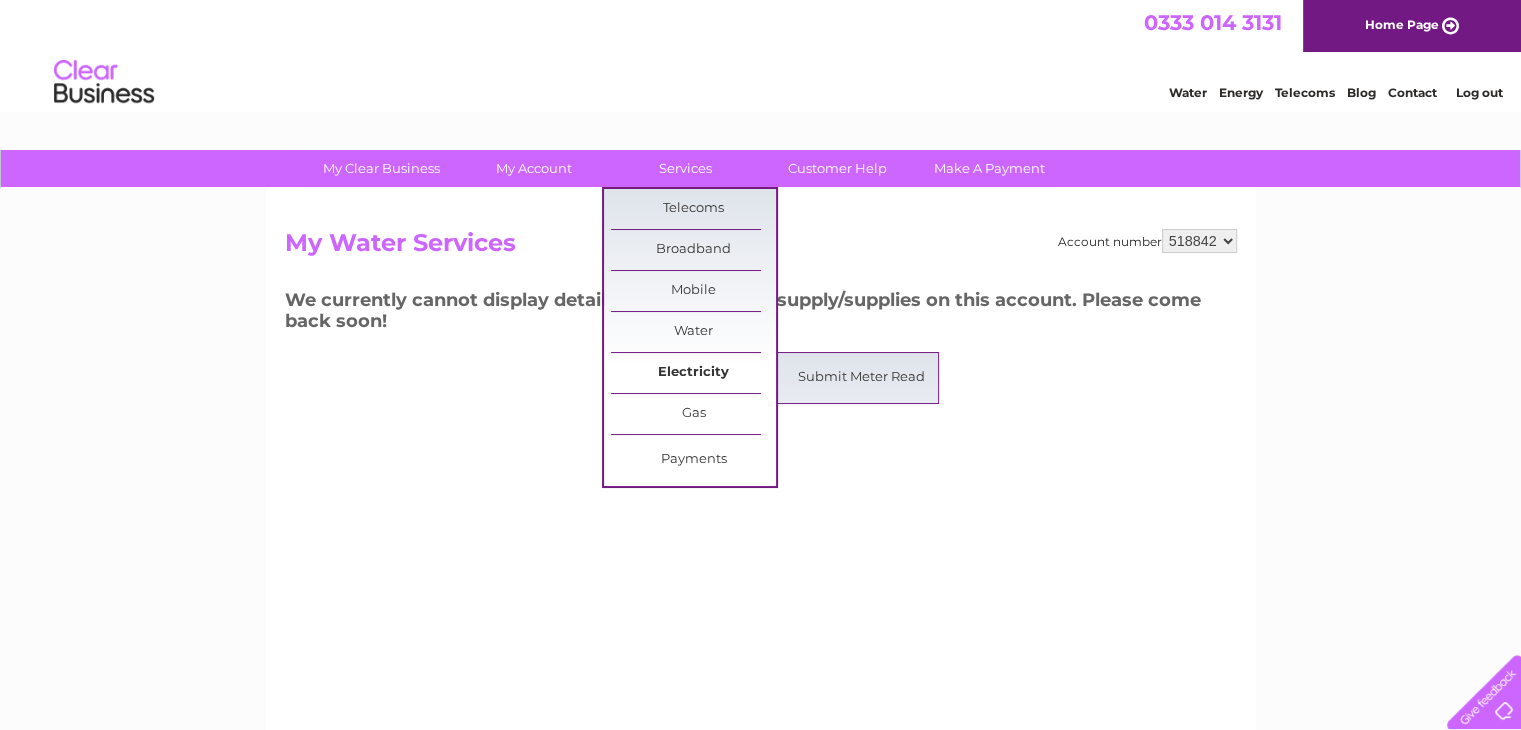 click on "Electricity" at bounding box center (693, 373) 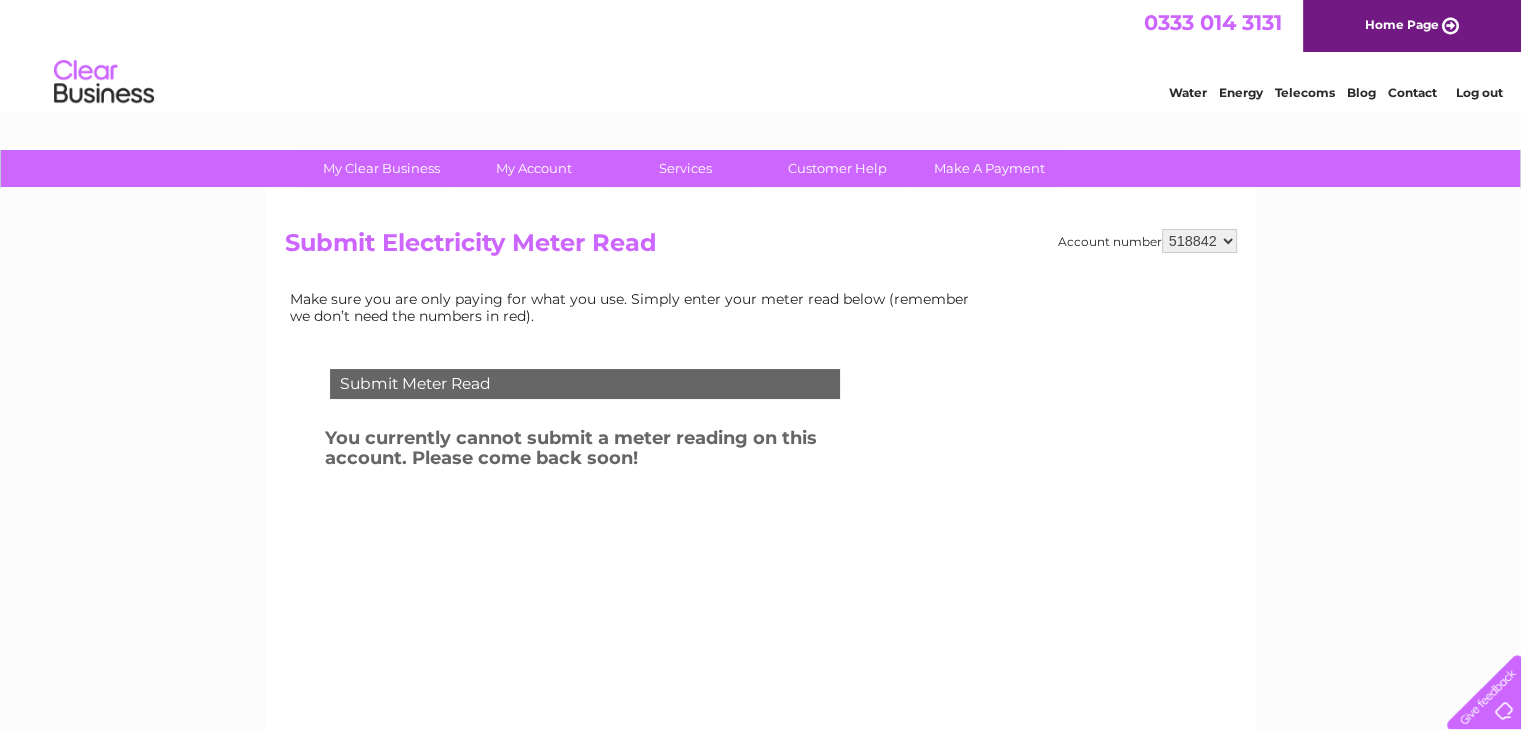 scroll, scrollTop: 0, scrollLeft: 0, axis: both 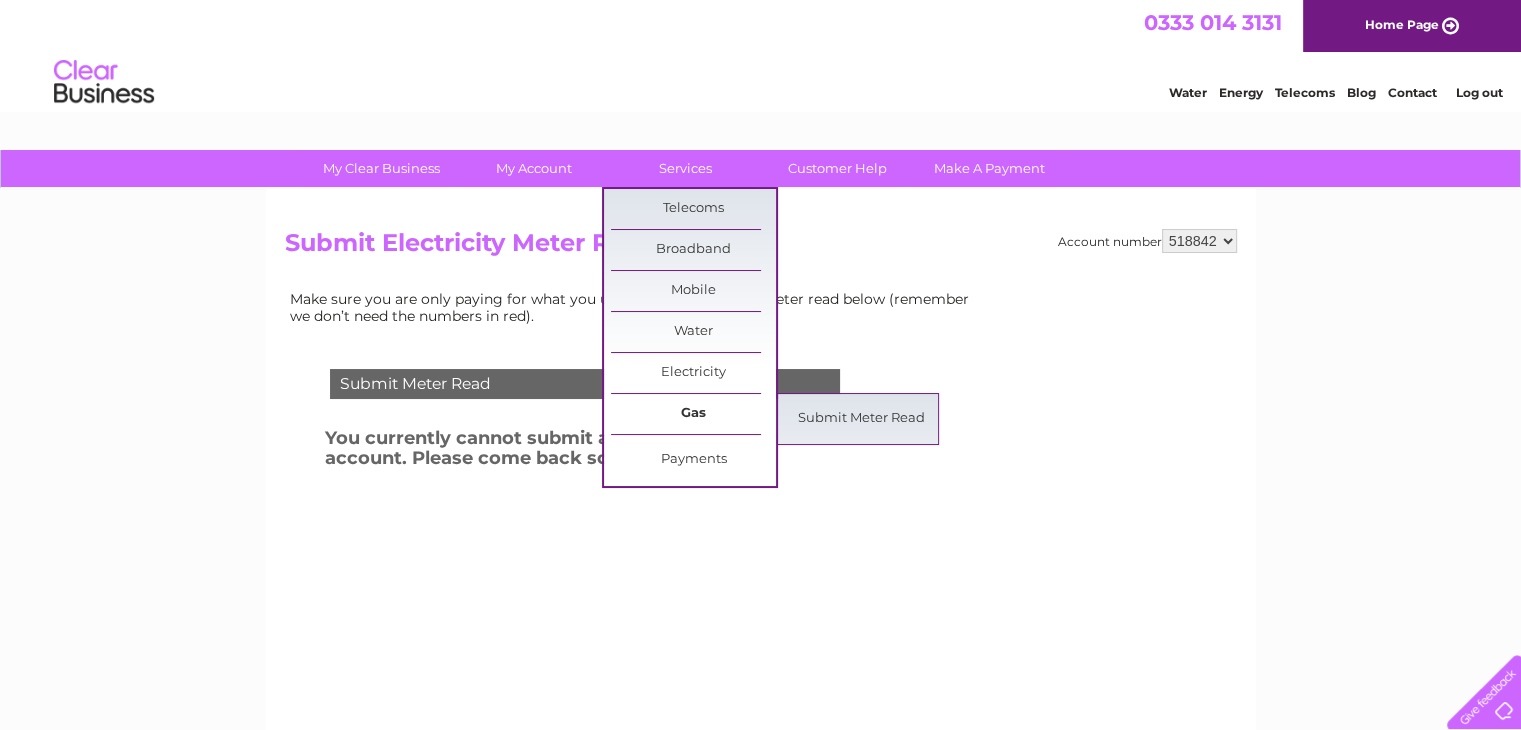 click on "Gas" at bounding box center (693, 414) 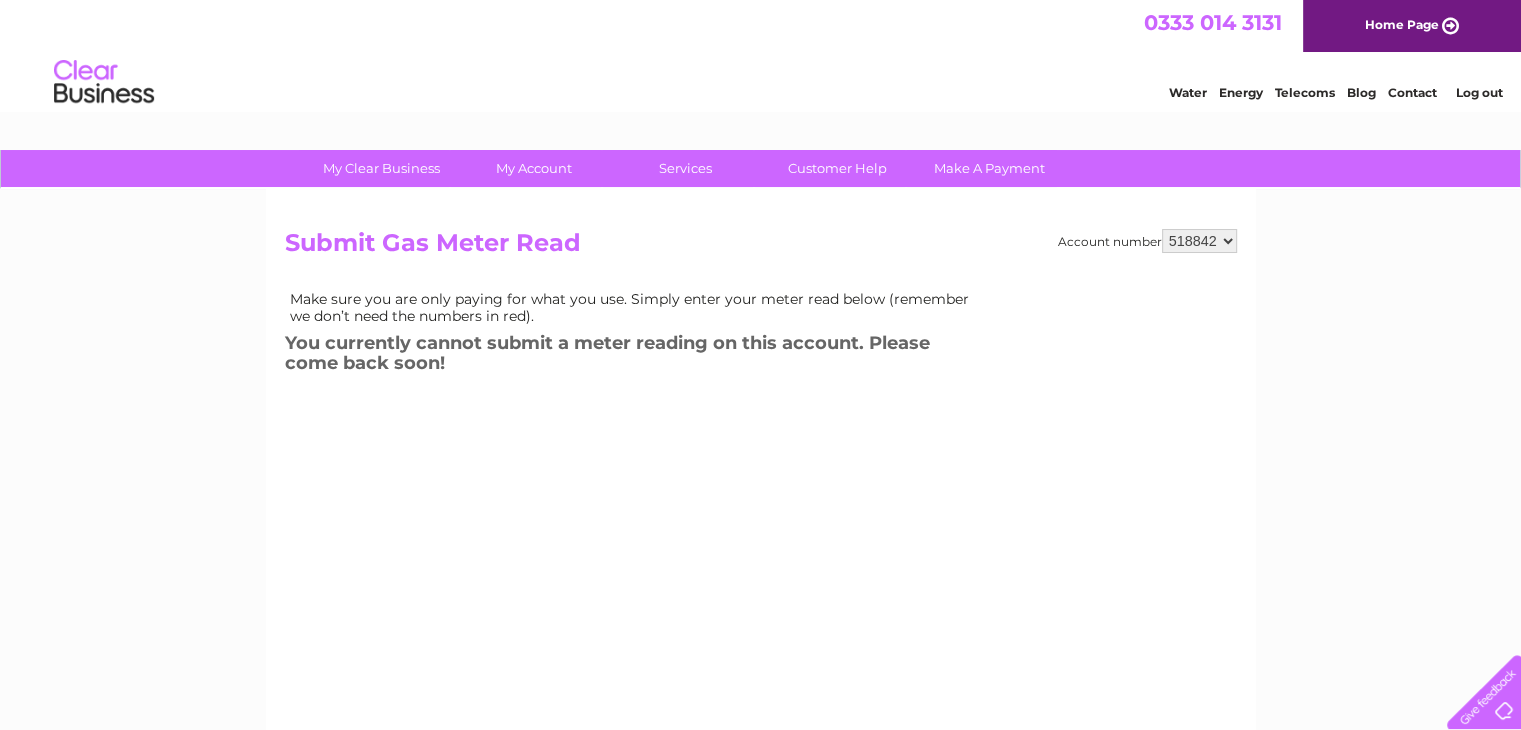scroll, scrollTop: 0, scrollLeft: 0, axis: both 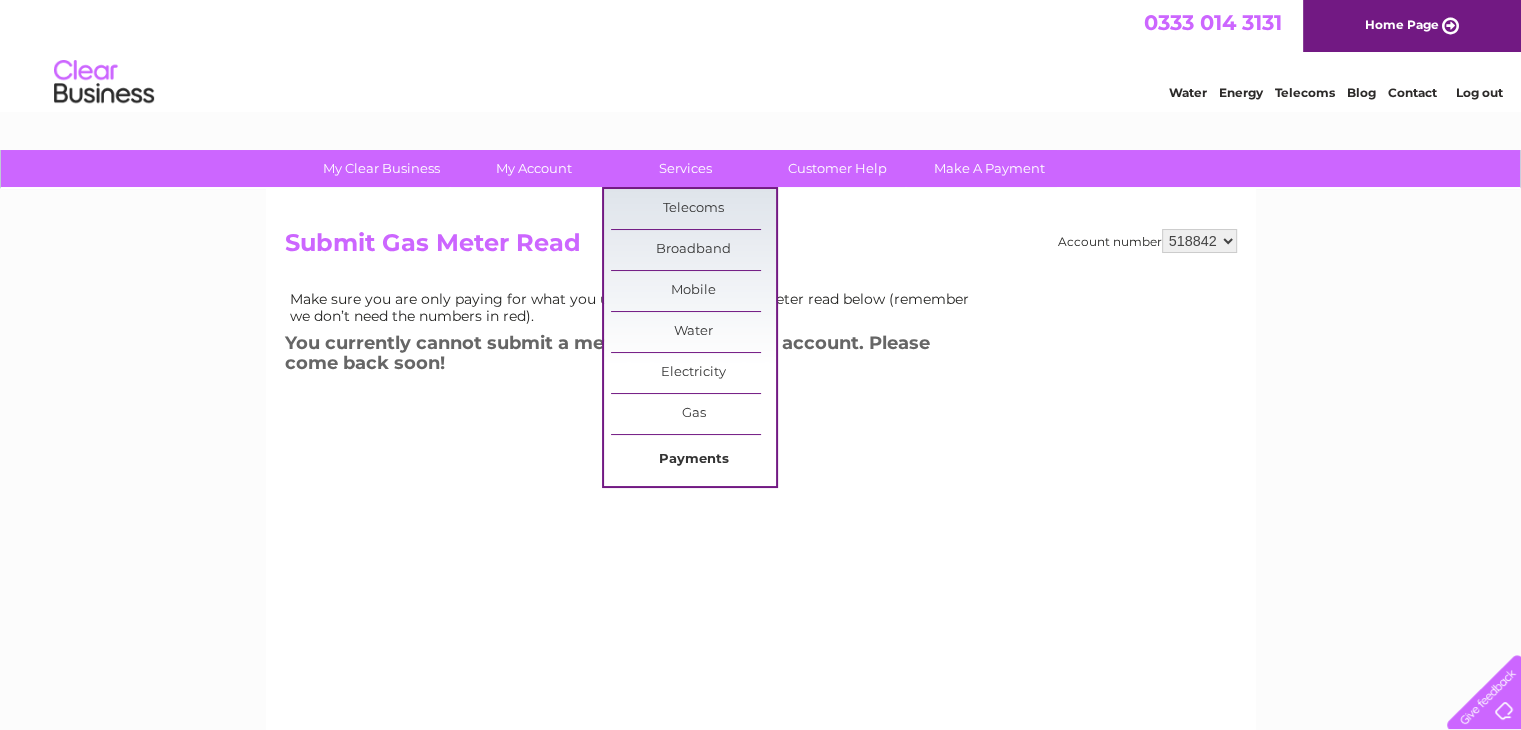 click on "Payments" at bounding box center (693, 460) 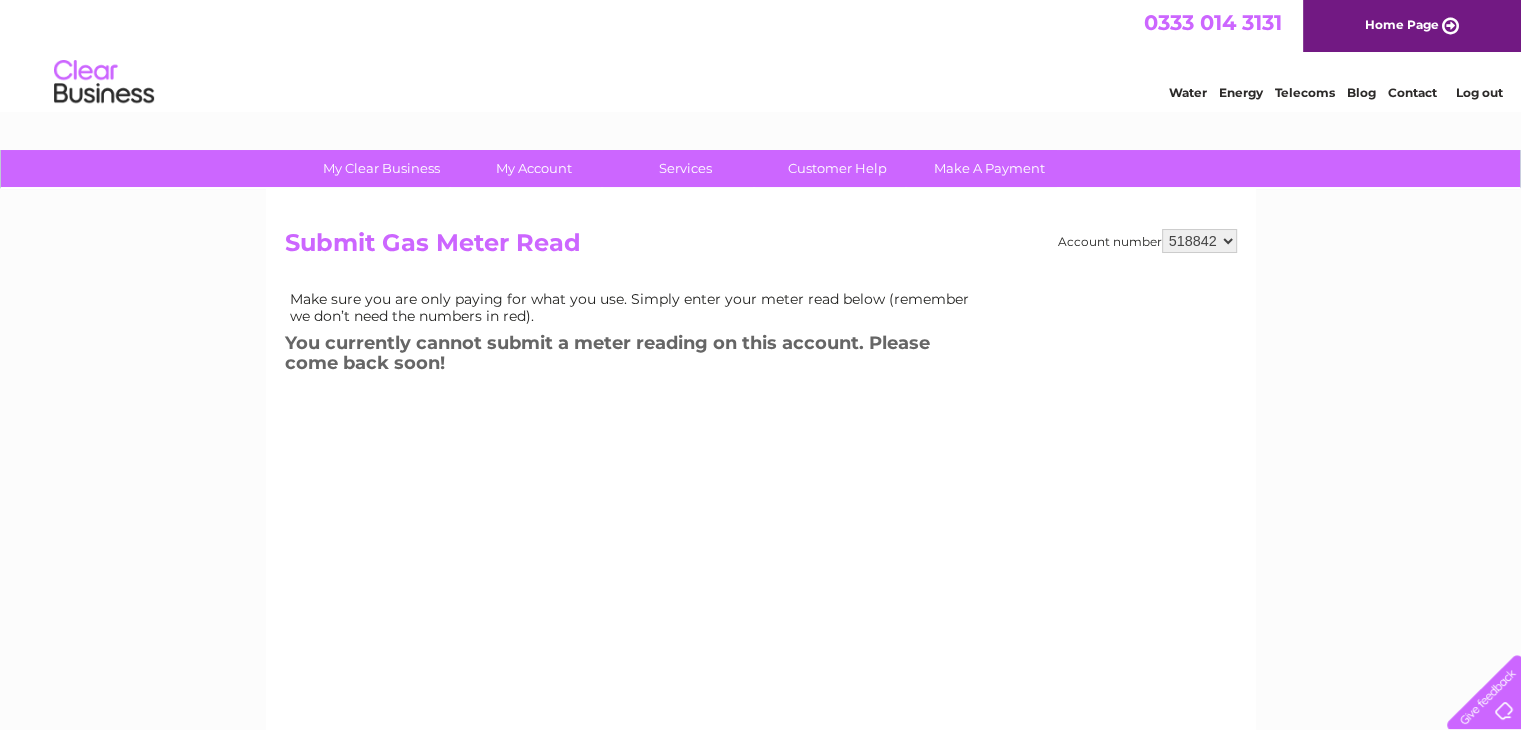 scroll, scrollTop: 0, scrollLeft: 0, axis: both 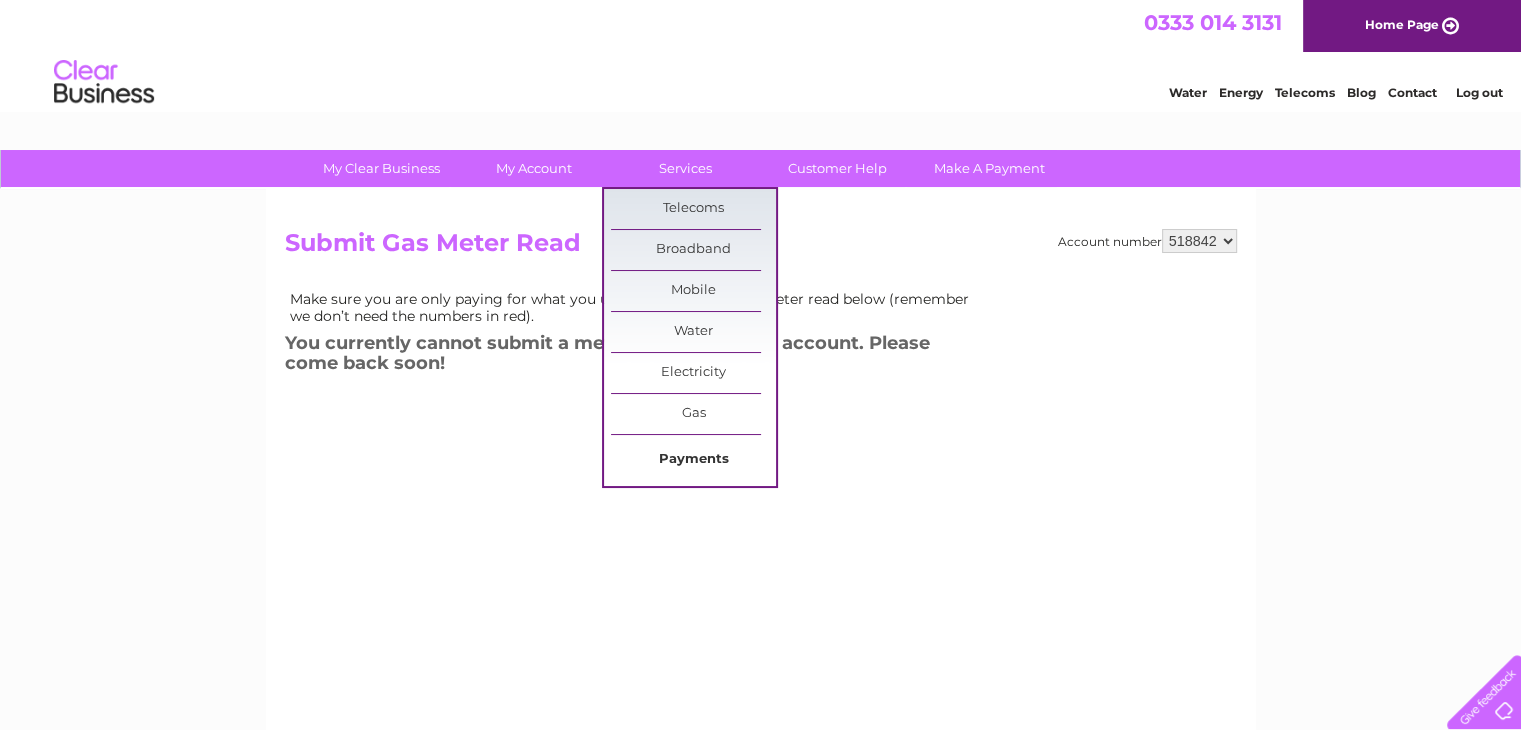 click on "Payments" at bounding box center (693, 460) 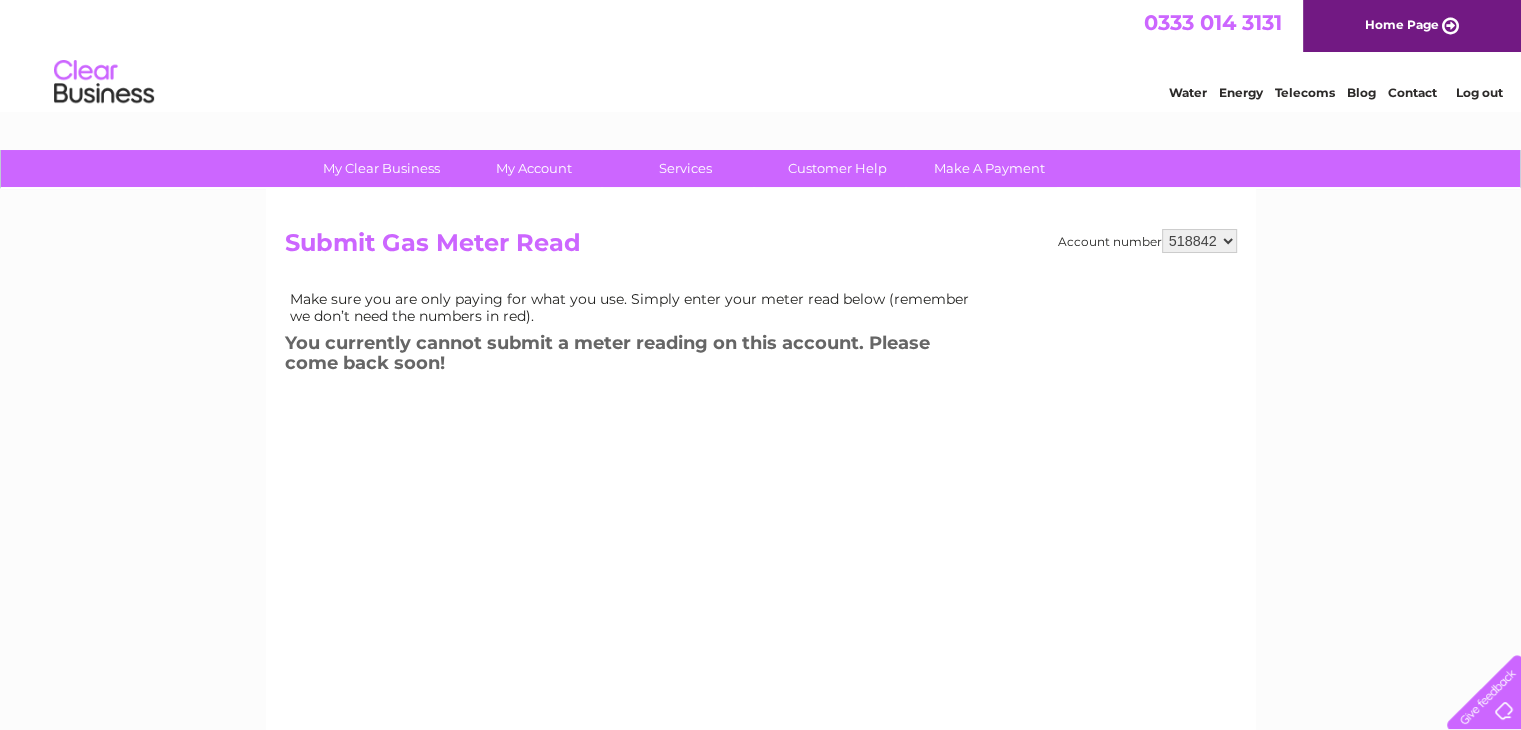 scroll, scrollTop: 0, scrollLeft: 0, axis: both 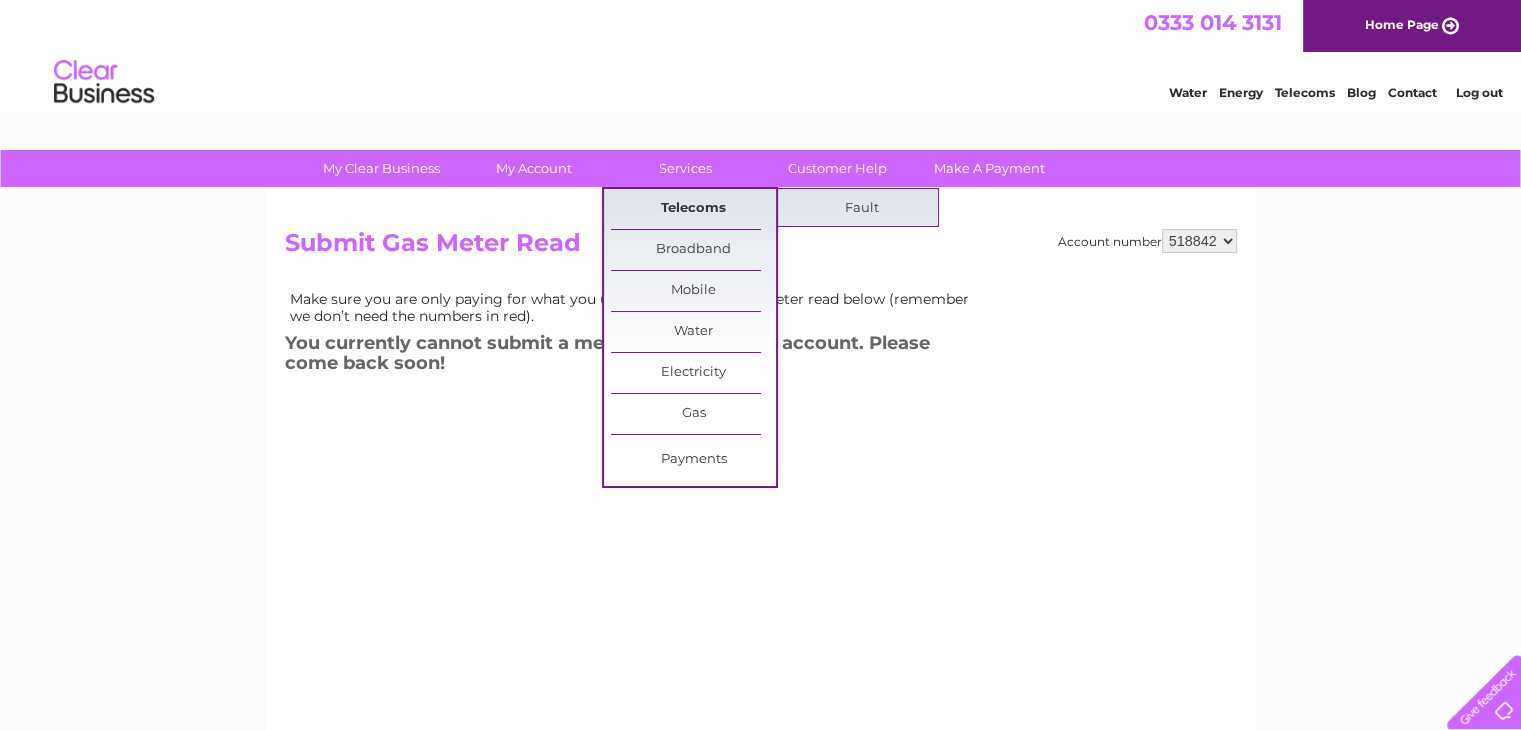 click on "Telecoms" at bounding box center (693, 209) 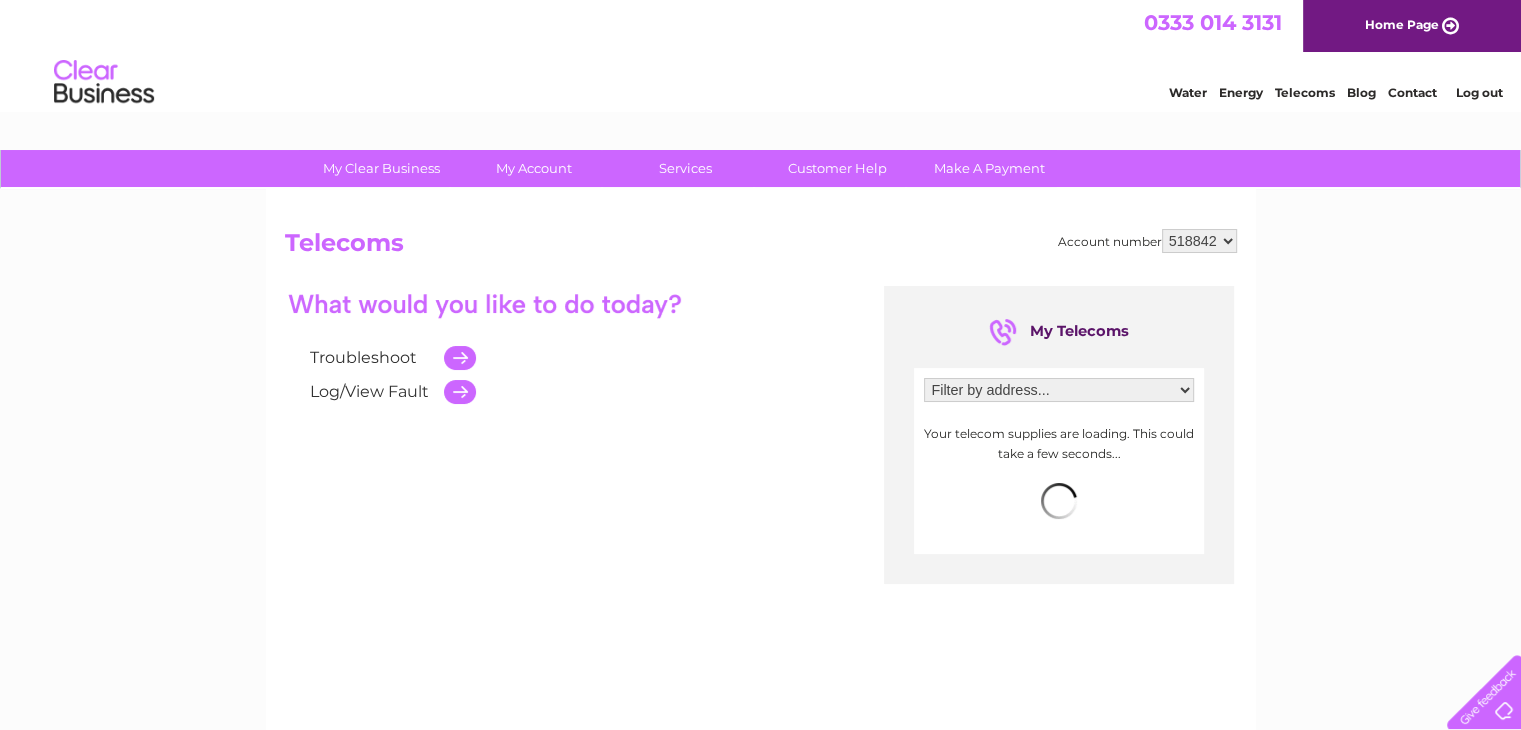 scroll, scrollTop: 0, scrollLeft: 0, axis: both 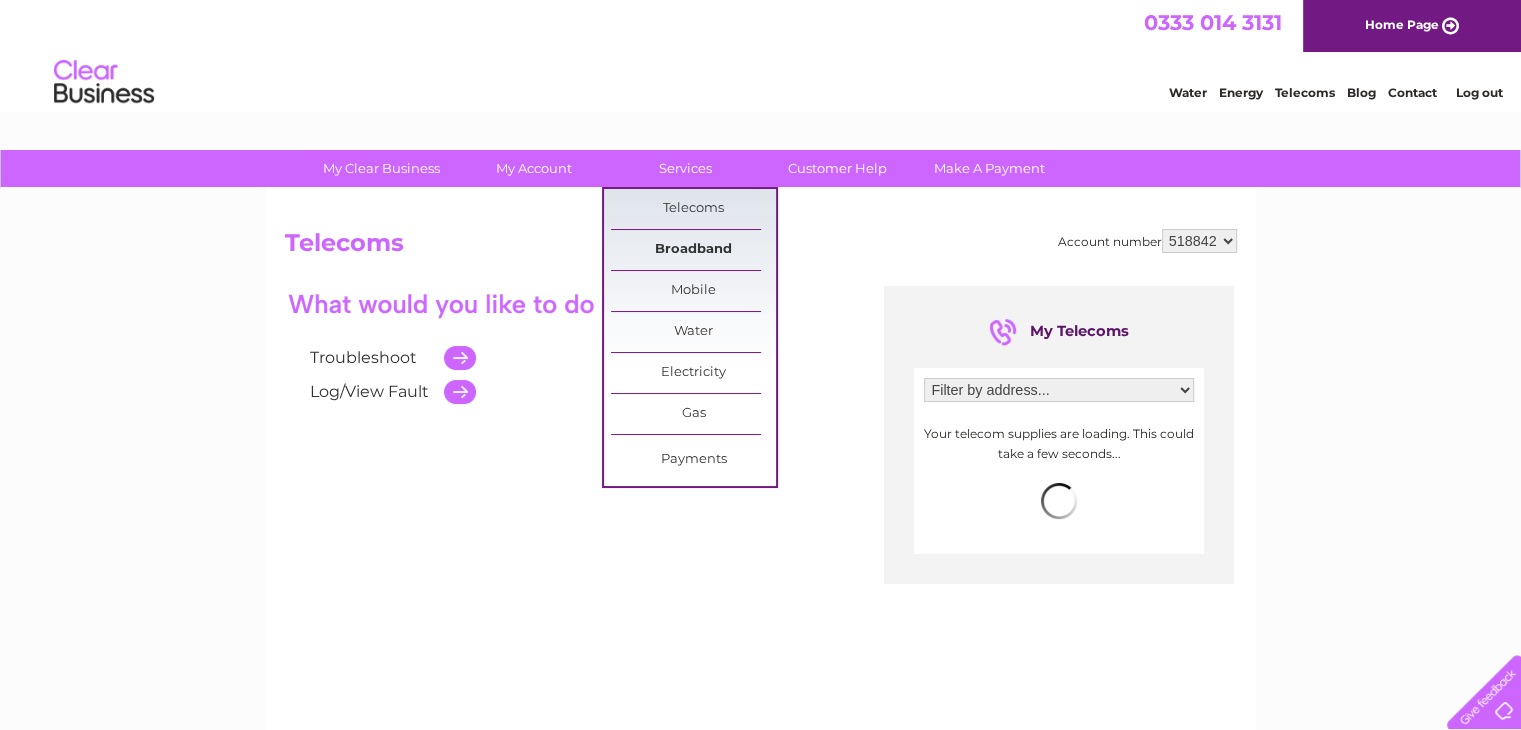 click on "Broadband" at bounding box center (693, 250) 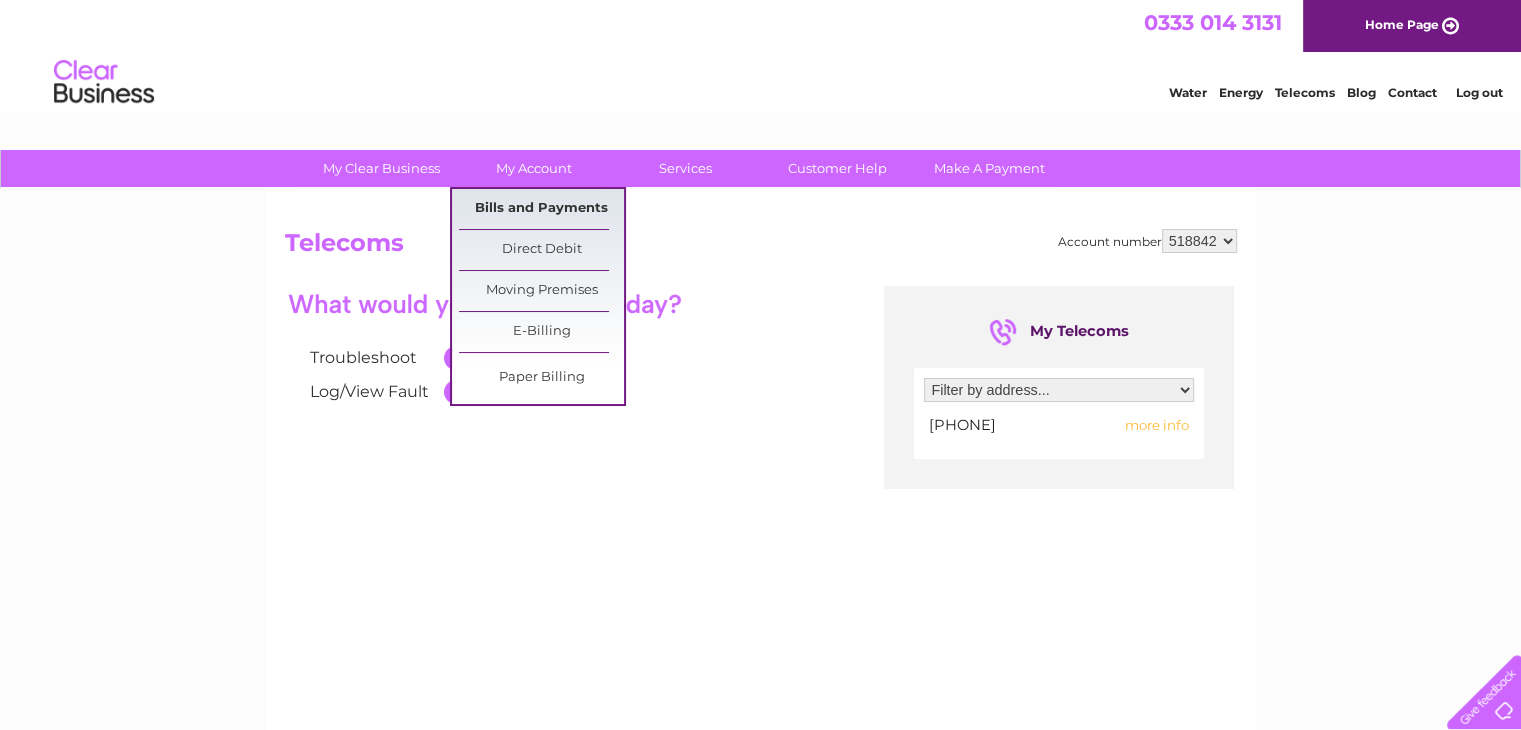 click on "Bills and Payments" at bounding box center (541, 209) 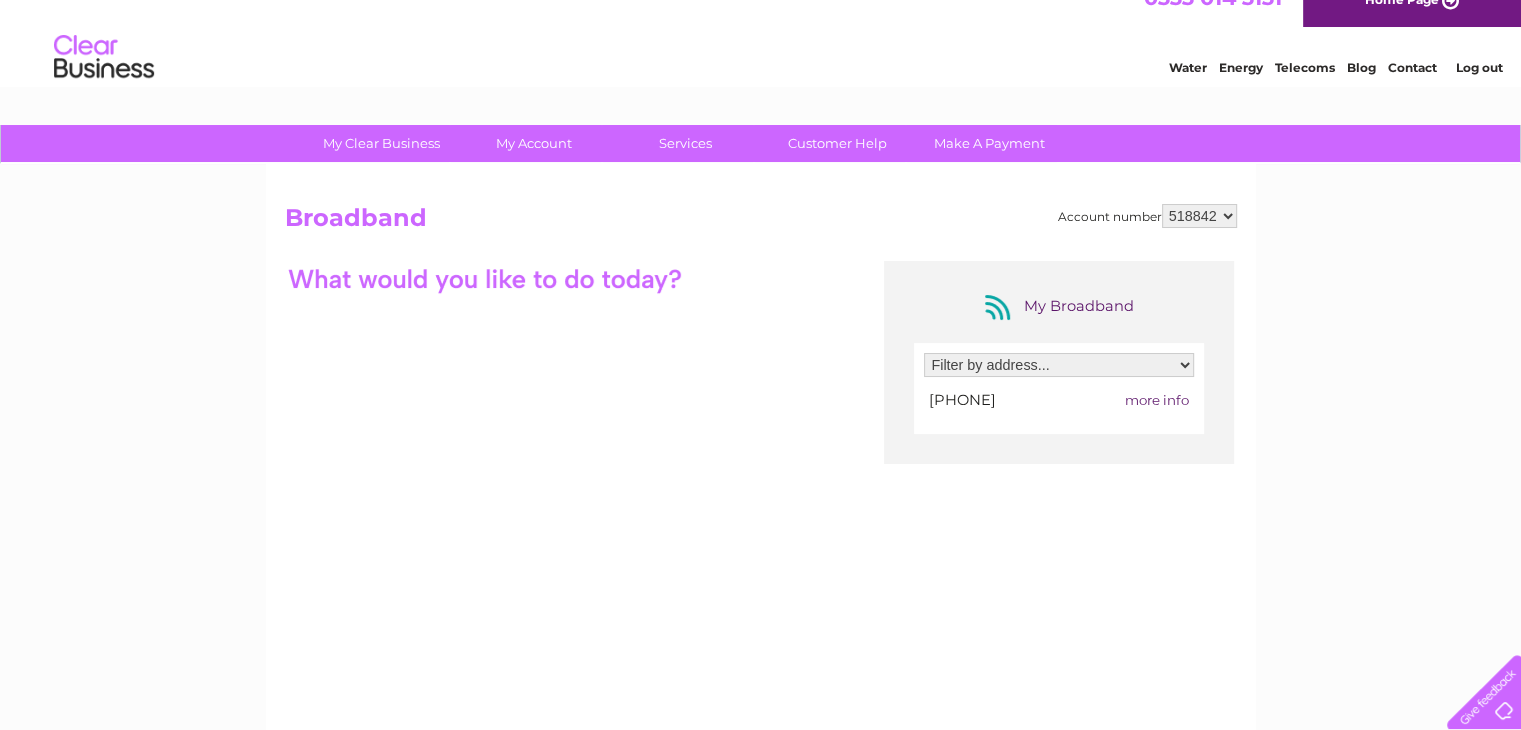 scroll, scrollTop: 7, scrollLeft: 0, axis: vertical 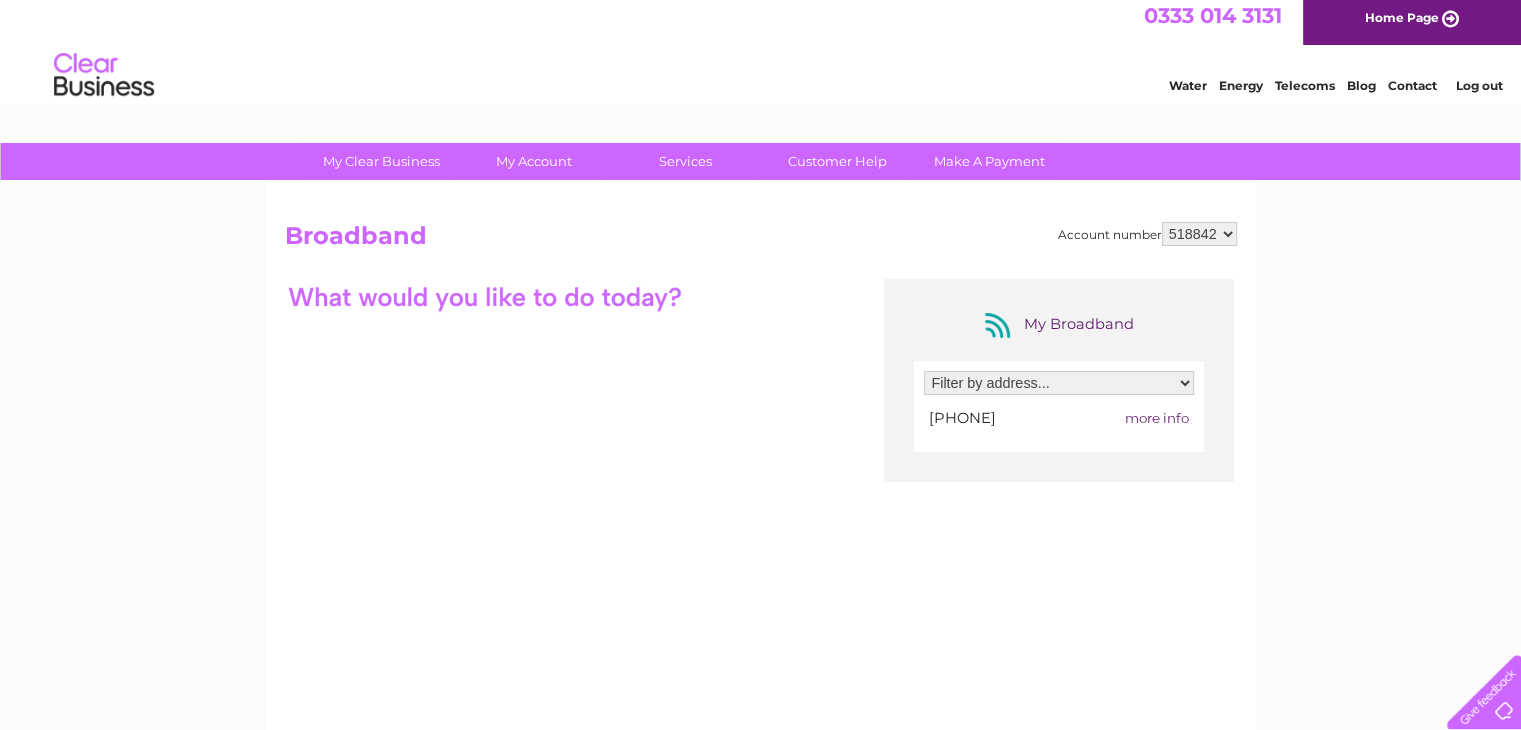 click on "Filter by address...
The Belal Mosque, Yews Hill Road, Lockwood, [CITY], [STATE], [POSTCODE]" at bounding box center [1059, 383] 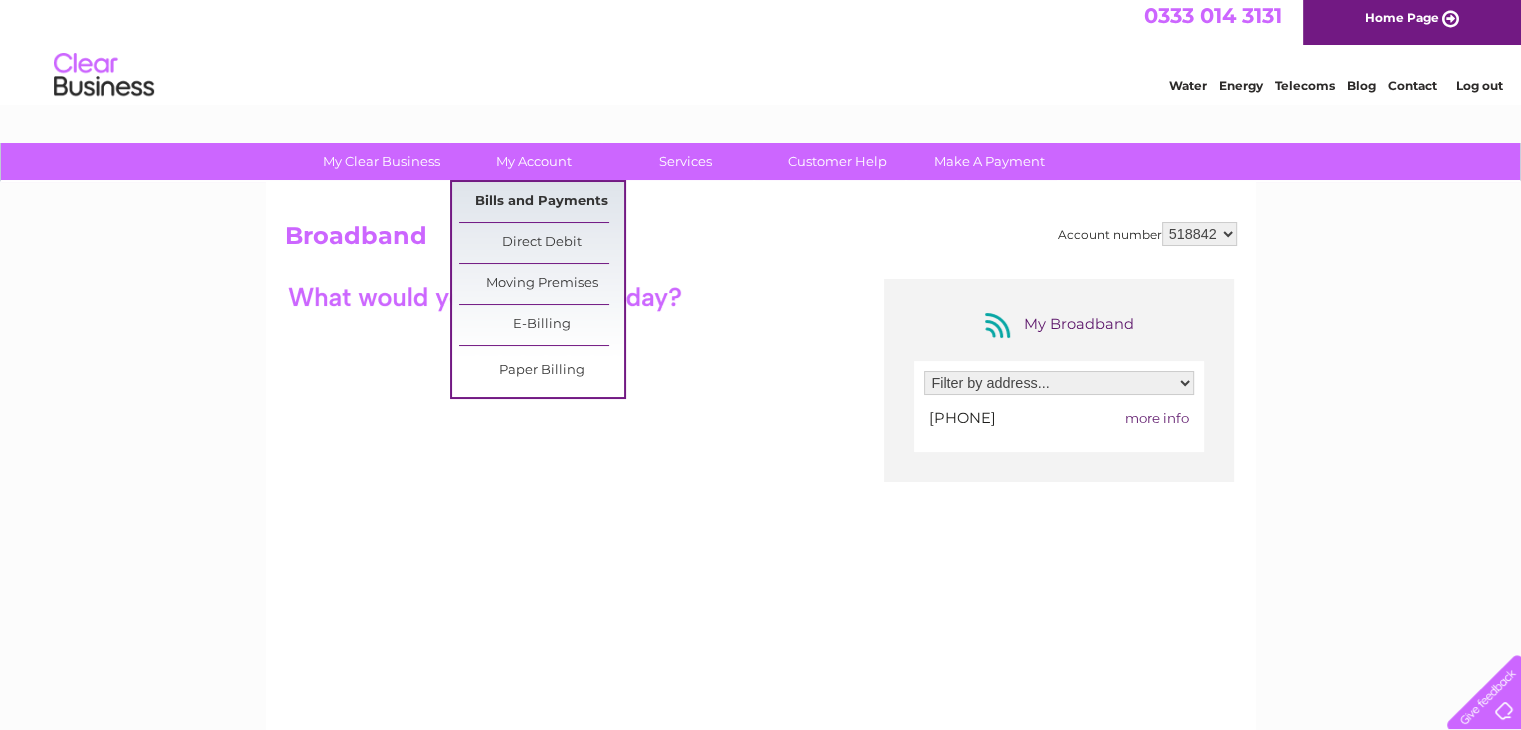 click on "Bills and Payments" at bounding box center [541, 202] 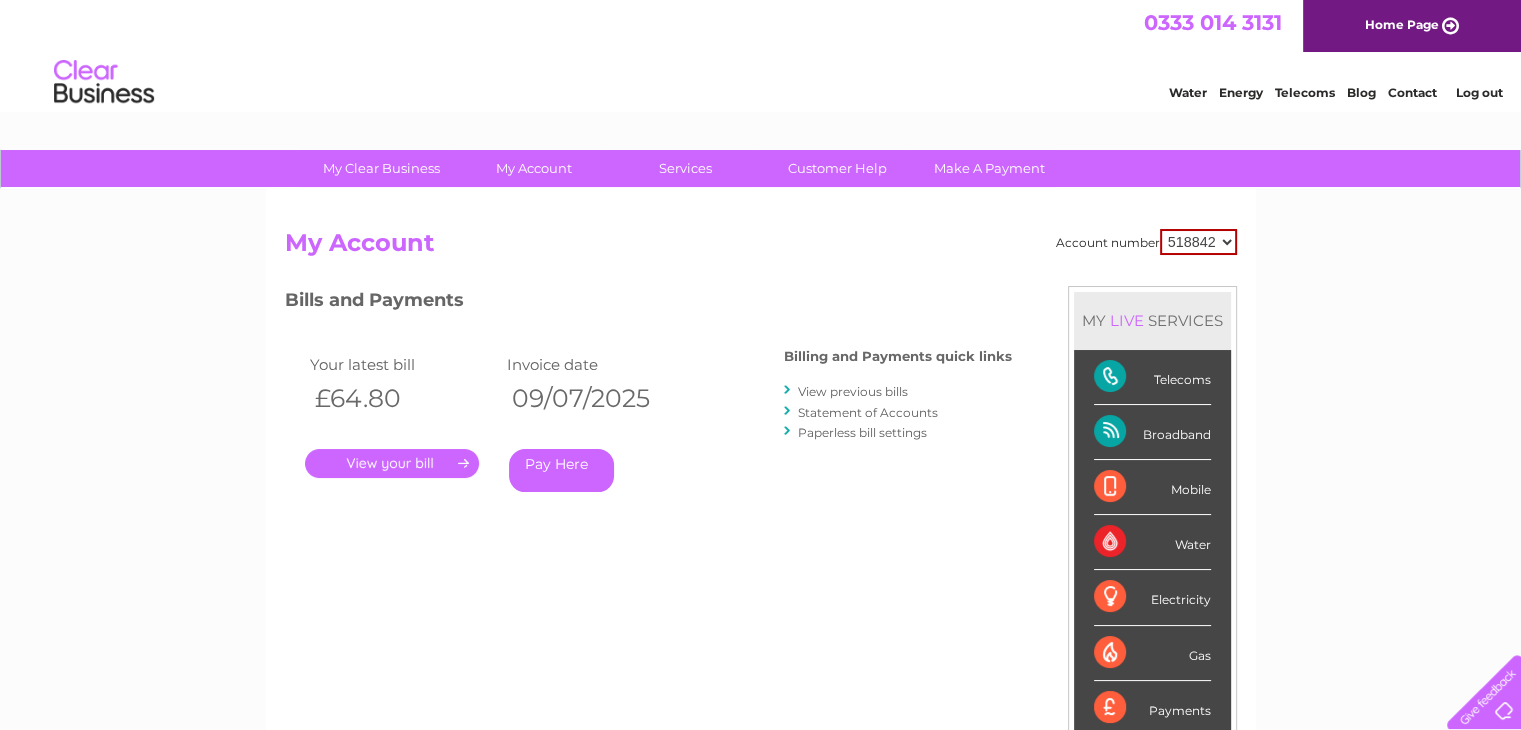 scroll, scrollTop: 0, scrollLeft: 0, axis: both 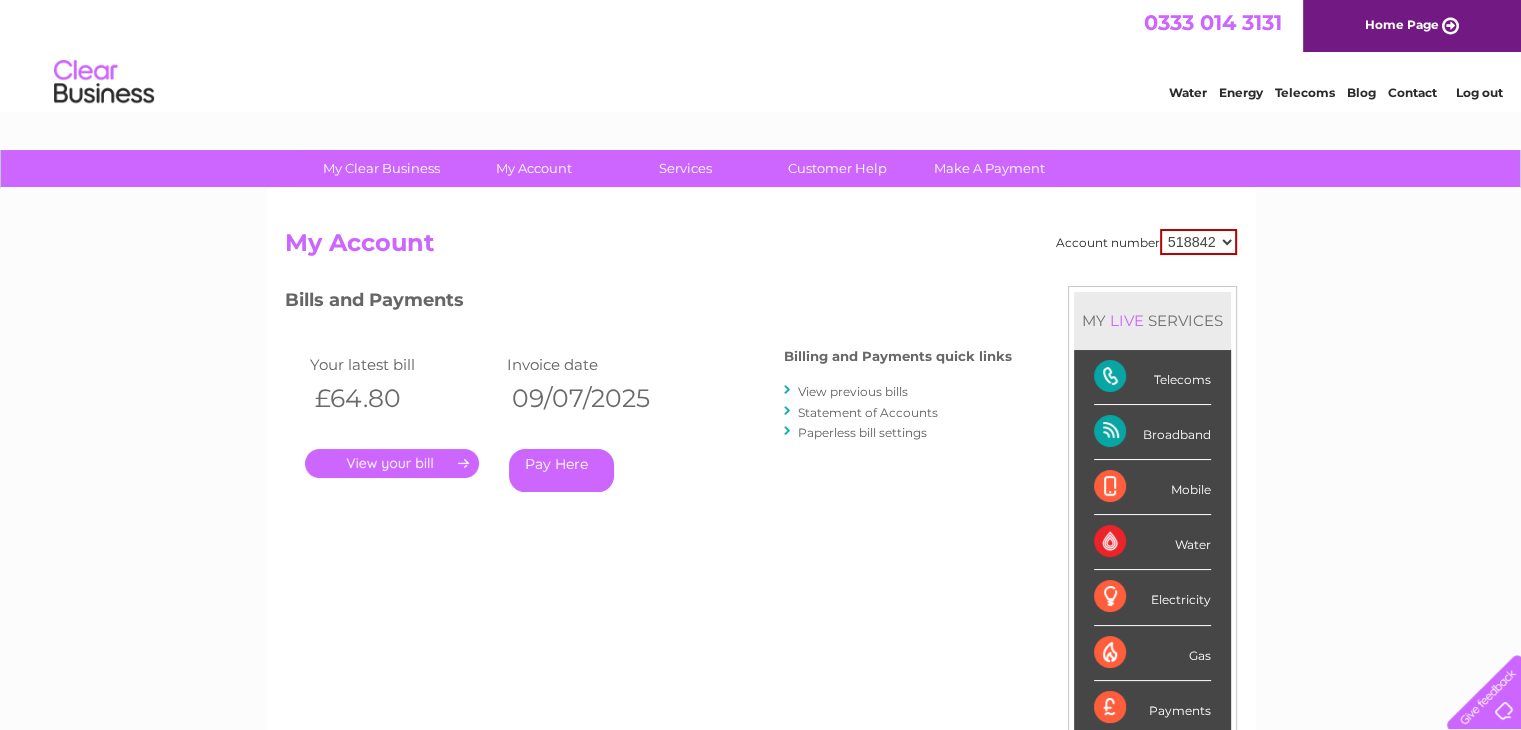 click on "View previous bills" at bounding box center [853, 391] 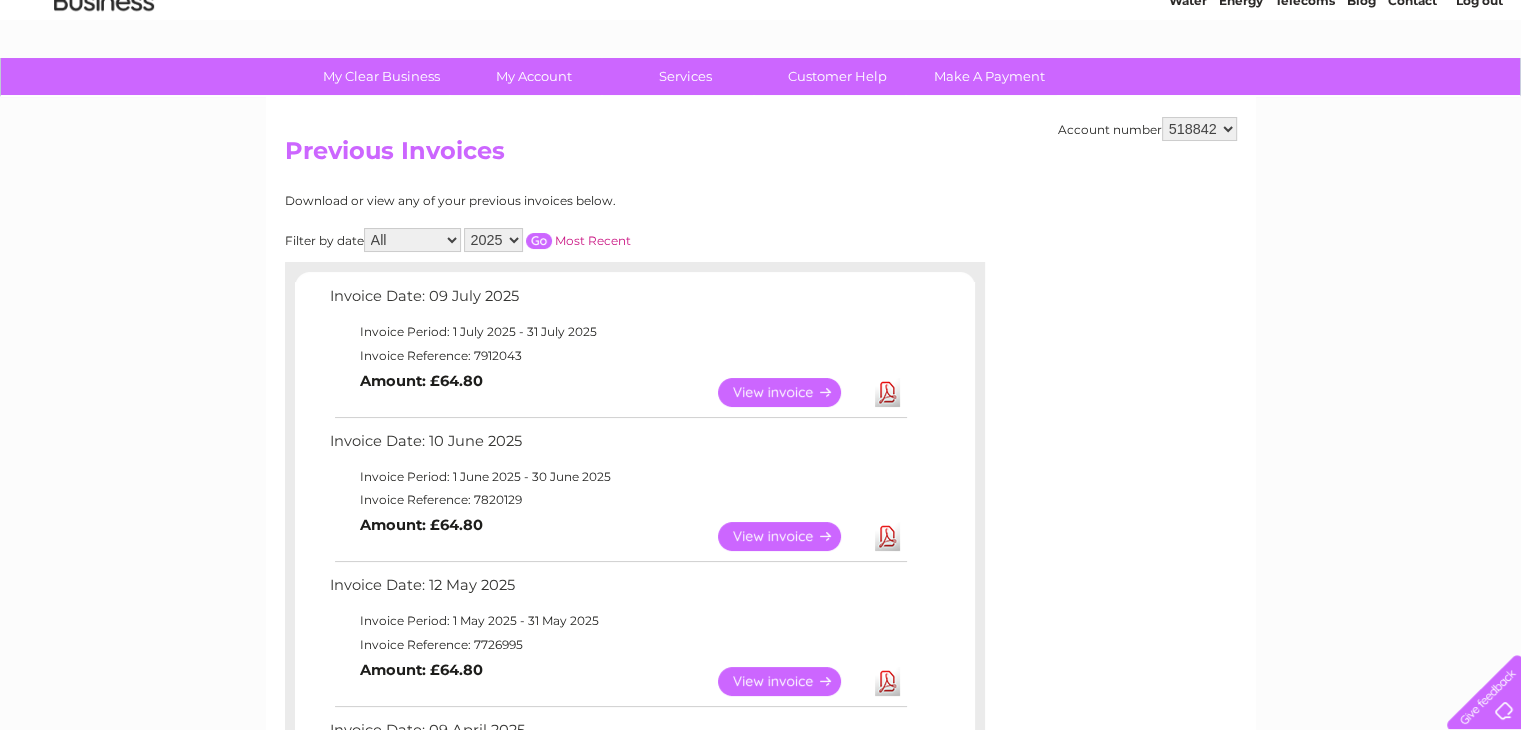 scroll, scrollTop: 0, scrollLeft: 0, axis: both 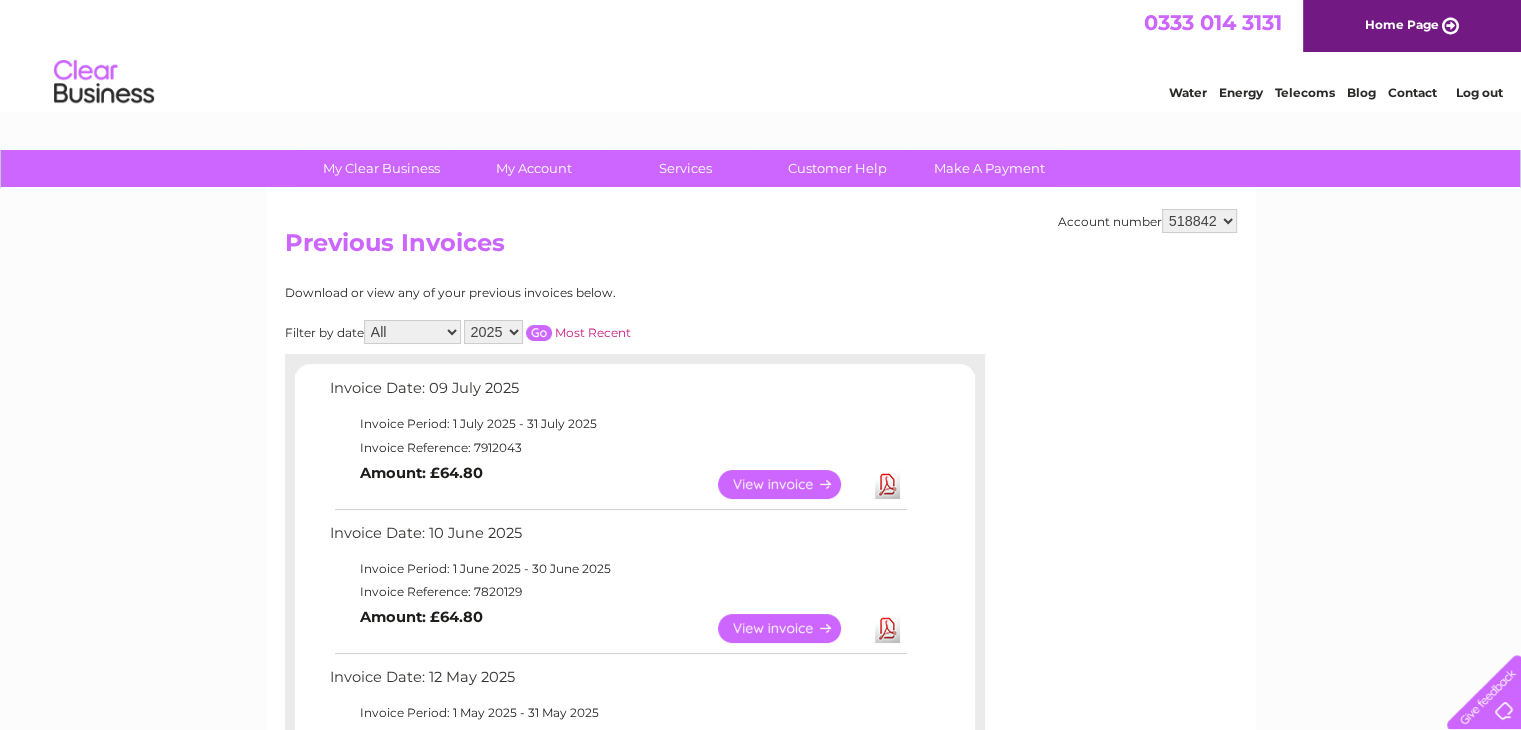 click on "518842" at bounding box center (1199, 221) 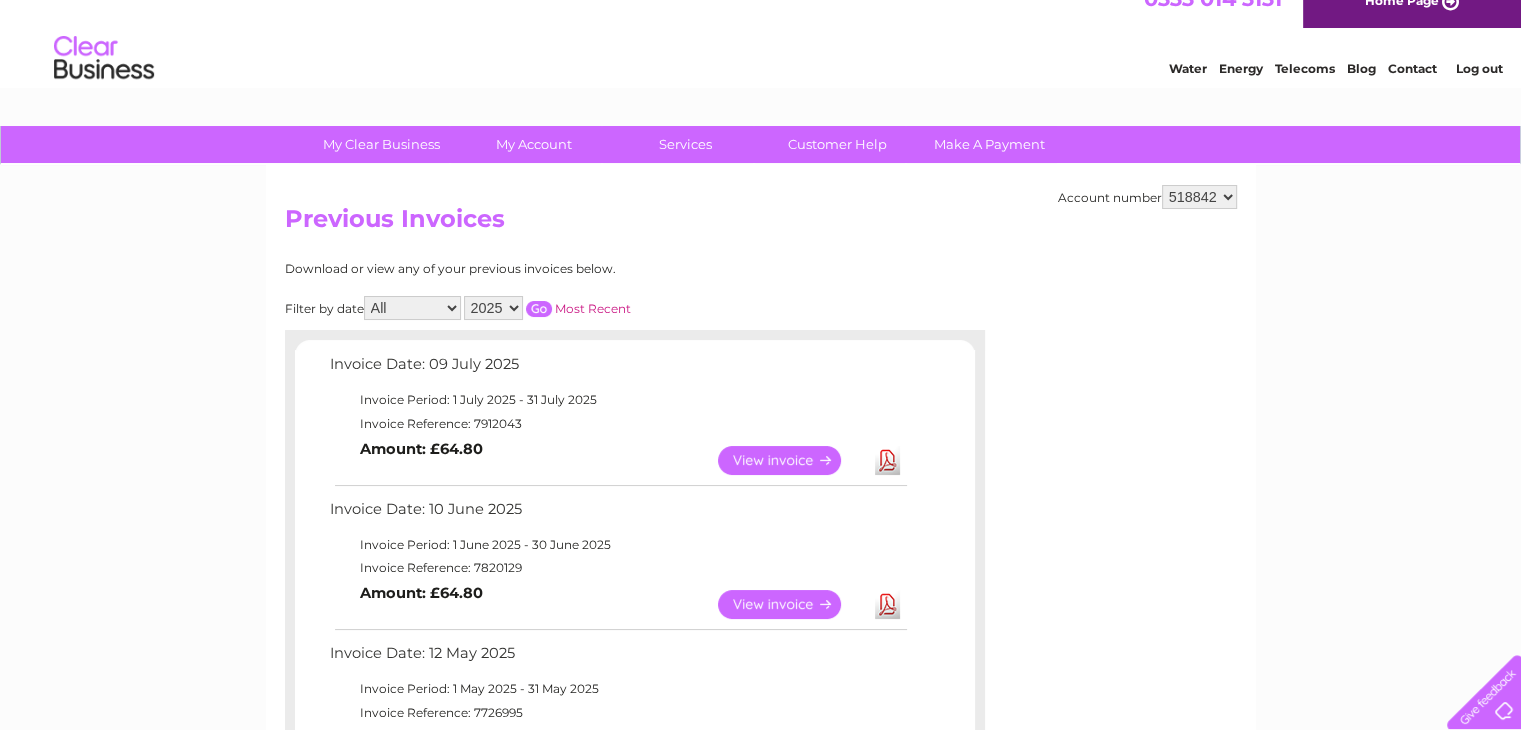scroll, scrollTop: 4, scrollLeft: 0, axis: vertical 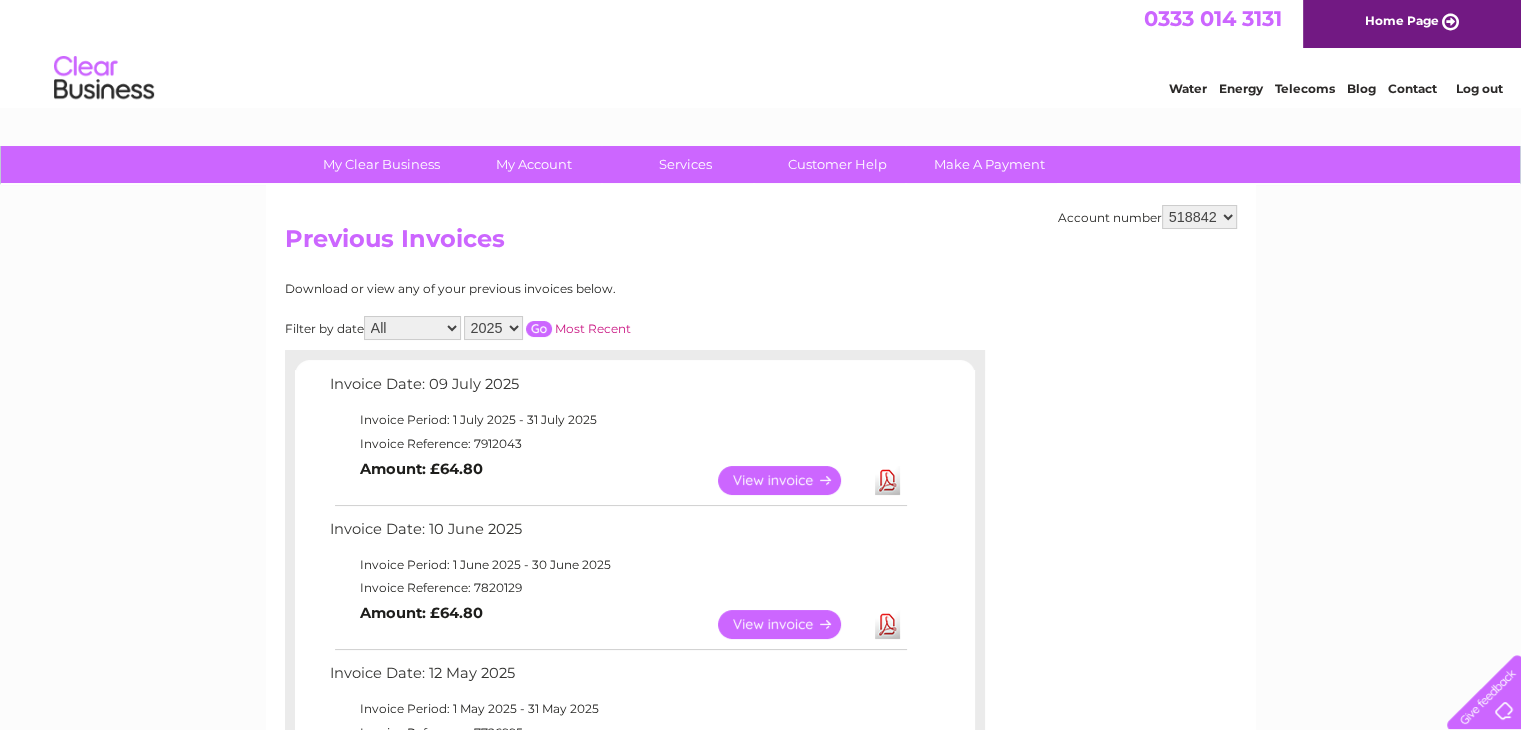 click on "518842" at bounding box center (1199, 217) 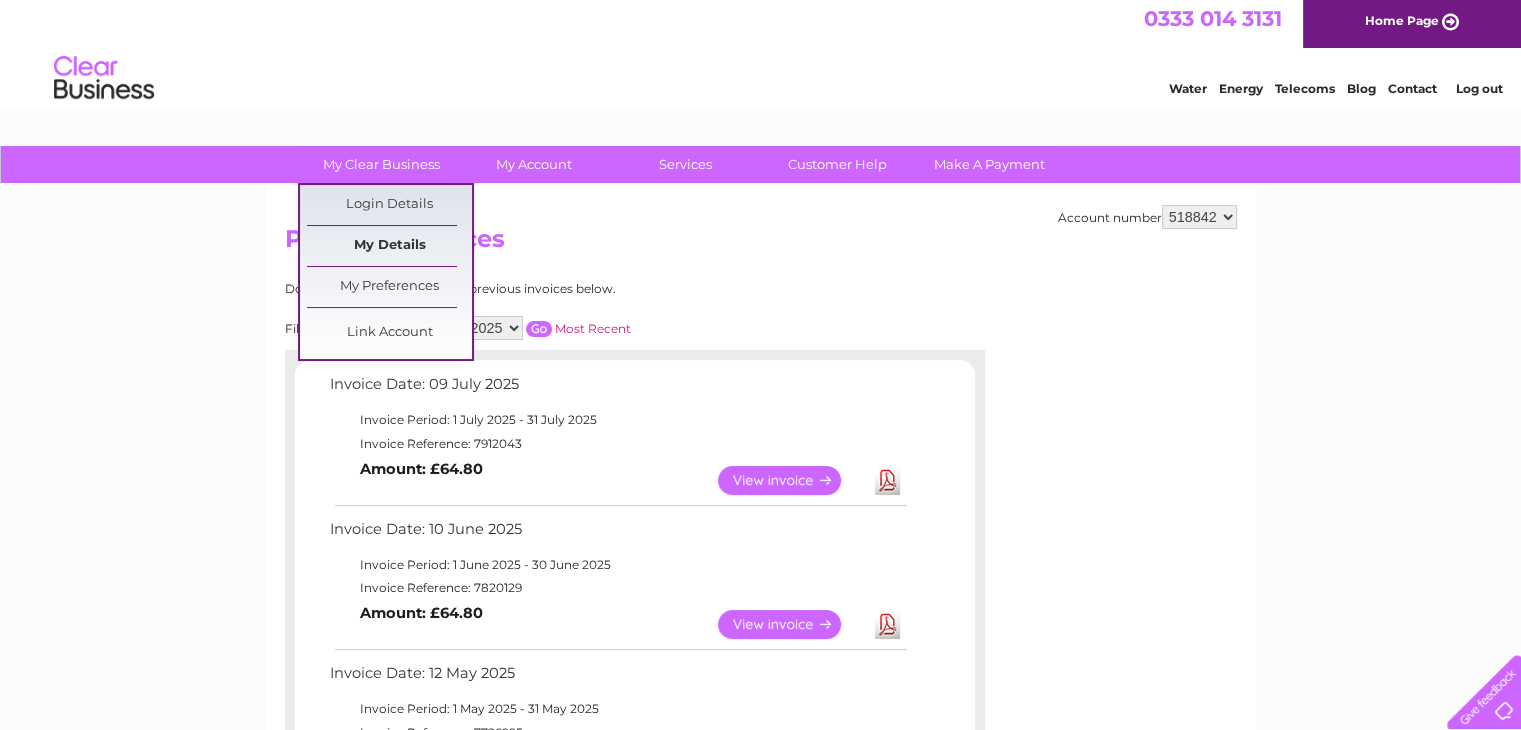 click on "My Details" at bounding box center (389, 246) 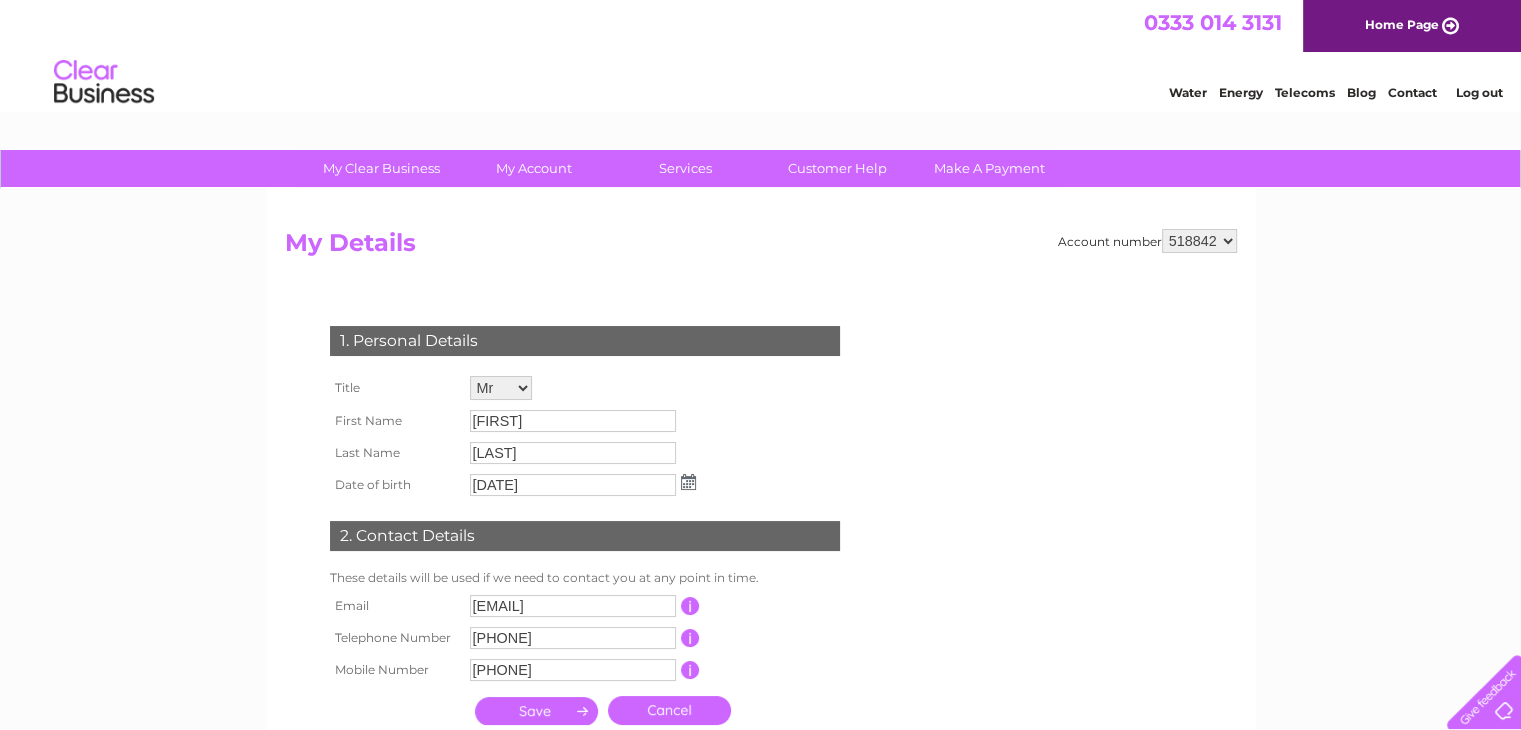 scroll, scrollTop: 111, scrollLeft: 0, axis: vertical 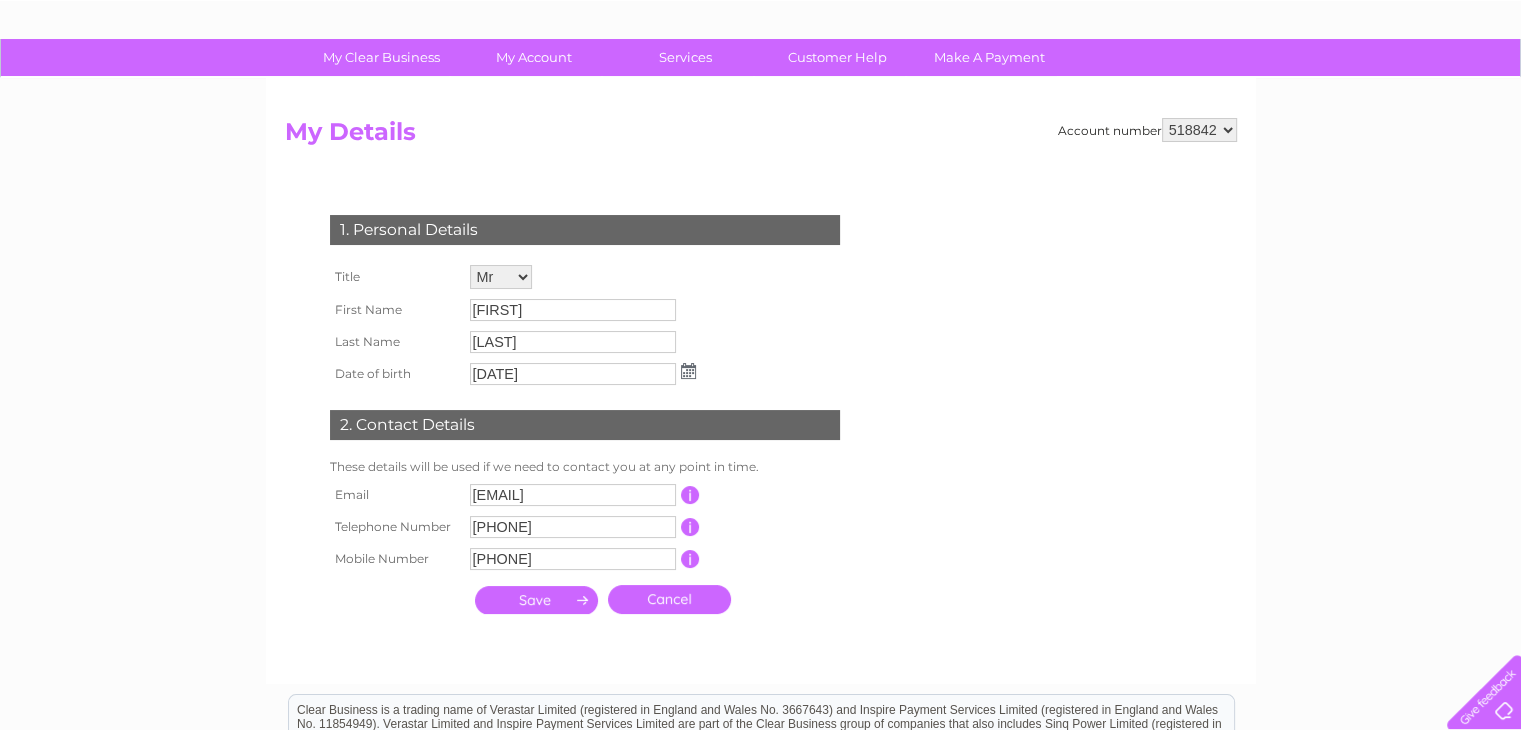 click on "518842" at bounding box center [1199, 130] 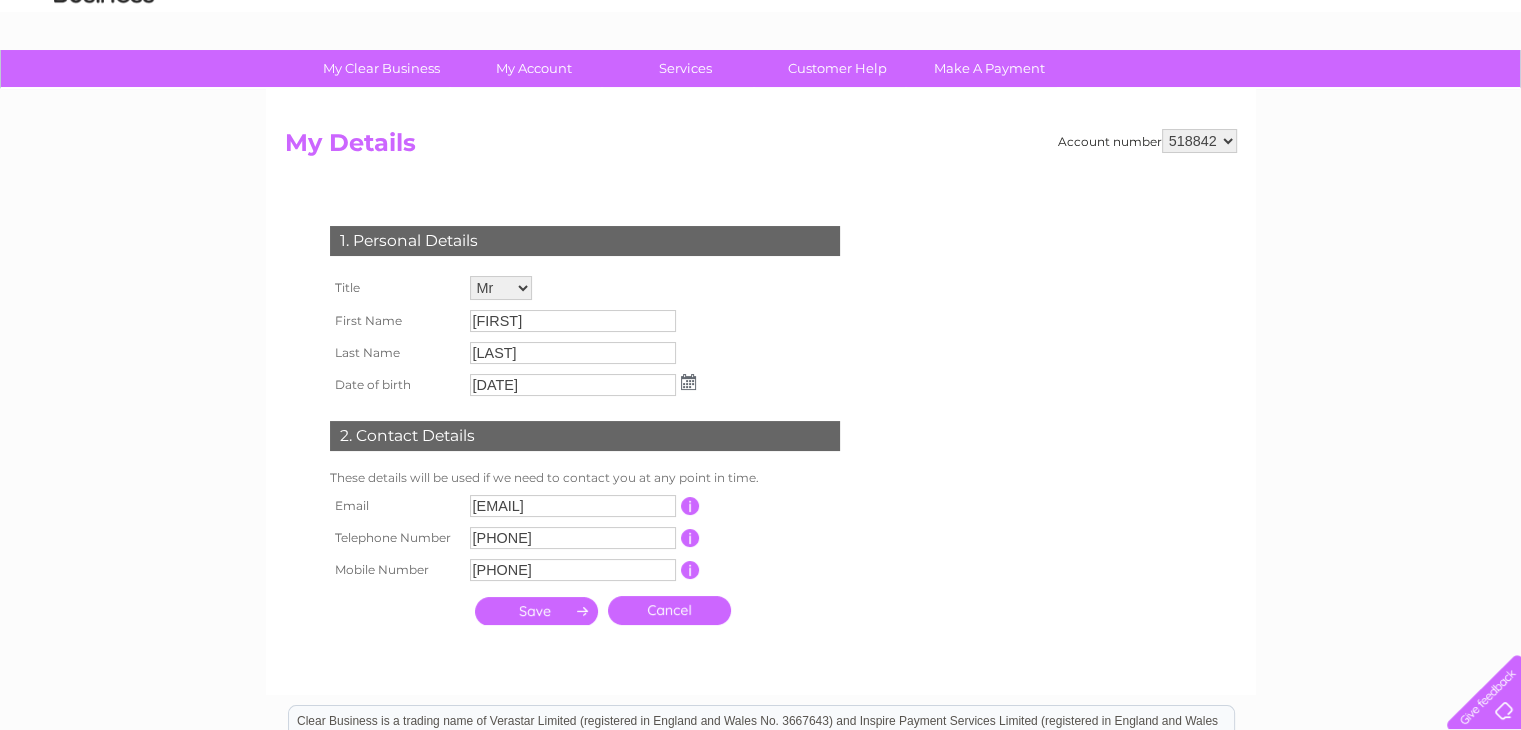 scroll, scrollTop: 128, scrollLeft: 0, axis: vertical 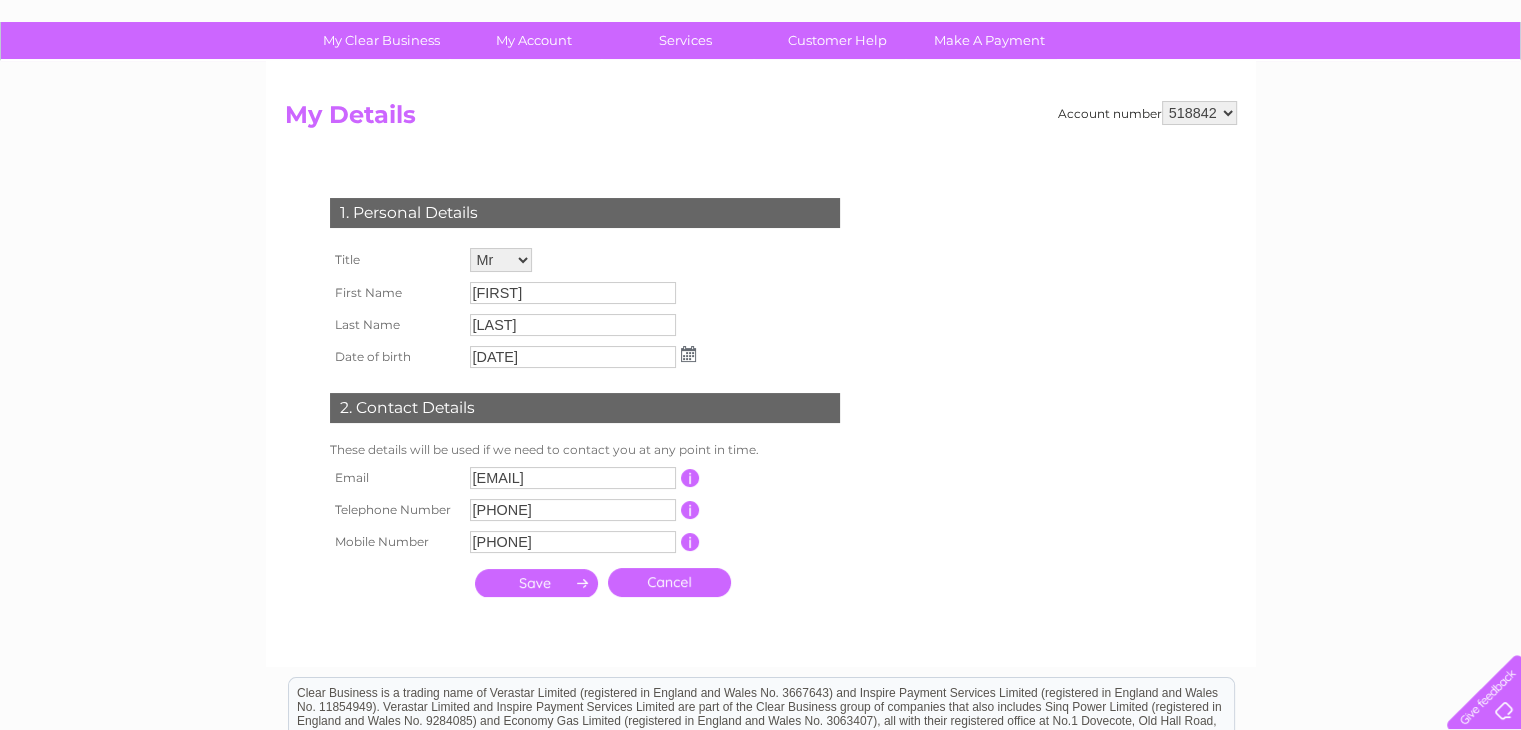click on "These details will be used if we need to contact you at any point in time." at bounding box center [585, 450] 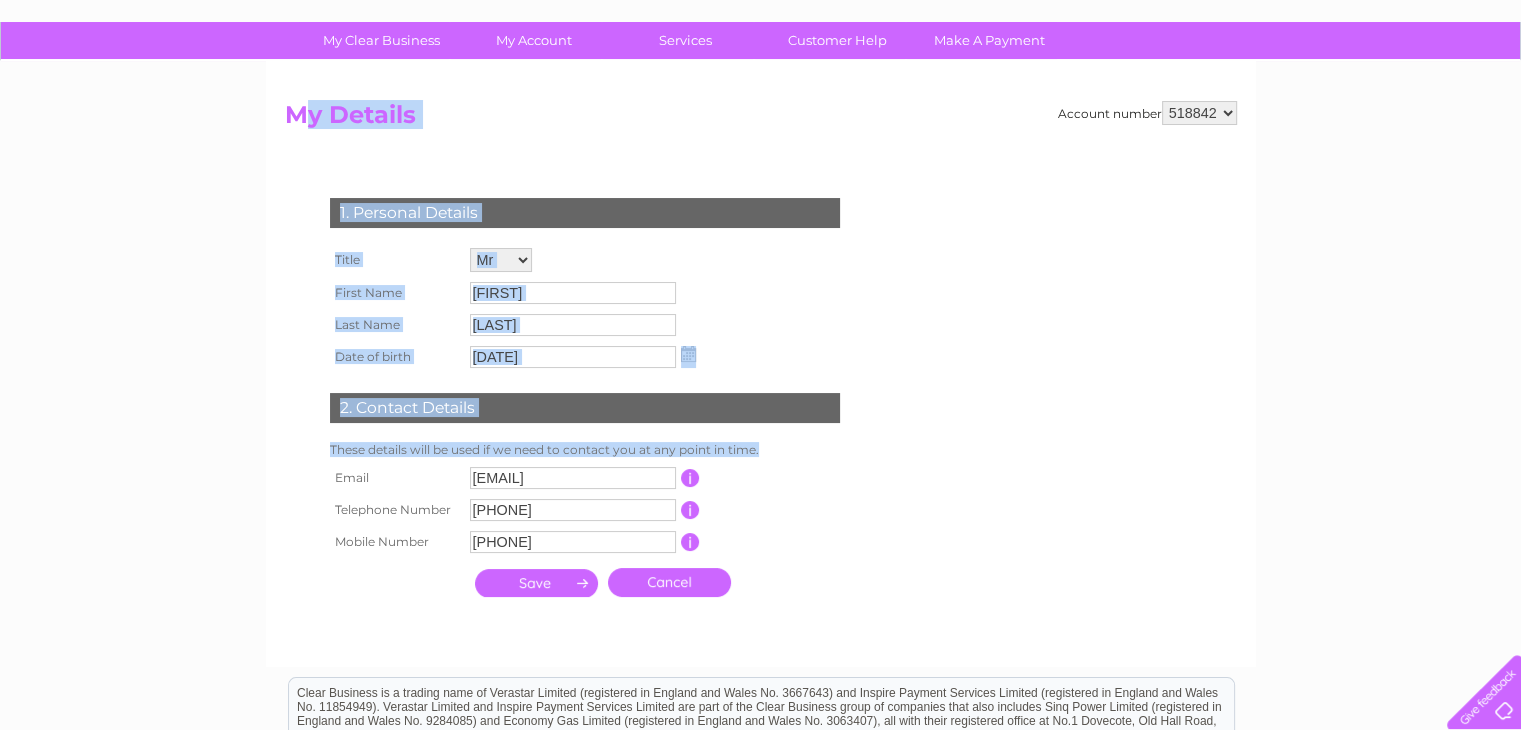 drag, startPoint x: 296, startPoint y: 107, endPoint x: 891, endPoint y: 519, distance: 723.7189 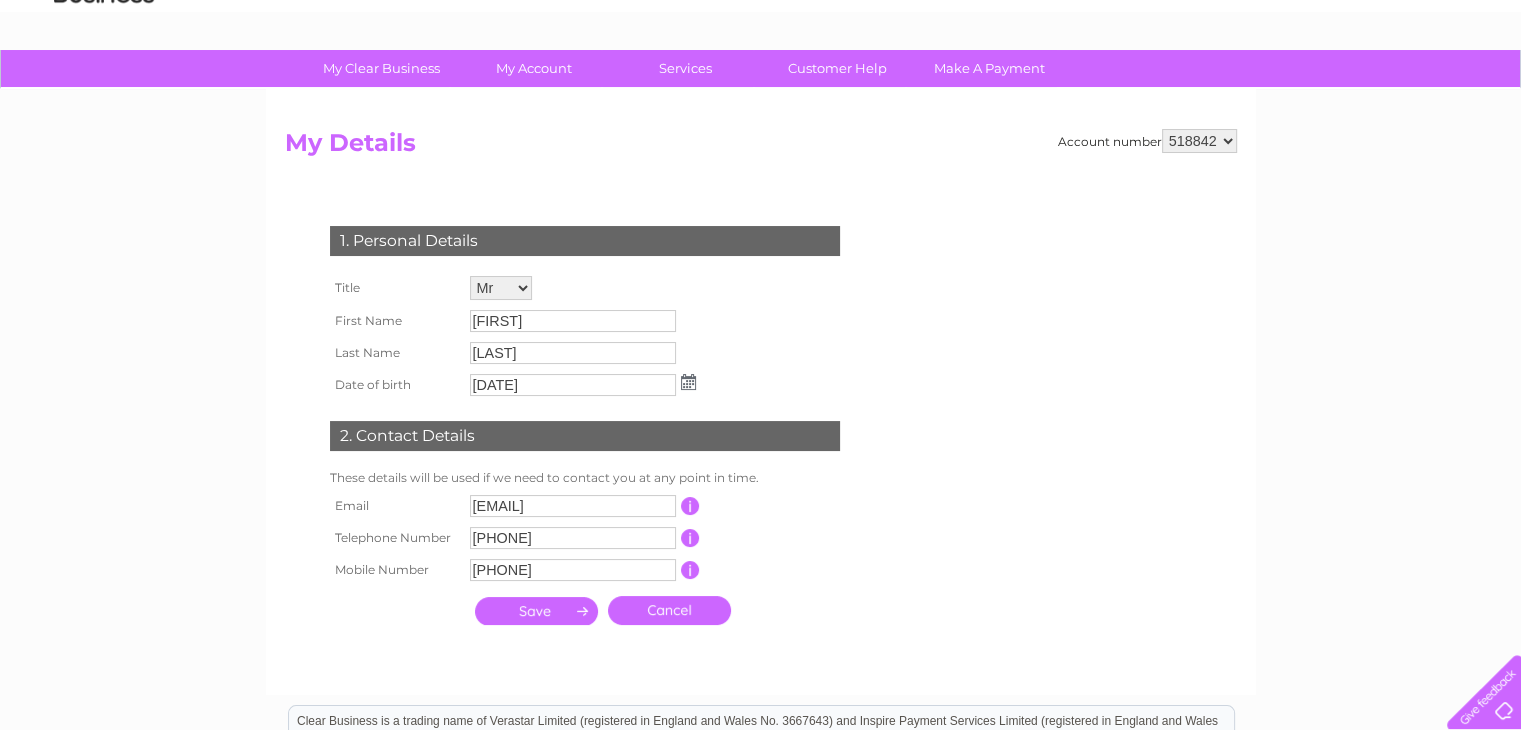 scroll, scrollTop: 0, scrollLeft: 0, axis: both 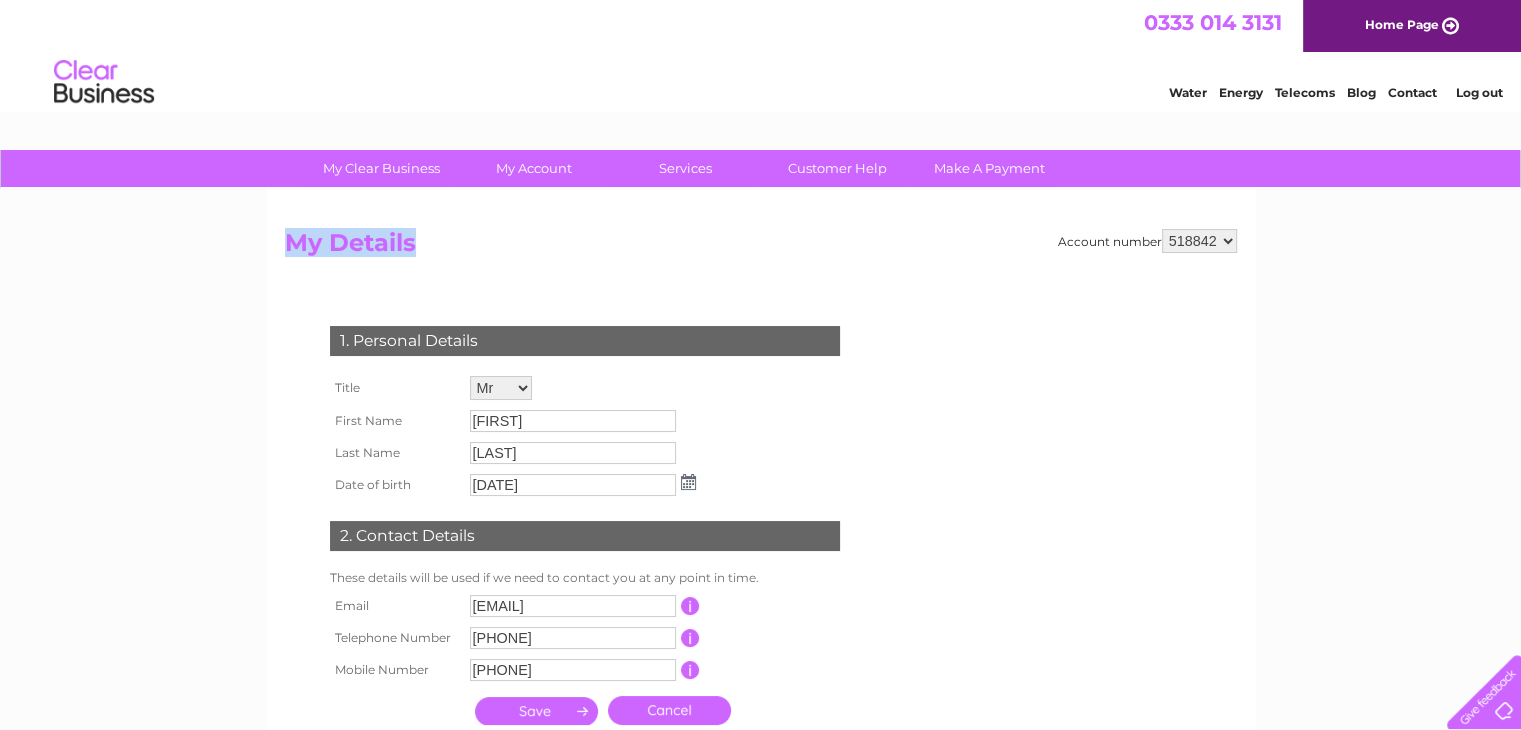 drag, startPoint x: 289, startPoint y: 247, endPoint x: 468, endPoint y: 245, distance: 179.01117 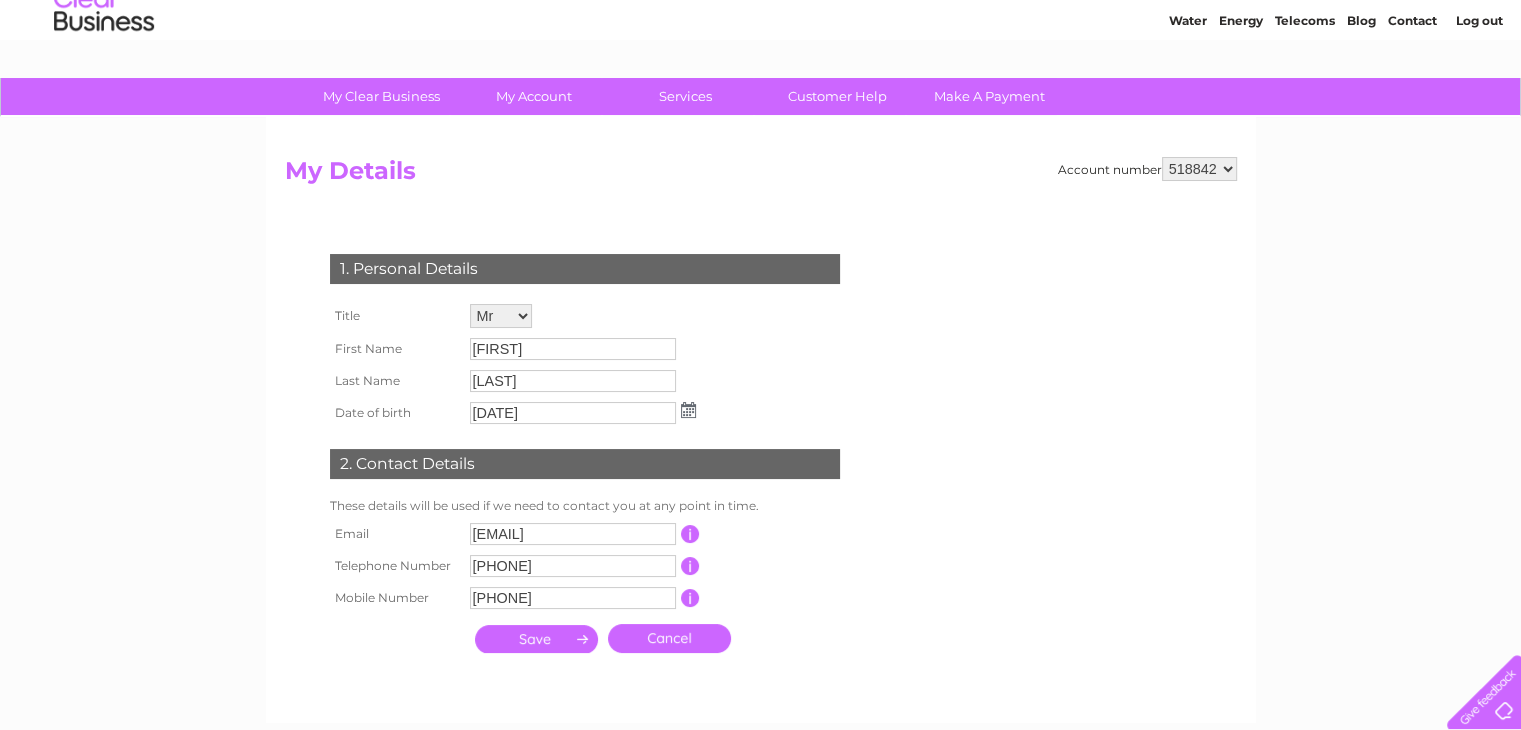 scroll, scrollTop: 72, scrollLeft: 0, axis: vertical 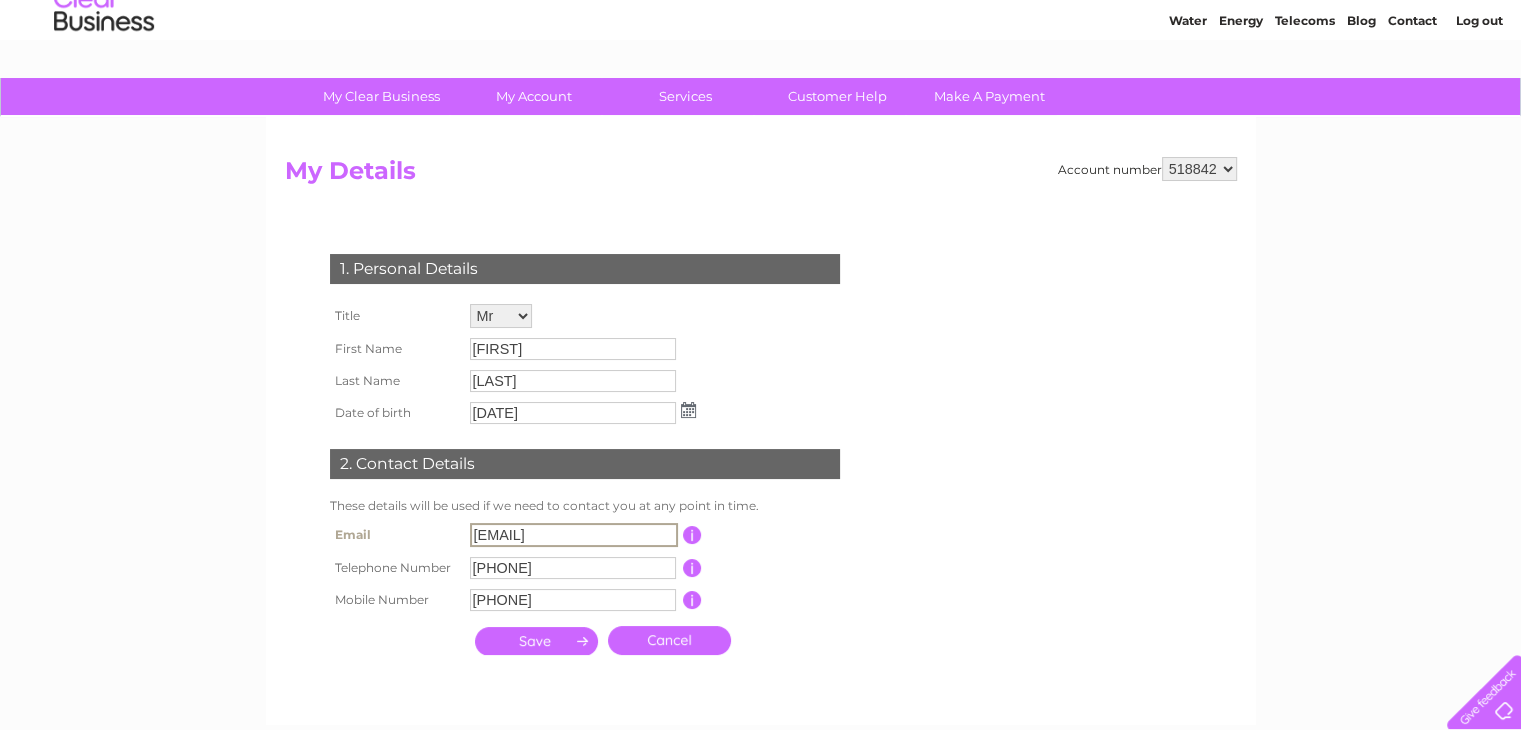 click on "jamiamajidbilal245@gmail.com" at bounding box center (574, 535) 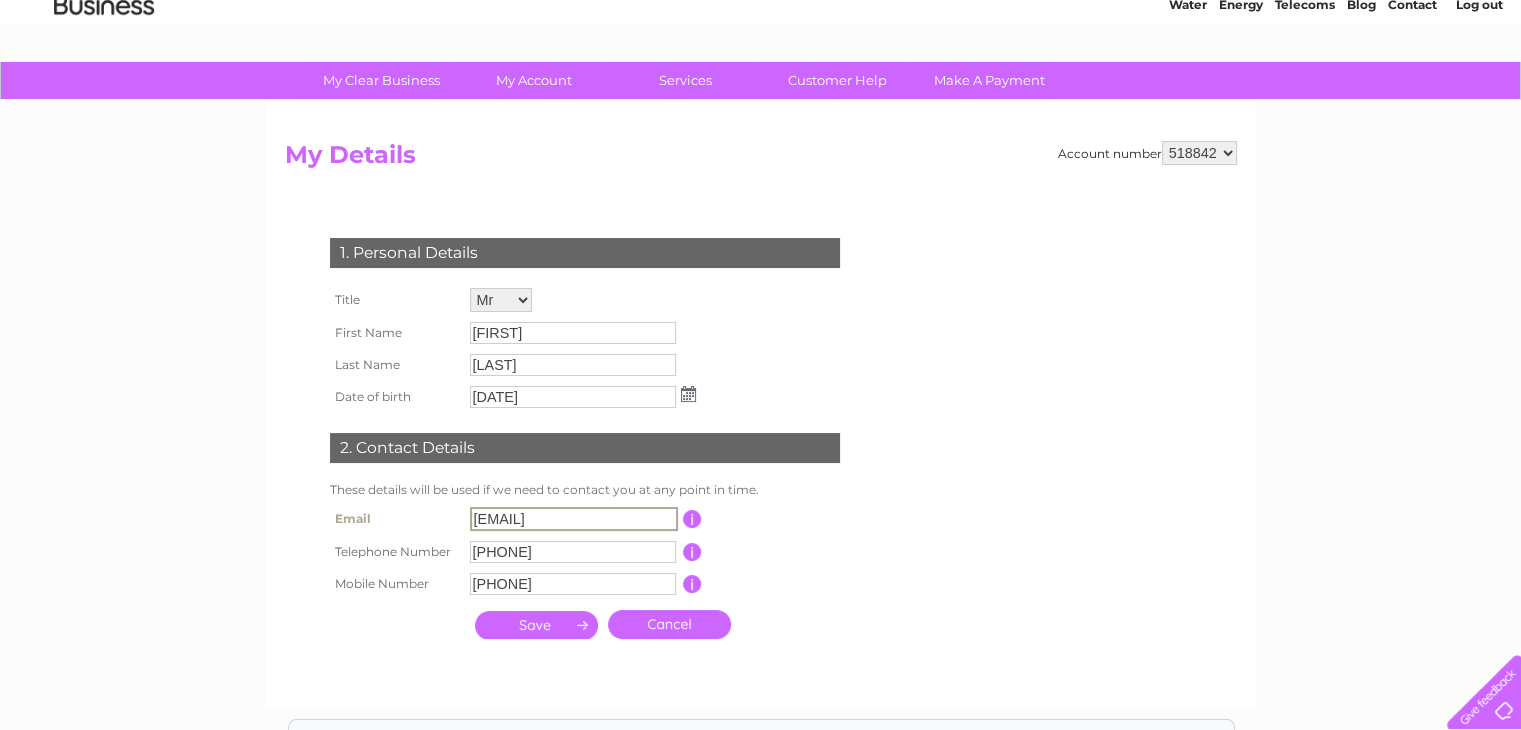 scroll, scrollTop: 88, scrollLeft: 0, axis: vertical 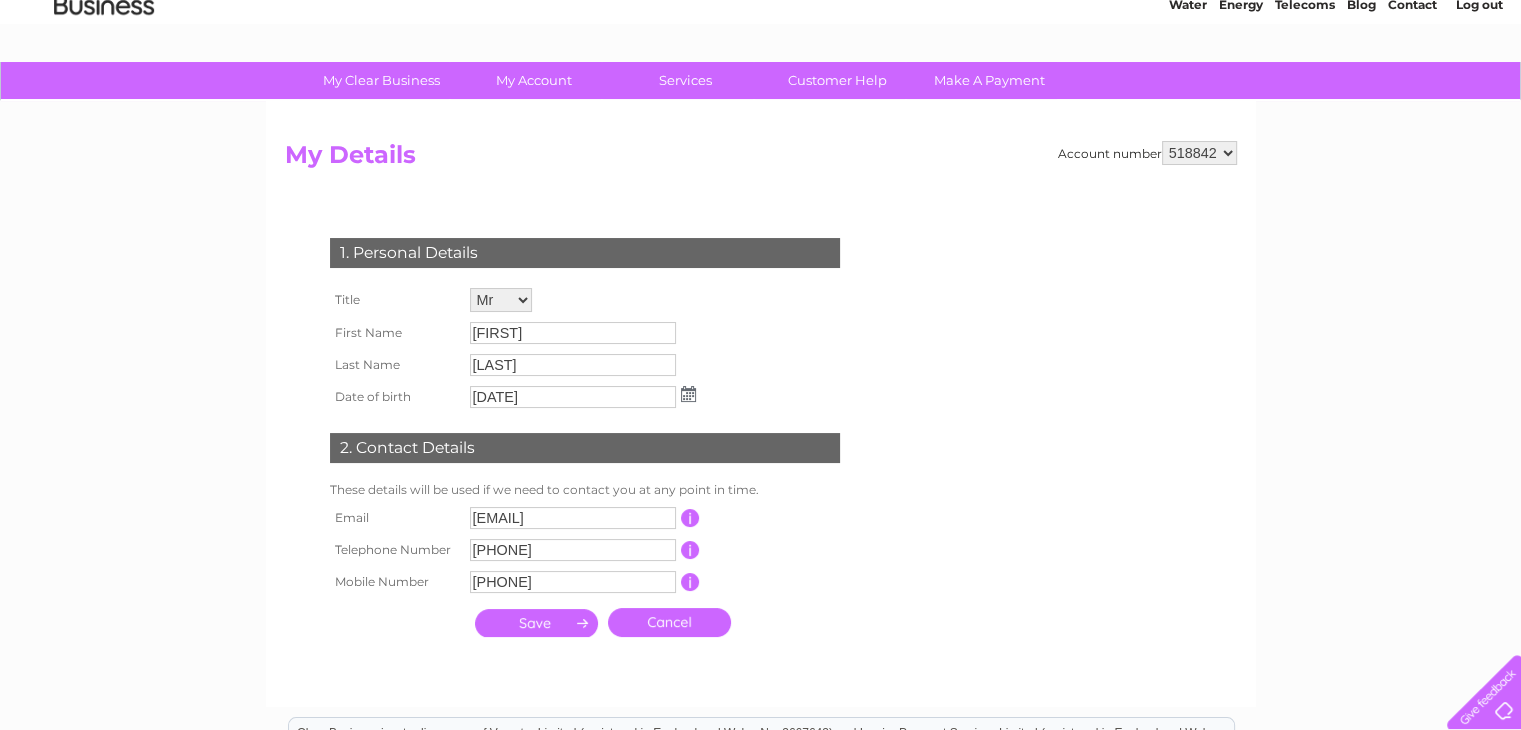 click on "These details will be used if we need to contact you at any point in time." at bounding box center [585, 490] 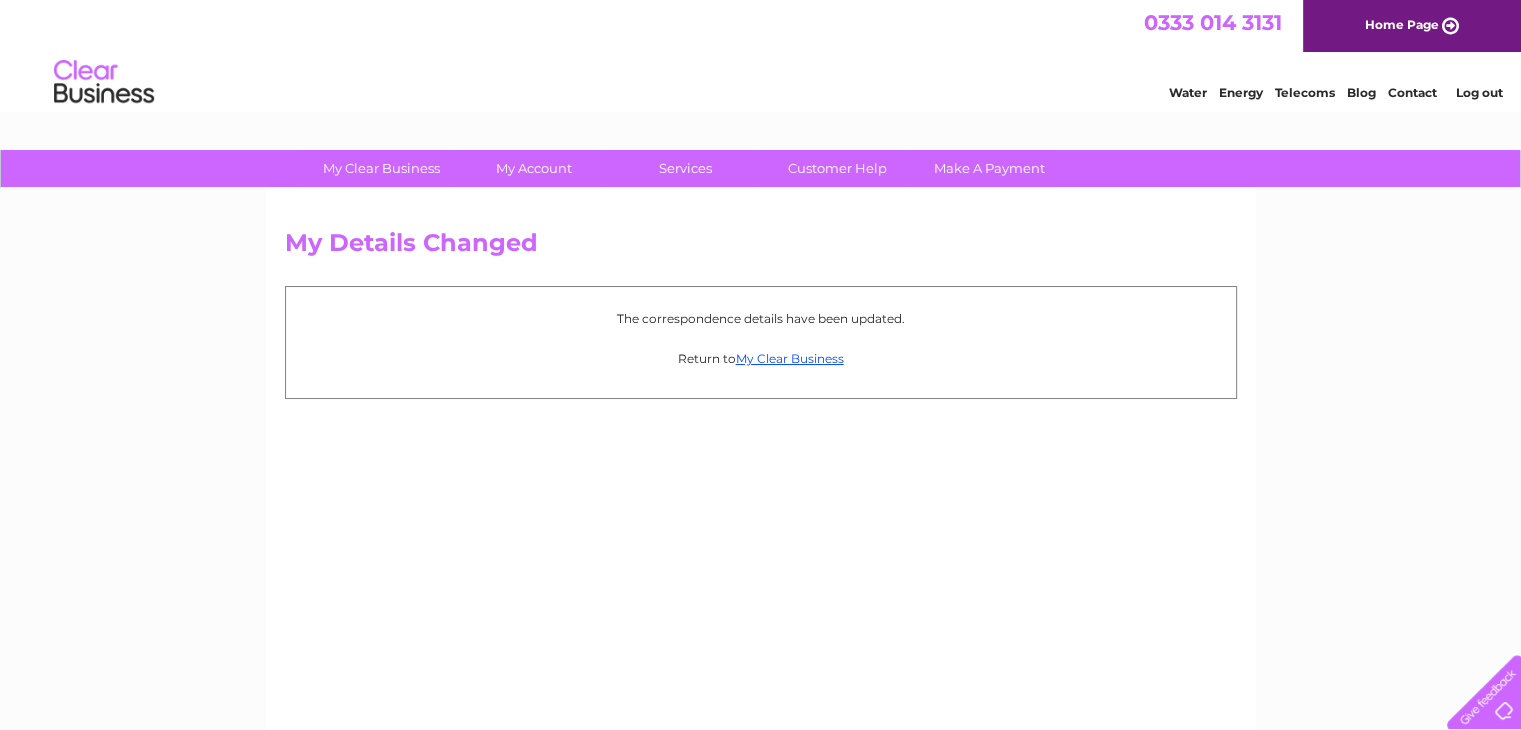 scroll, scrollTop: 0, scrollLeft: 0, axis: both 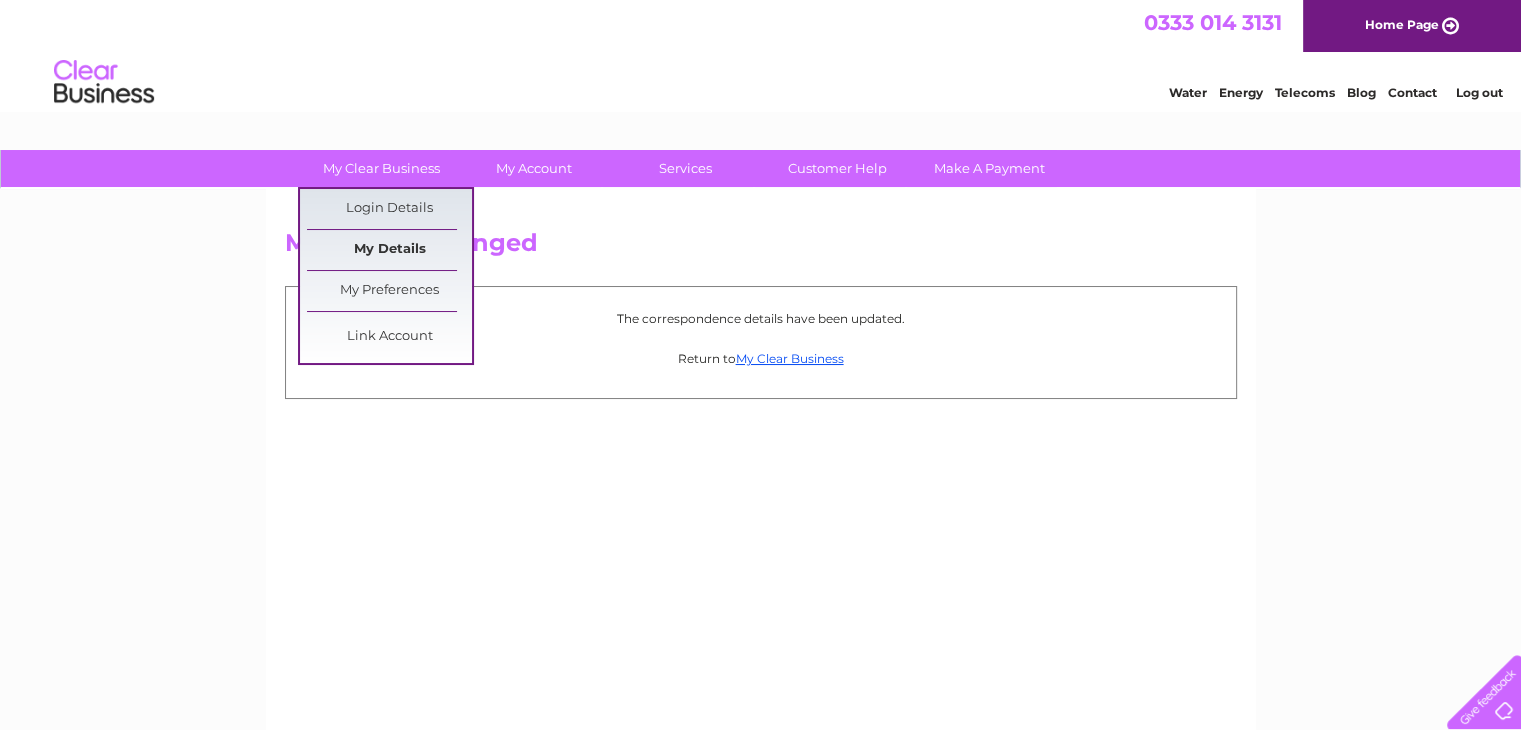 click on "My Details" at bounding box center [389, 250] 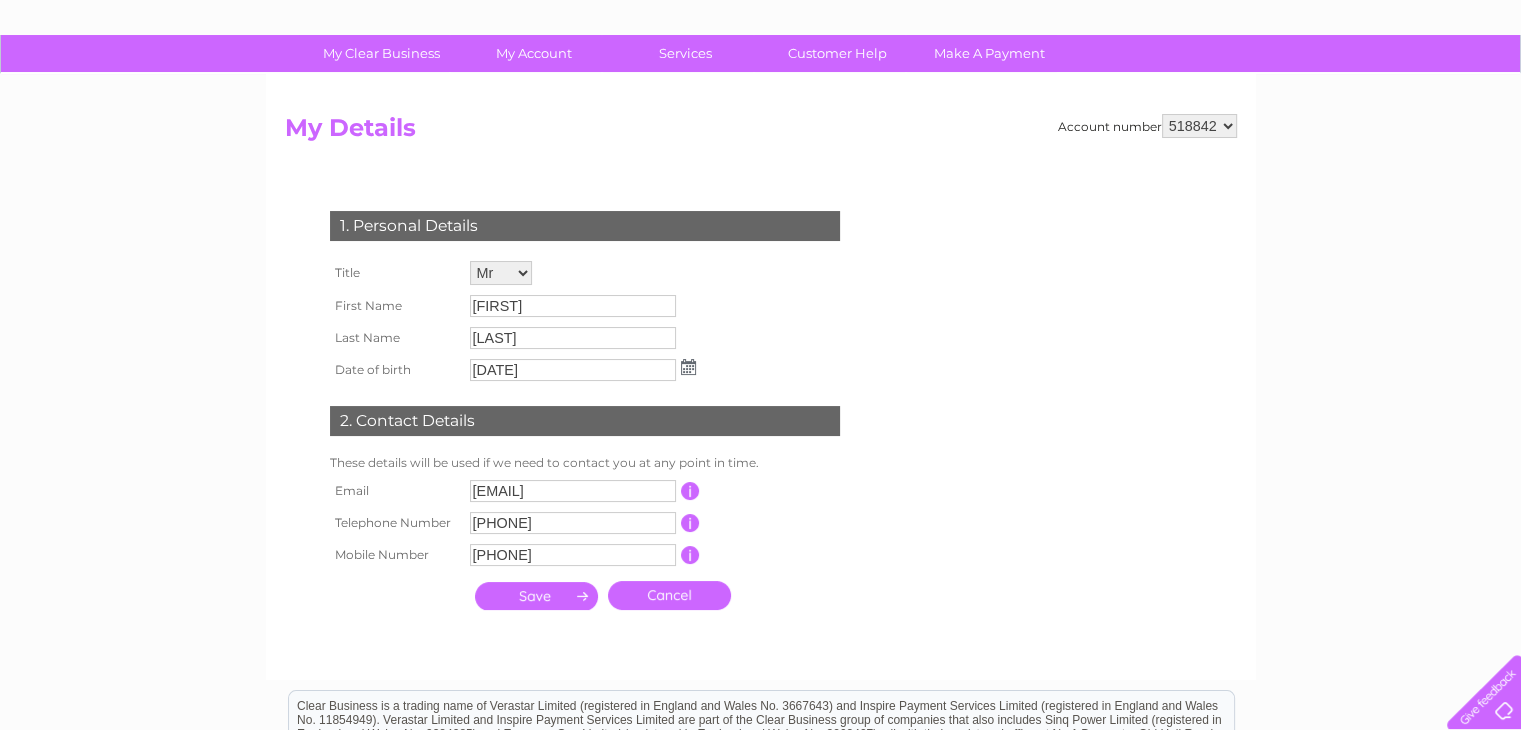 scroll, scrollTop: 118, scrollLeft: 0, axis: vertical 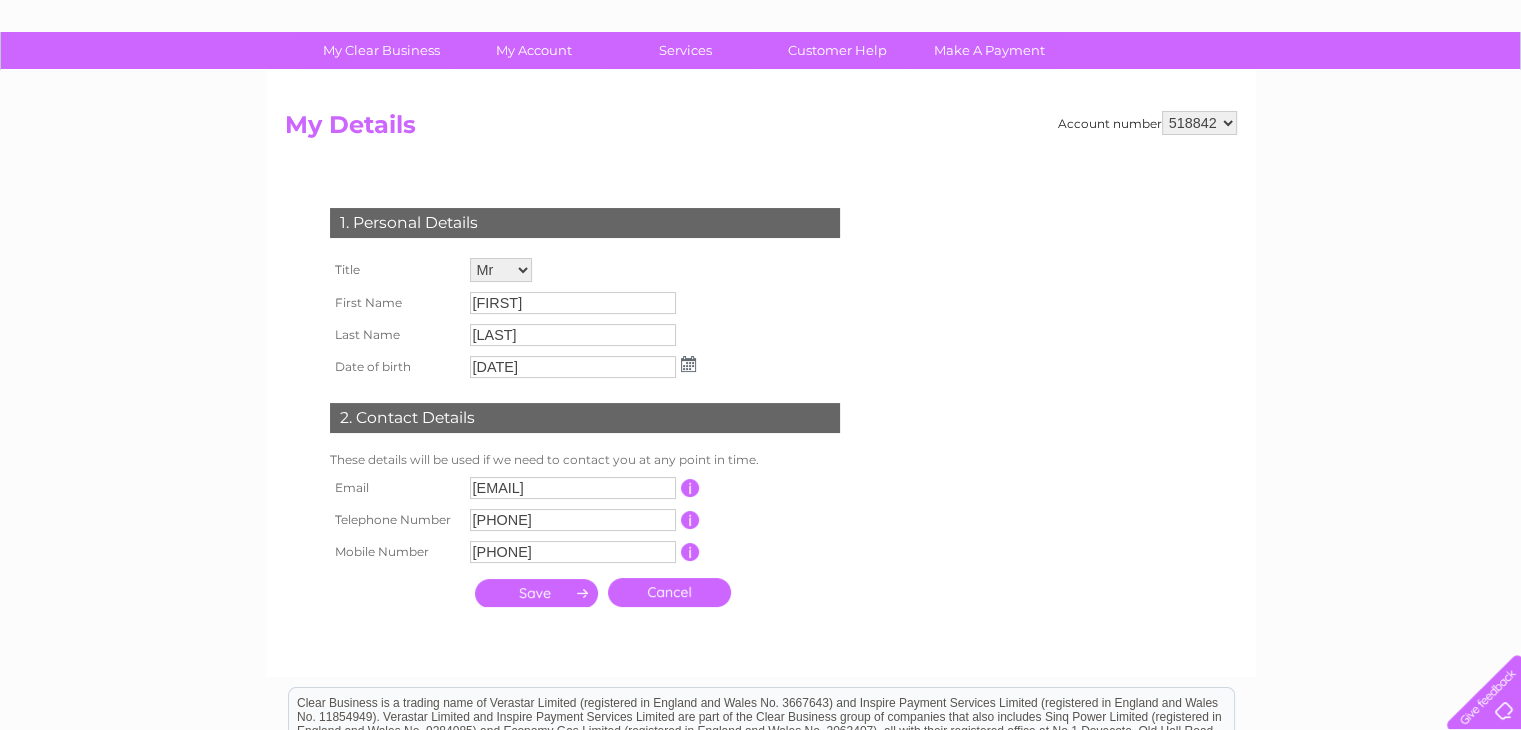 click at bounding box center (690, 520) 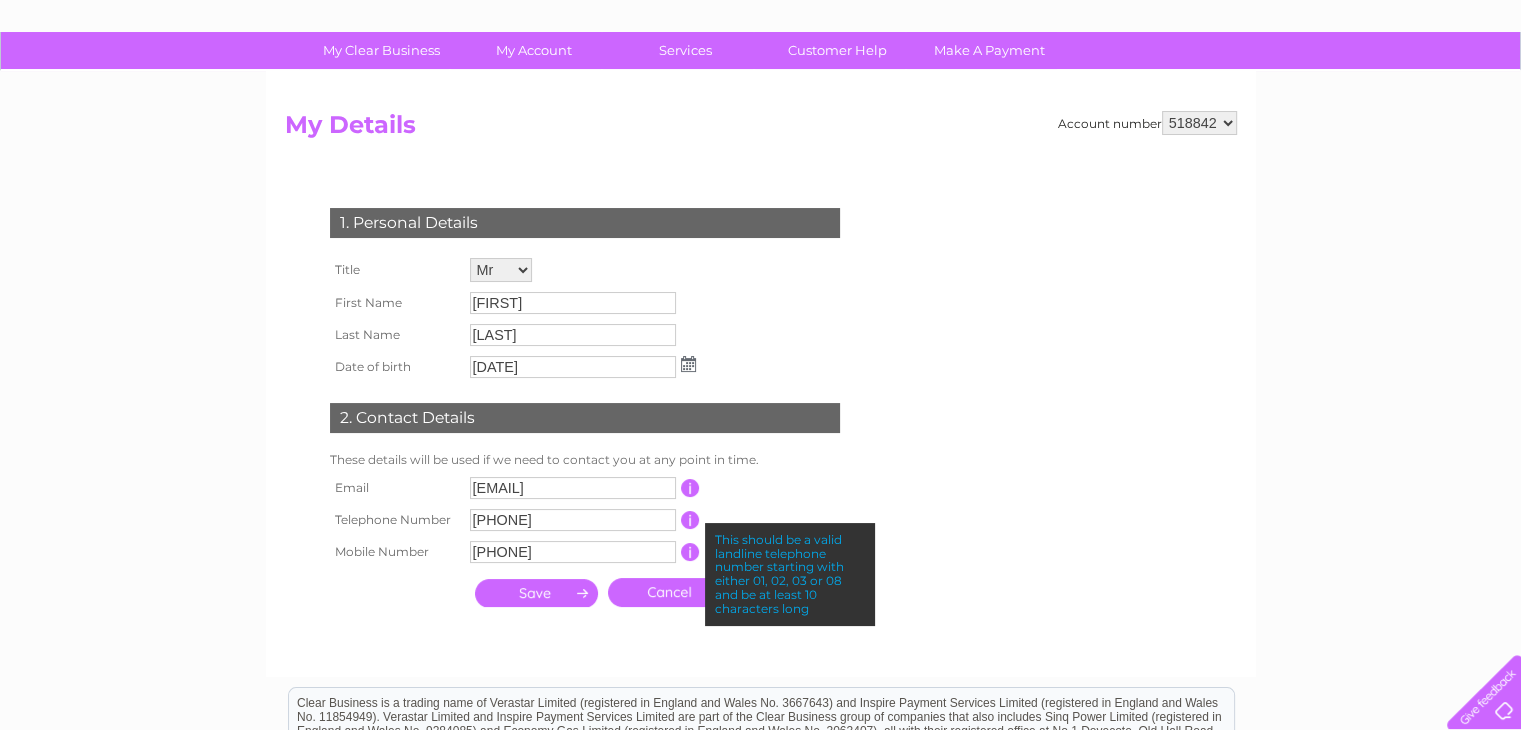 click at bounding box center [690, 488] 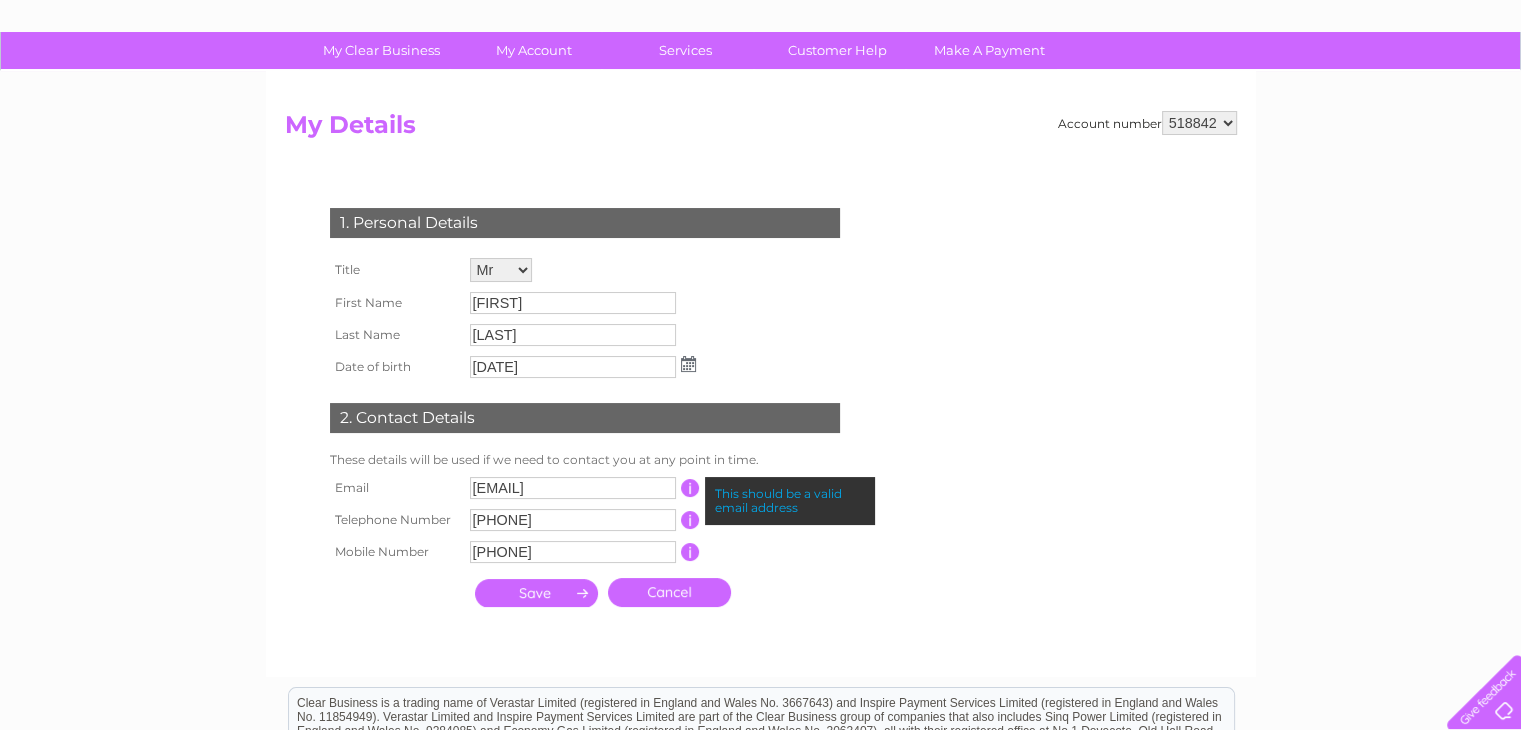 click at bounding box center [690, 552] 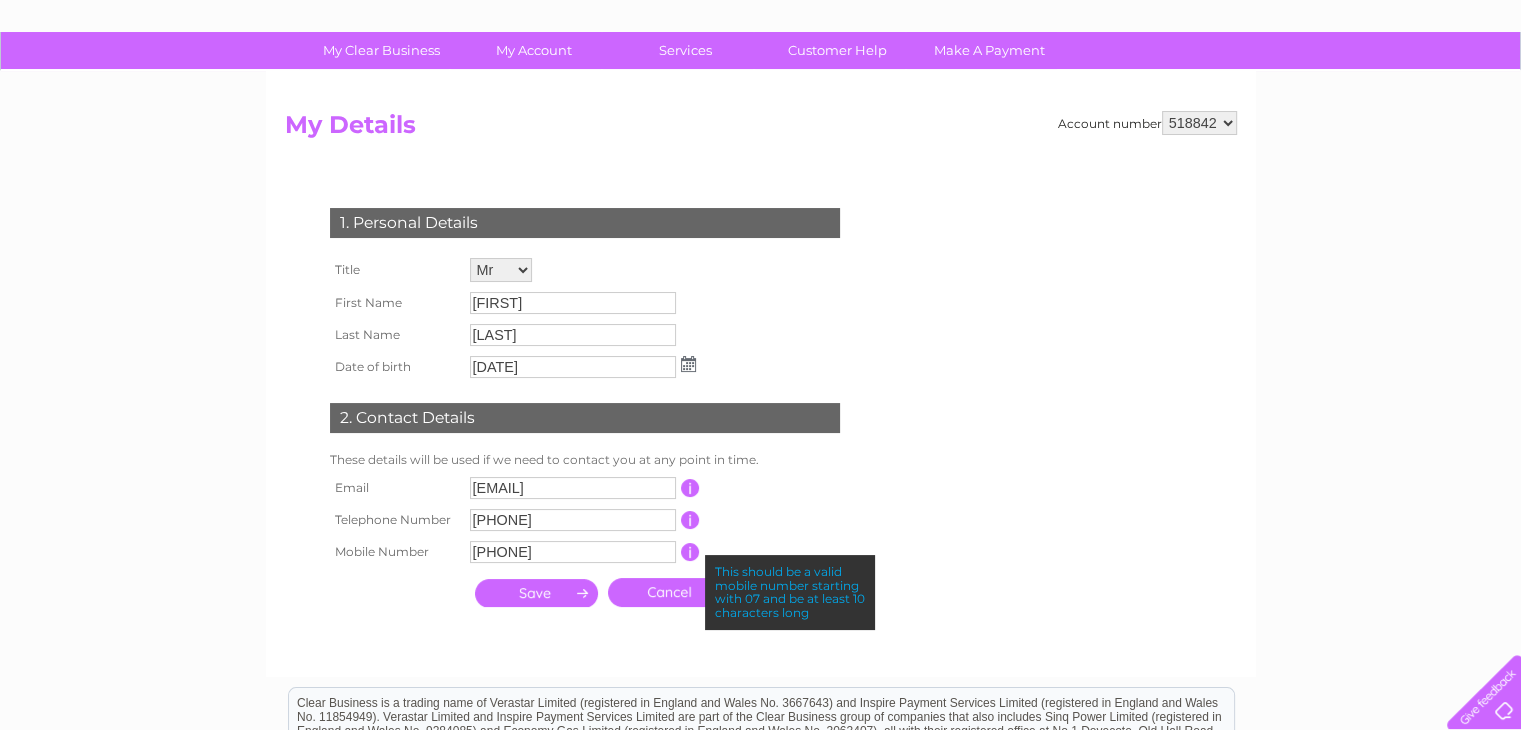 click on "This should be a valid landline telephone number starting with either 01, 02, 03 or 08 and be at least 10 characters long" at bounding box center (780, 520) 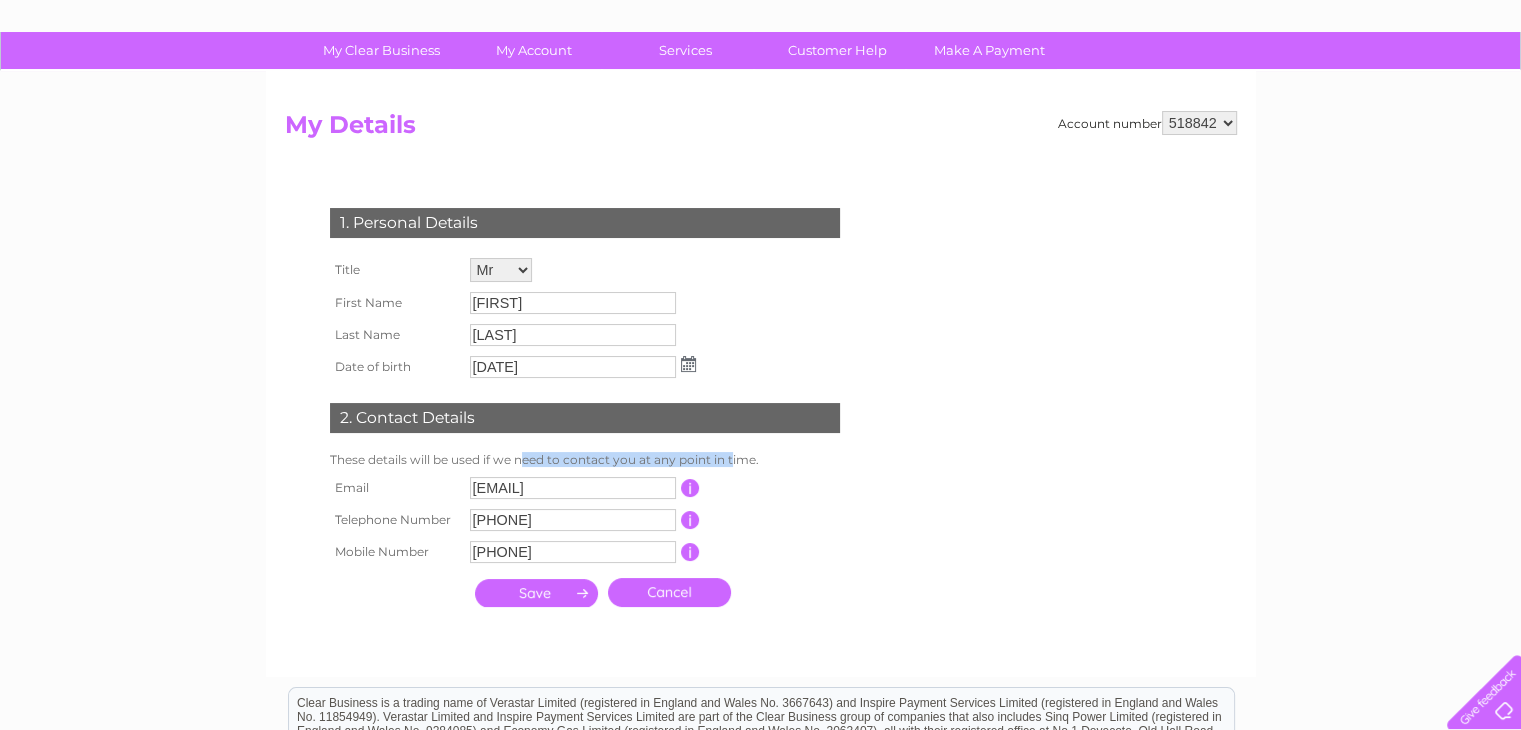 drag, startPoint x: 363, startPoint y: 449, endPoint x: 580, endPoint y: 460, distance: 217.27863 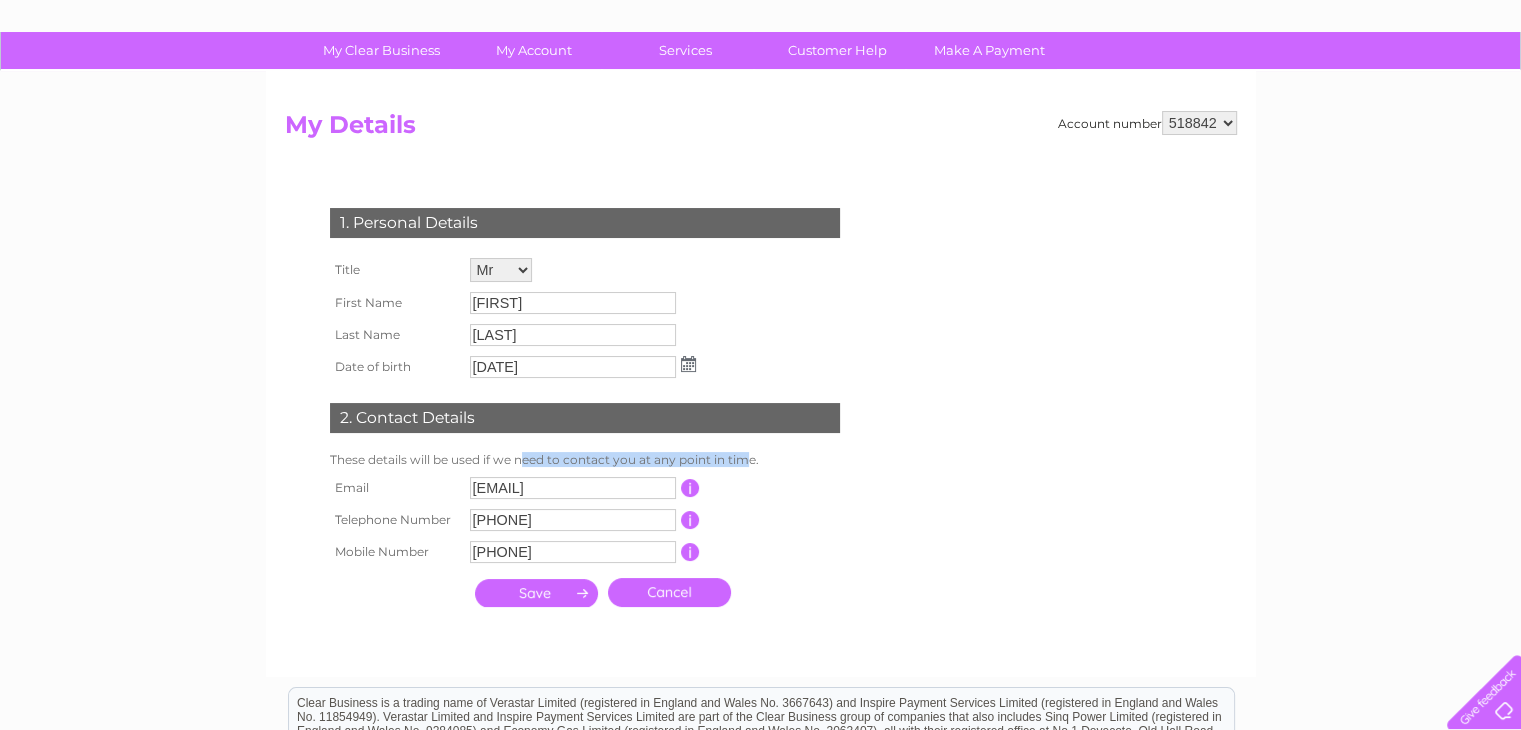 click on "These details will be used if we need to contact you at any point in time." at bounding box center [585, 460] 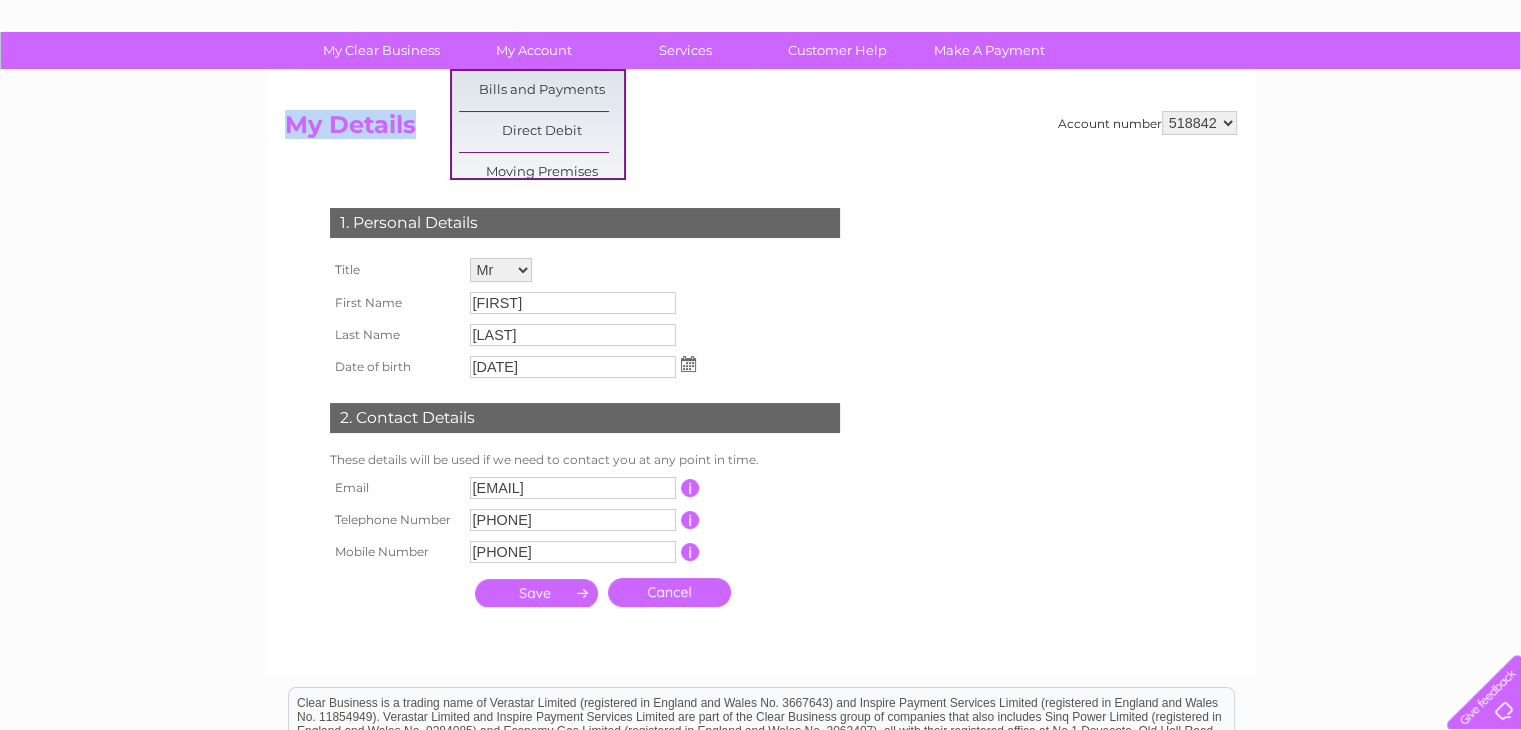 drag, startPoint x: 273, startPoint y: 117, endPoint x: 755, endPoint y: 166, distance: 484.48425 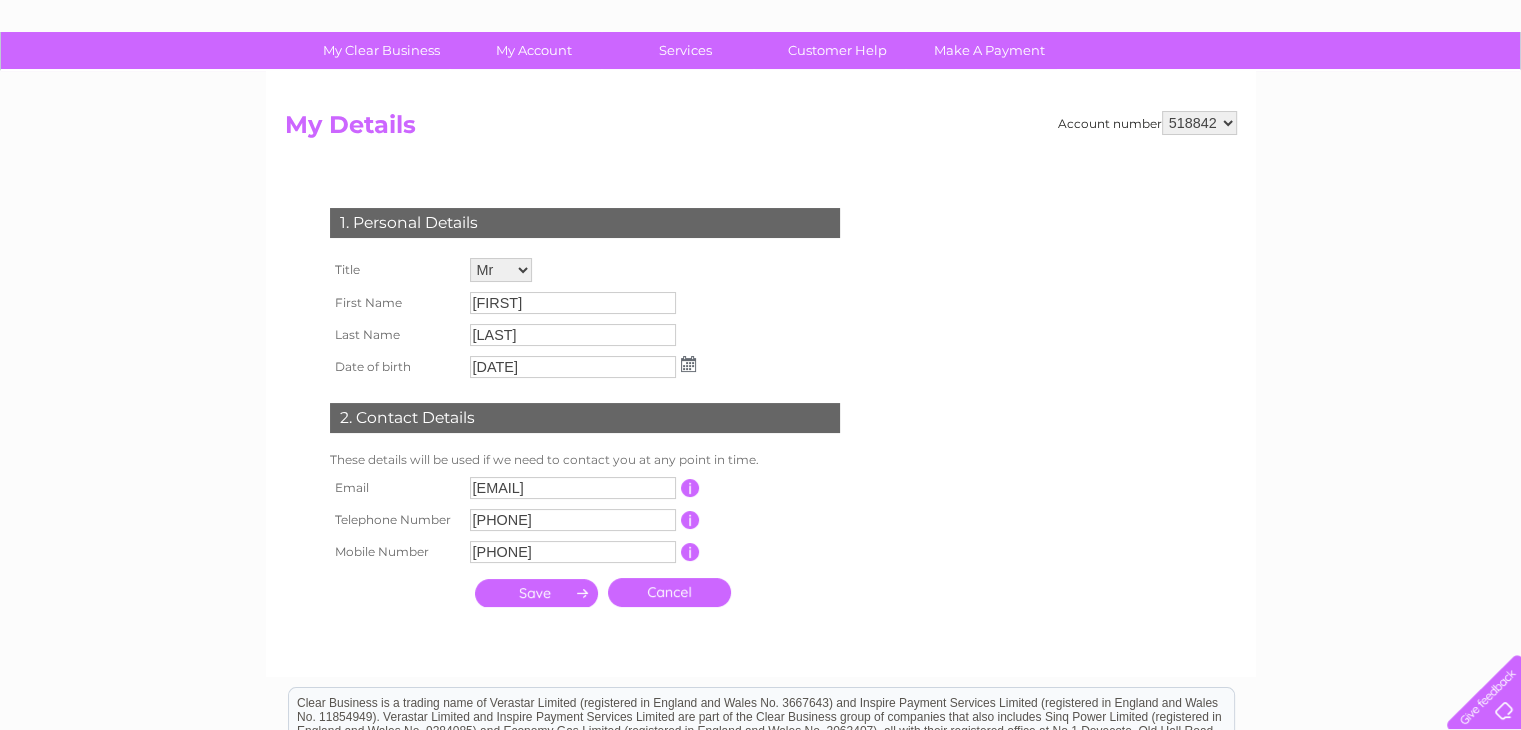 click on "1. Personal Details
Title
Mr
Mrs
Ms
Miss
Dr
Rev
Prof
Other
First Name
[FIRST]
Last Name
[LAST]
Date of birth
[DATE] [EMAIL]" at bounding box center (589, 412) 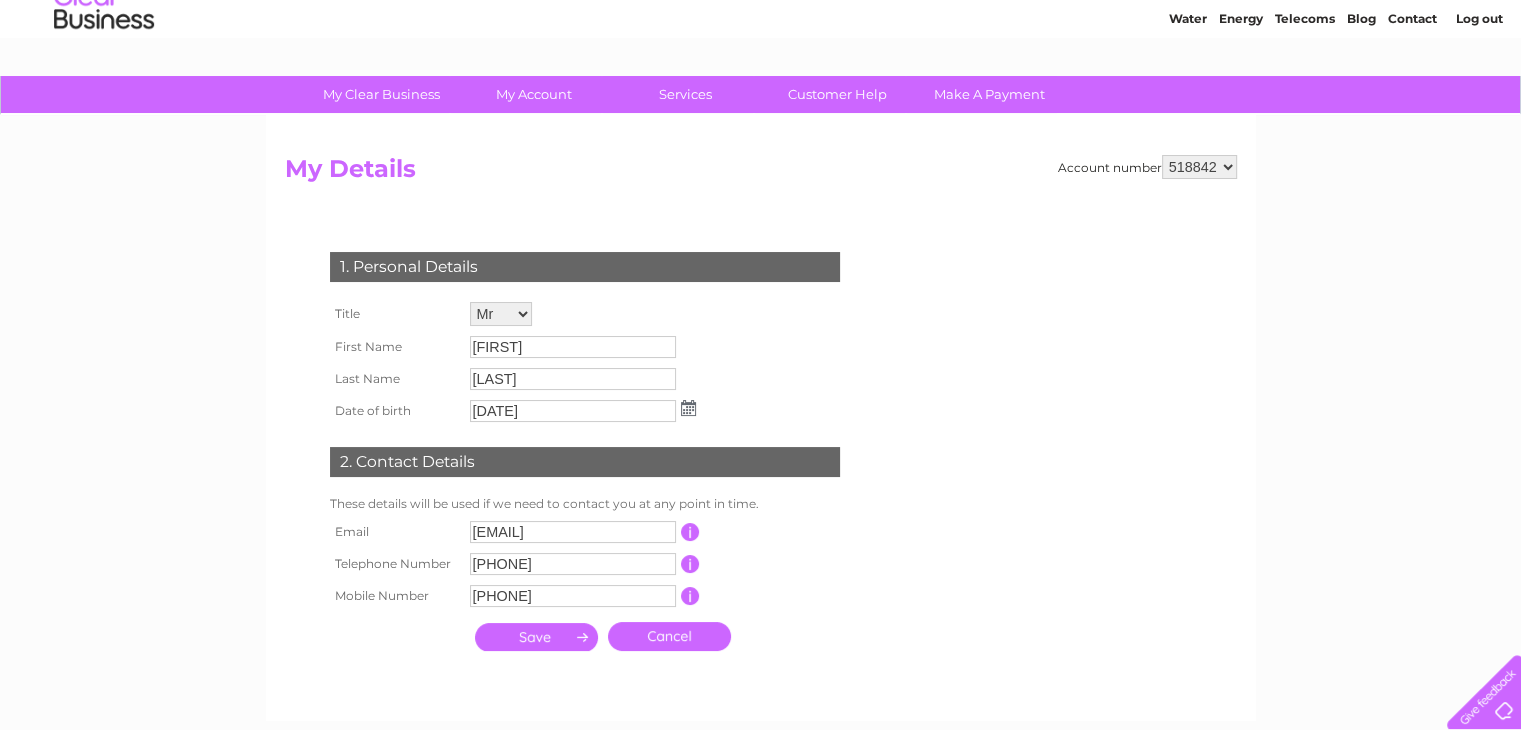 scroll, scrollTop: 0, scrollLeft: 0, axis: both 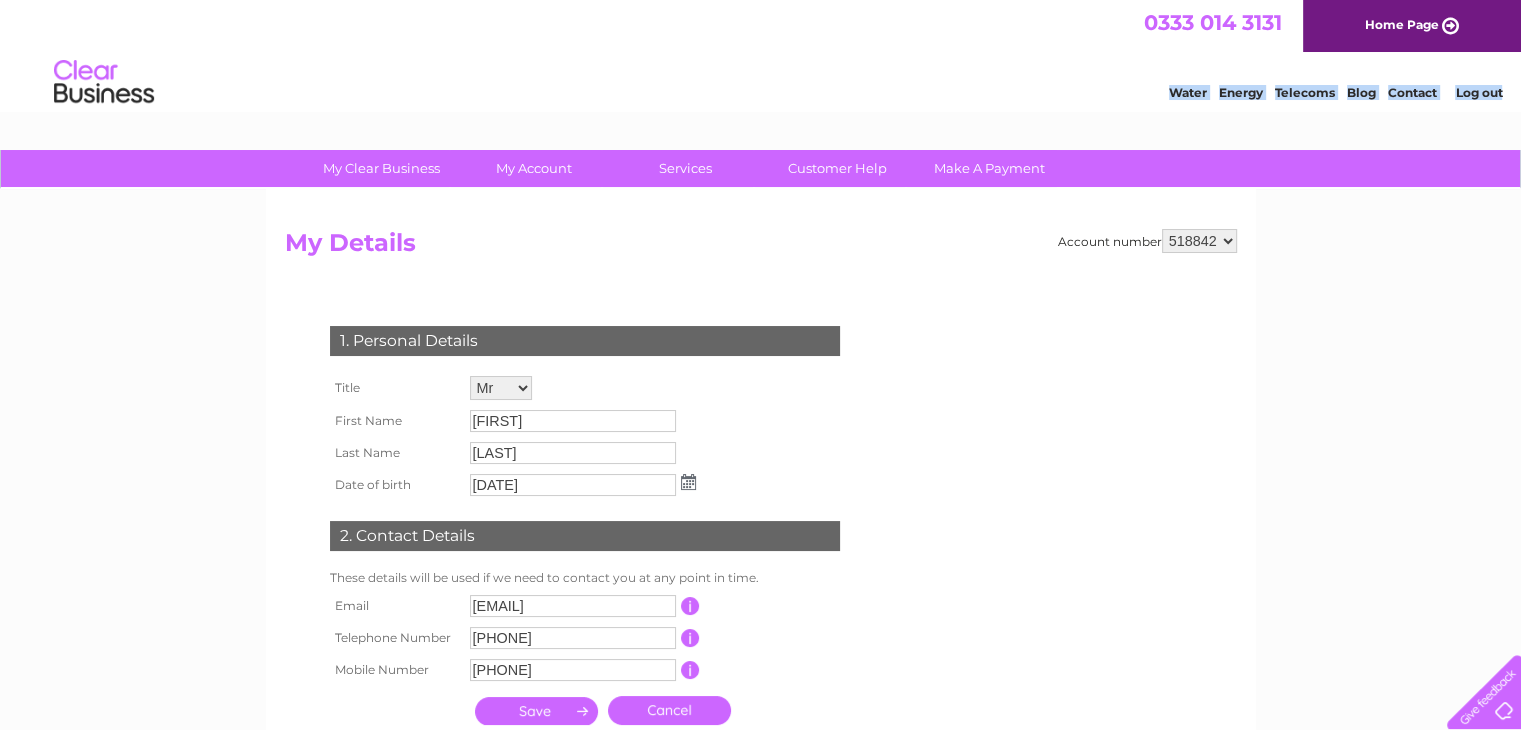 drag, startPoint x: 1148, startPoint y: 93, endPoint x: 1394, endPoint y: 300, distance: 321.50427 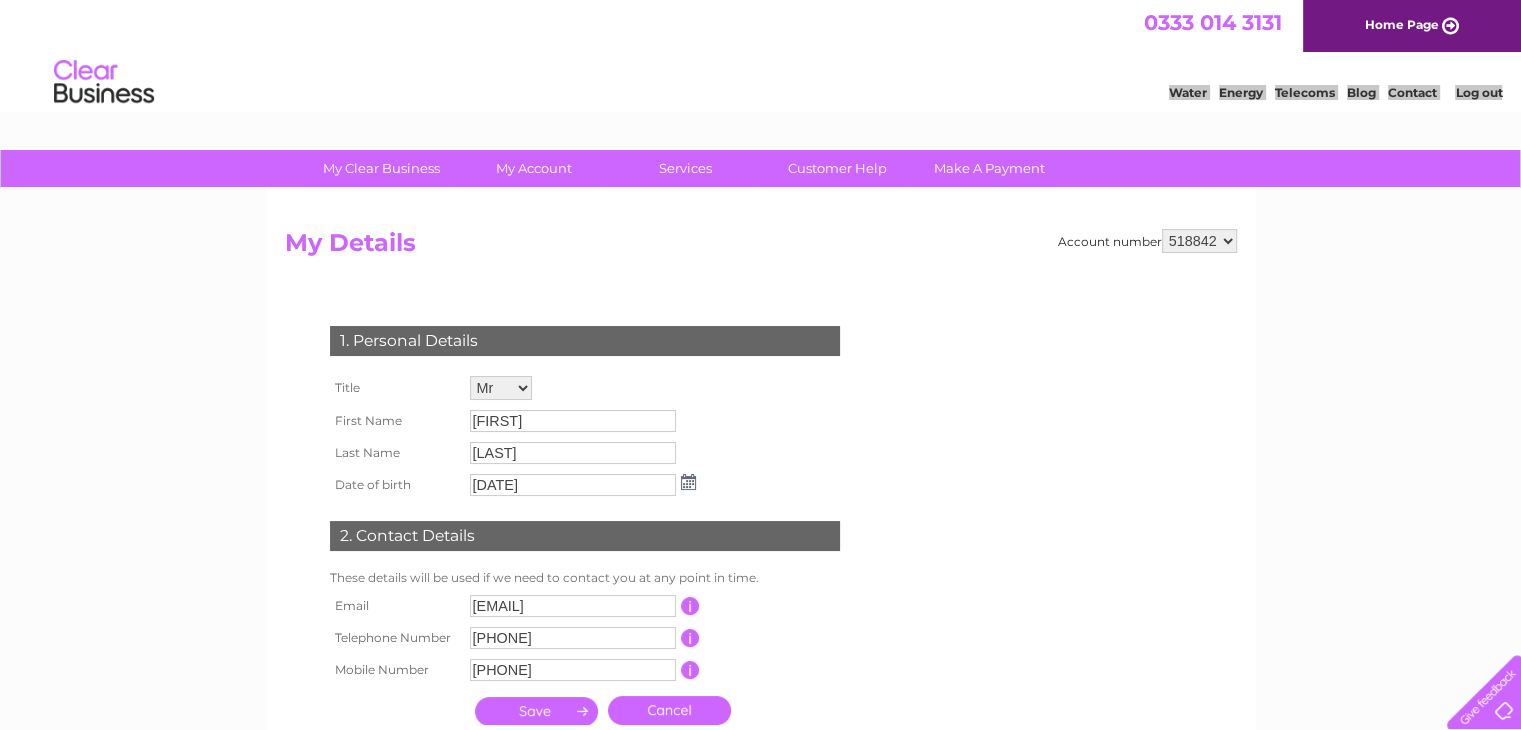 click on "Account number  [NUMBER]
My Details
1. Personal Details
Title
Mr
Mrs
Ms
Miss
Dr
Rev
Prof
Other
First Name
[FIRST]
Last Name
[LAST] [DATE] [EMAIL]" at bounding box center (761, 492) 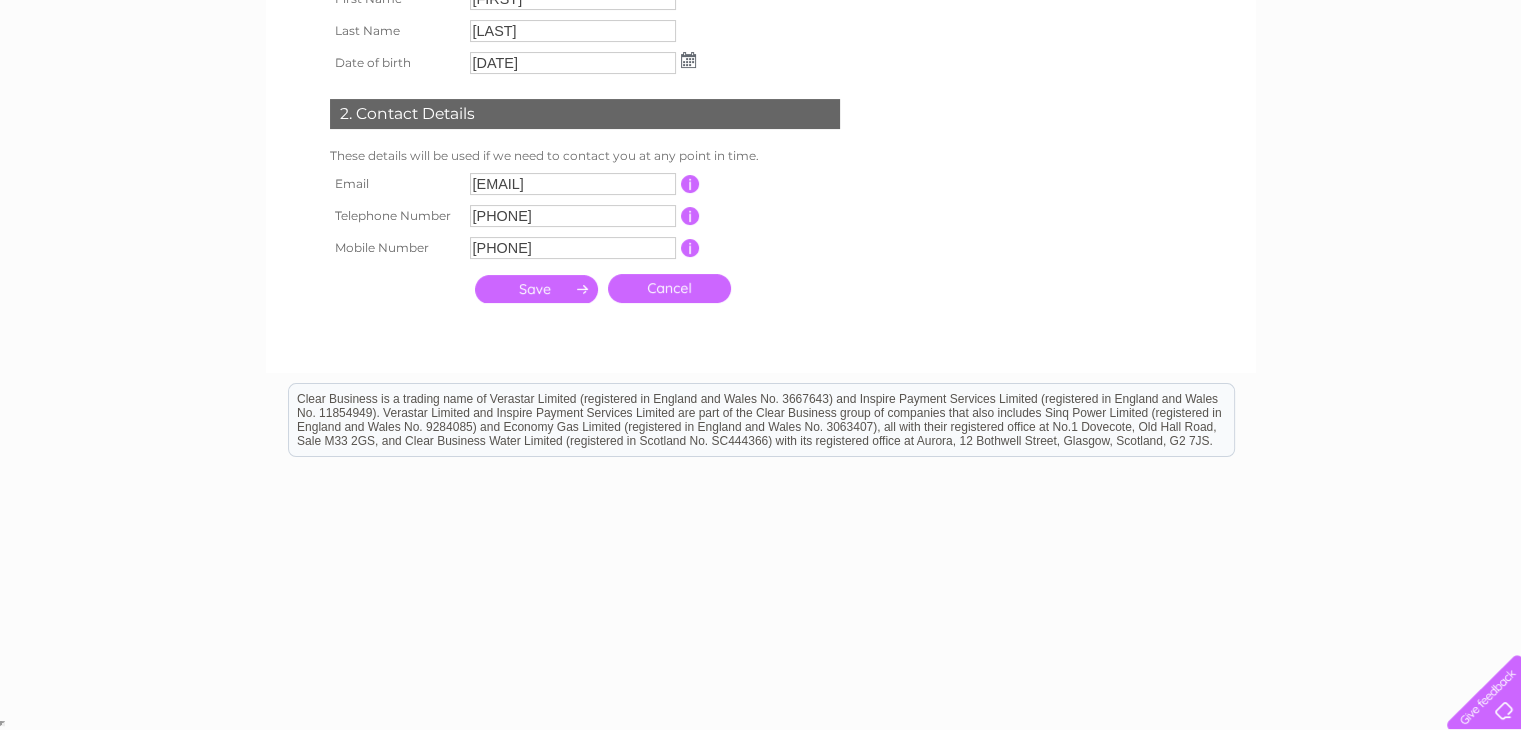 scroll, scrollTop: 0, scrollLeft: 0, axis: both 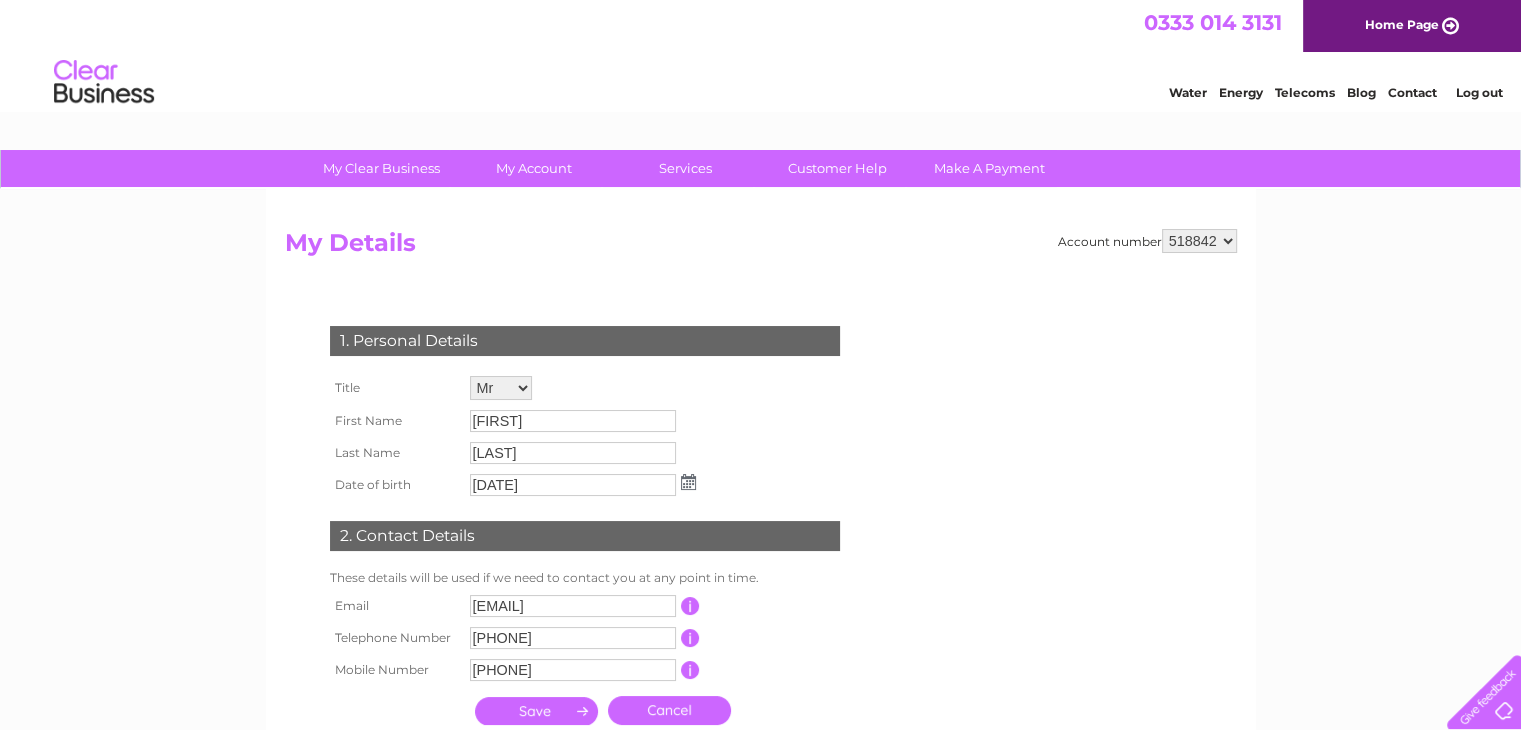 click on "Water
Energy
Telecoms
Blog
Contact
Log out" at bounding box center [760, 84] 